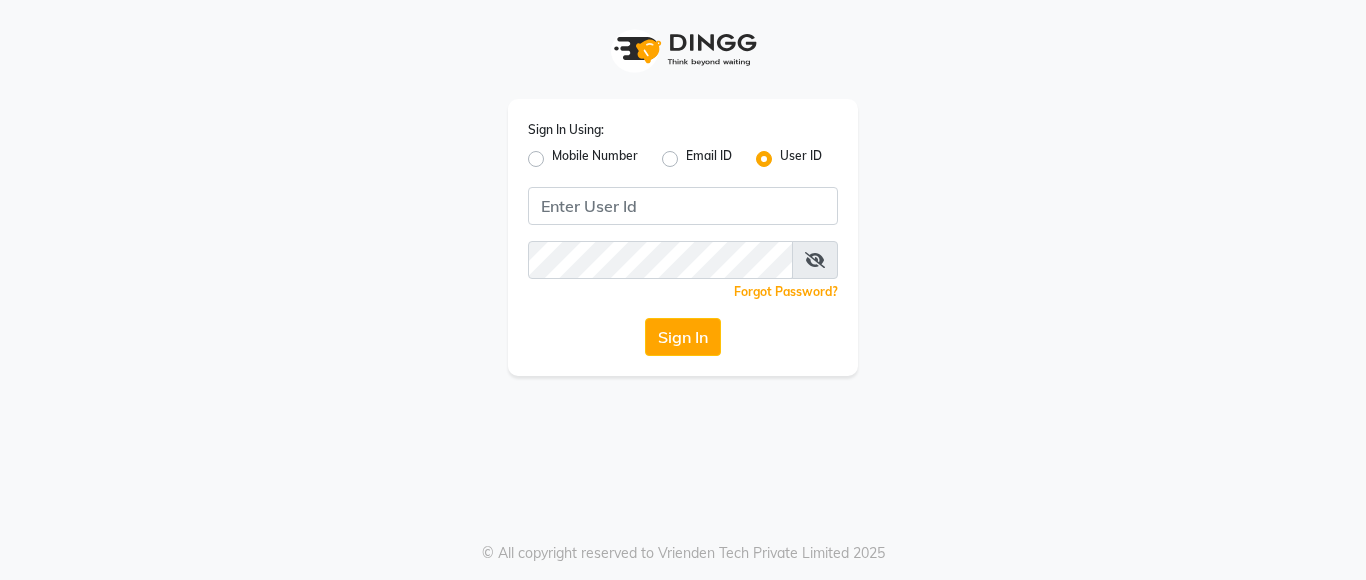 scroll, scrollTop: 0, scrollLeft: 0, axis: both 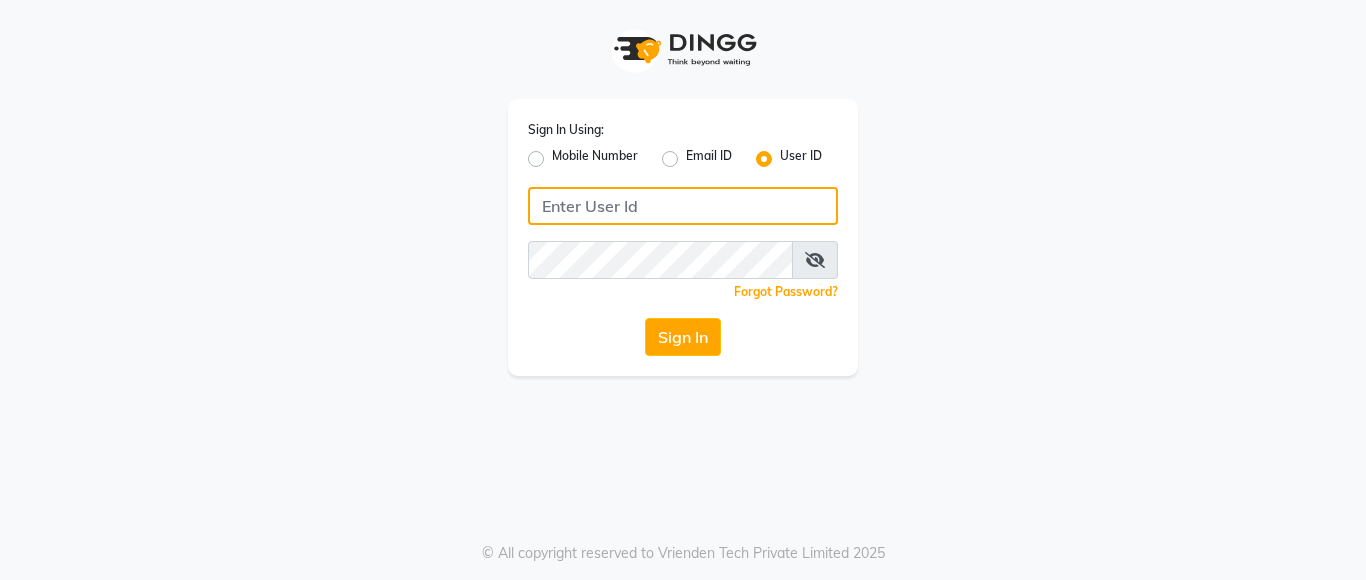 click 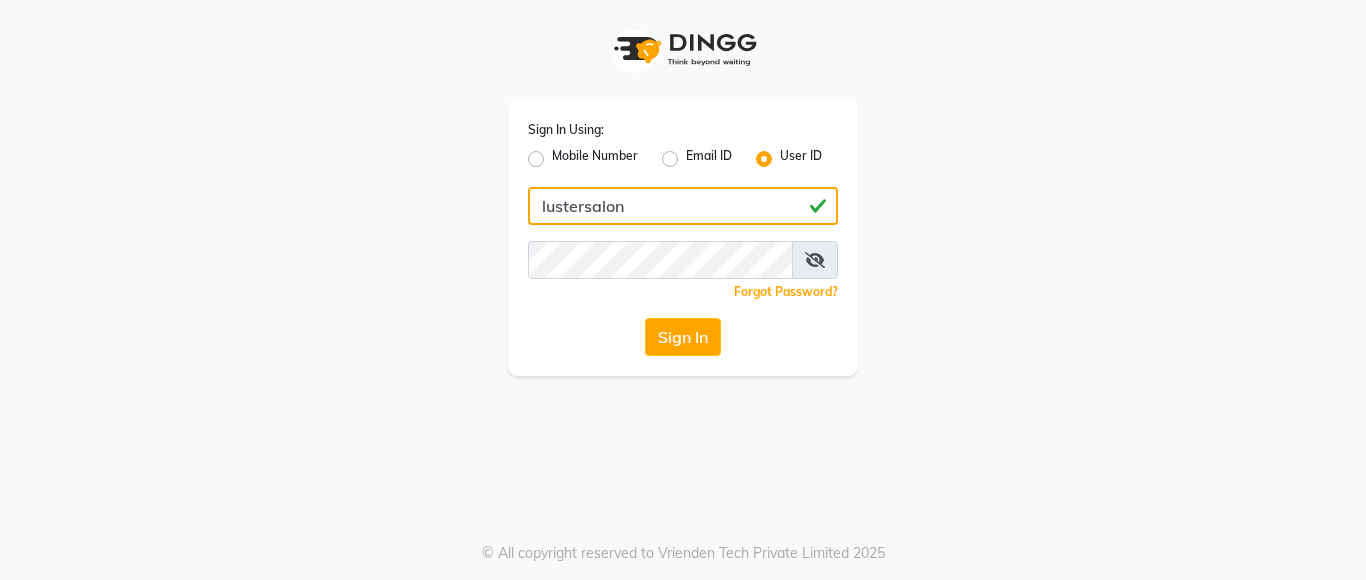 type on "lustersalon" 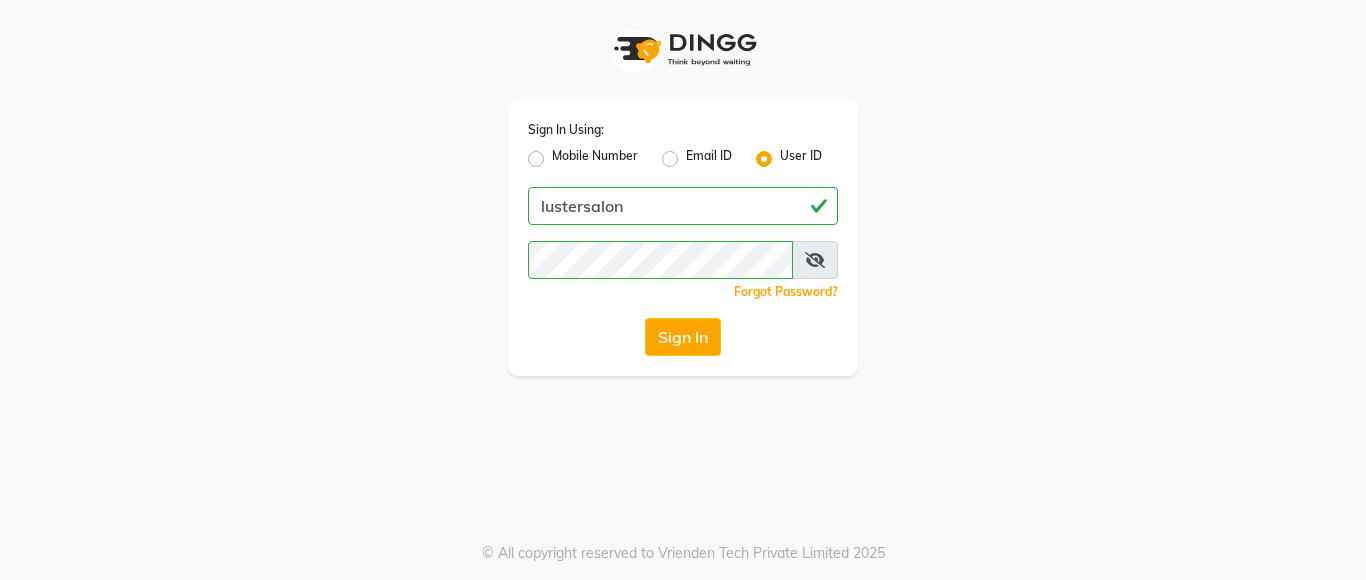 click on "Sign In" 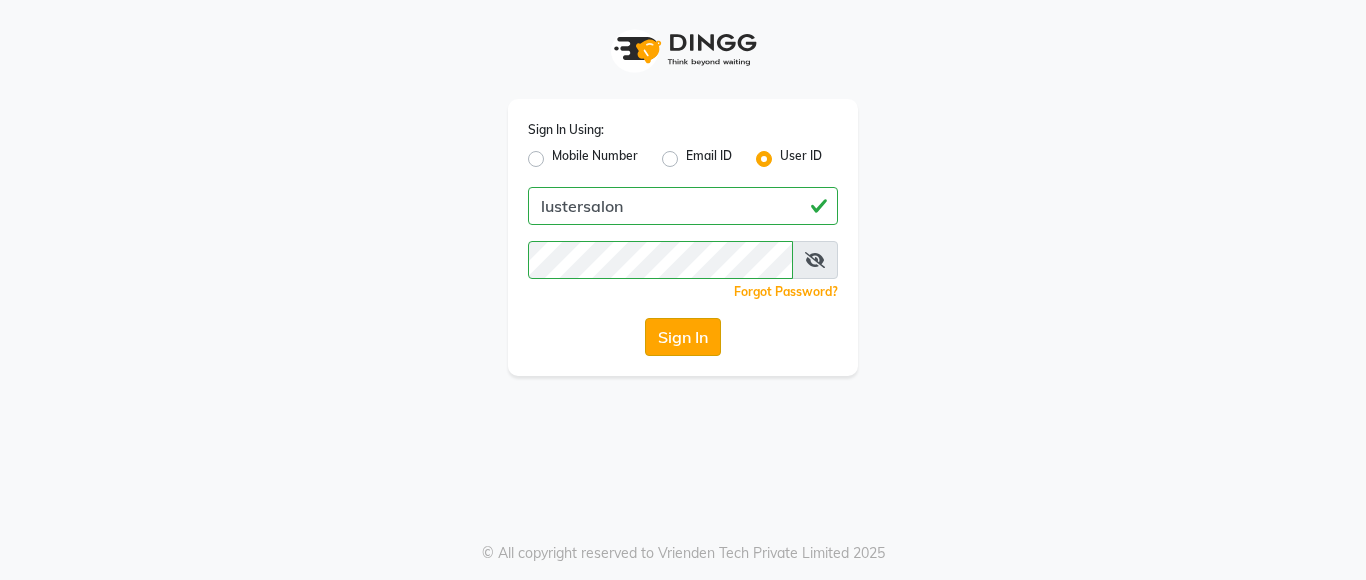 click on "Sign In" 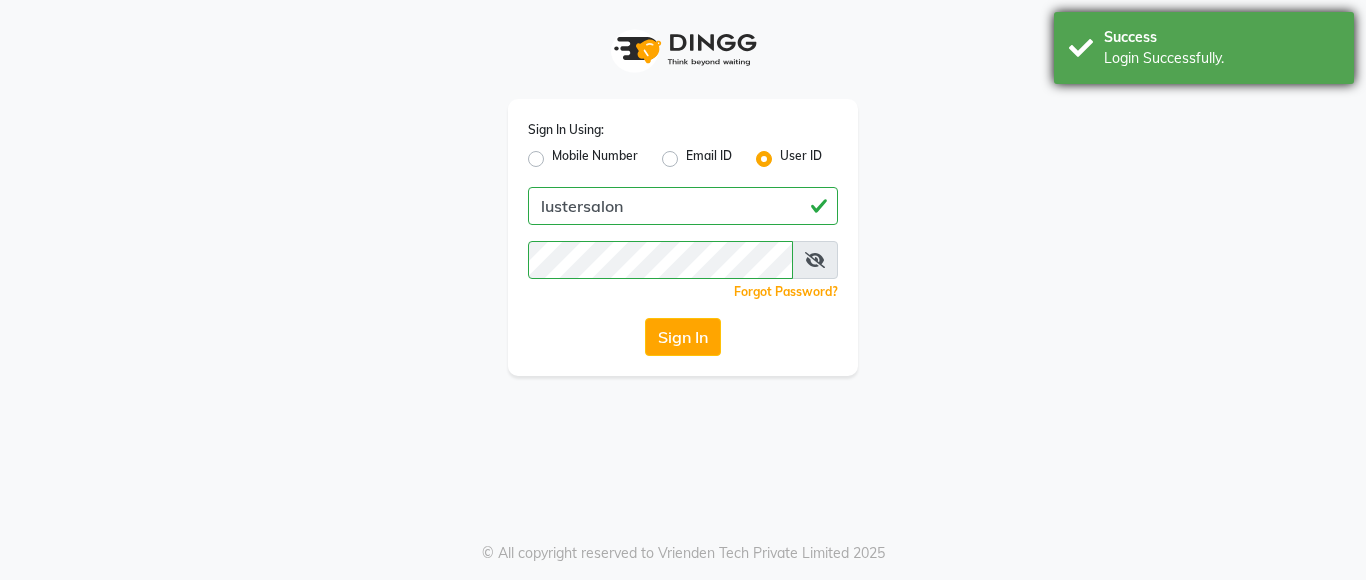 click on "Success   Login Successfully." at bounding box center [1204, 48] 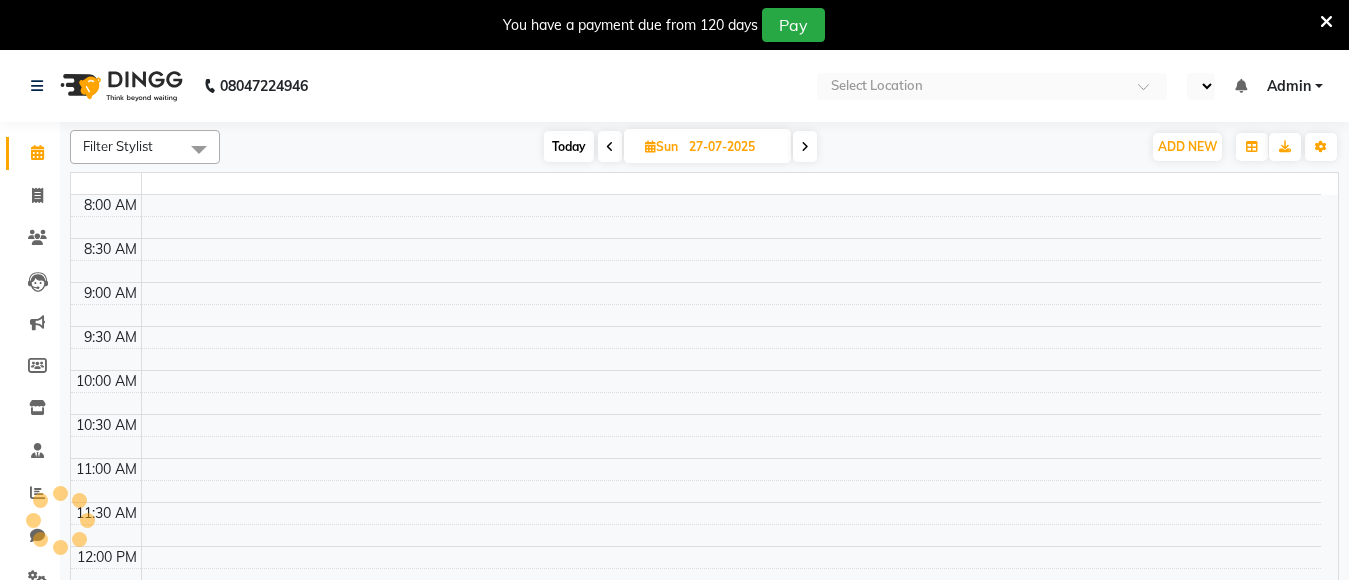 click at bounding box center (1326, 22) 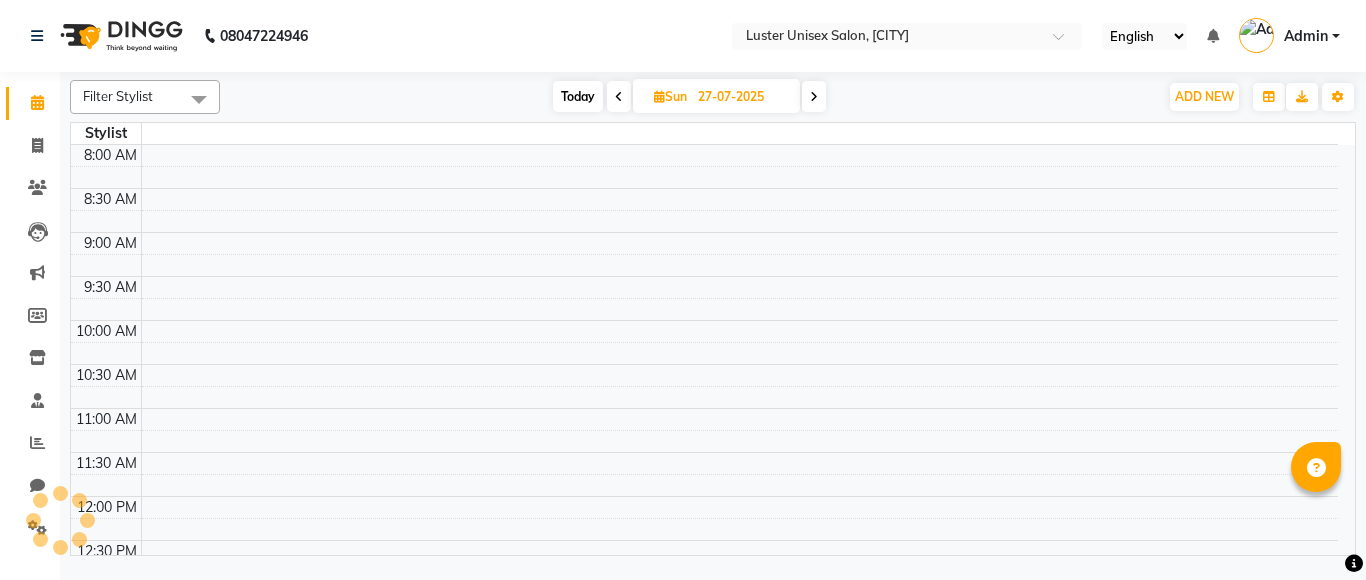 select on "en" 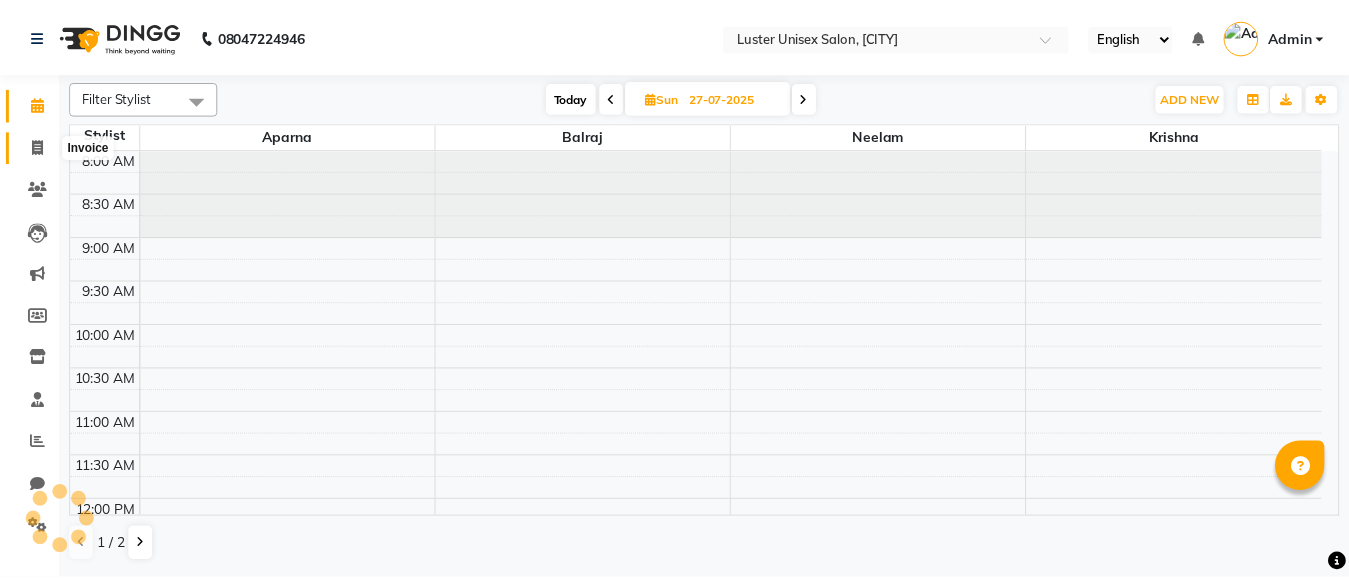 scroll, scrollTop: 0, scrollLeft: 0, axis: both 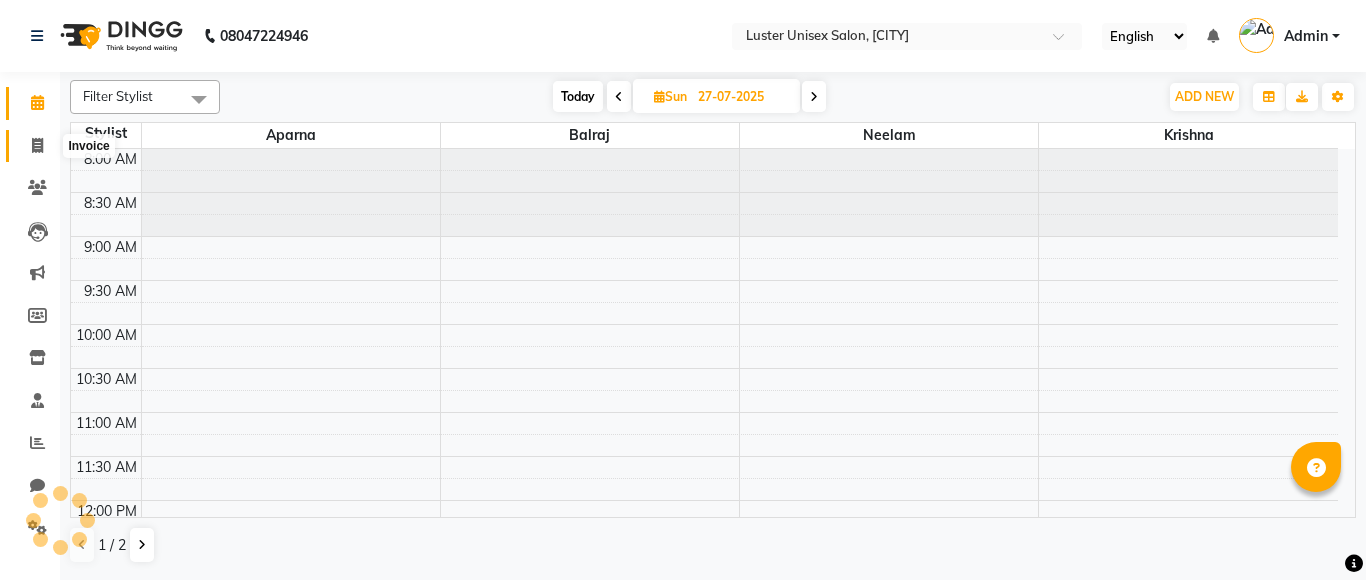 click 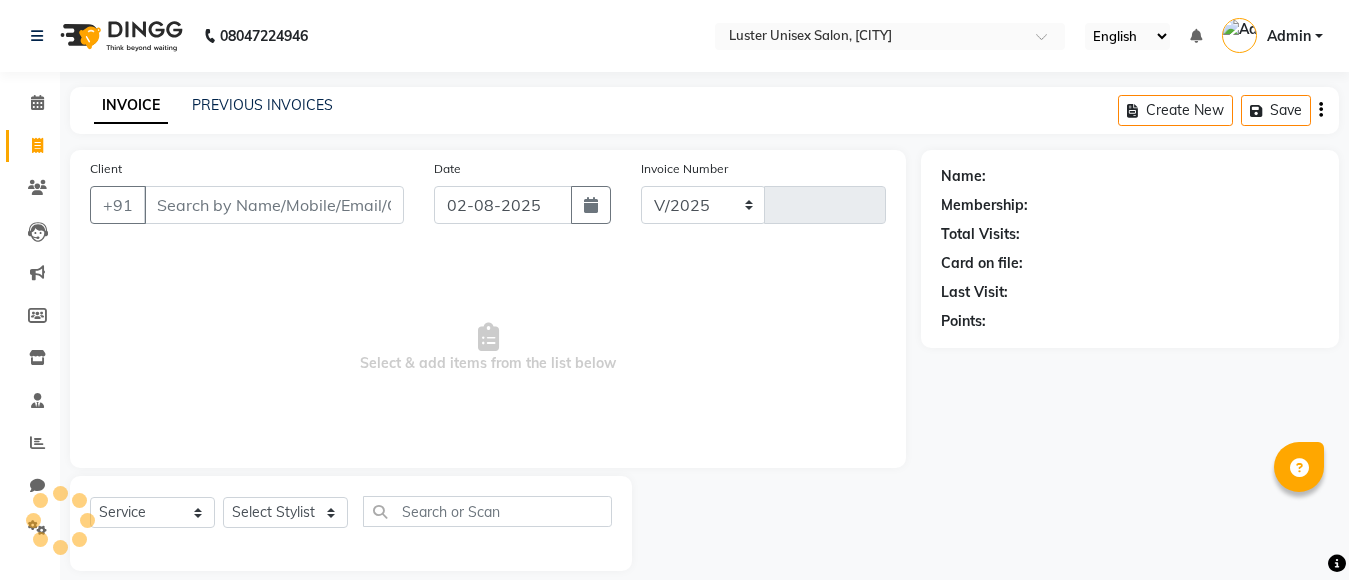 select on "7467" 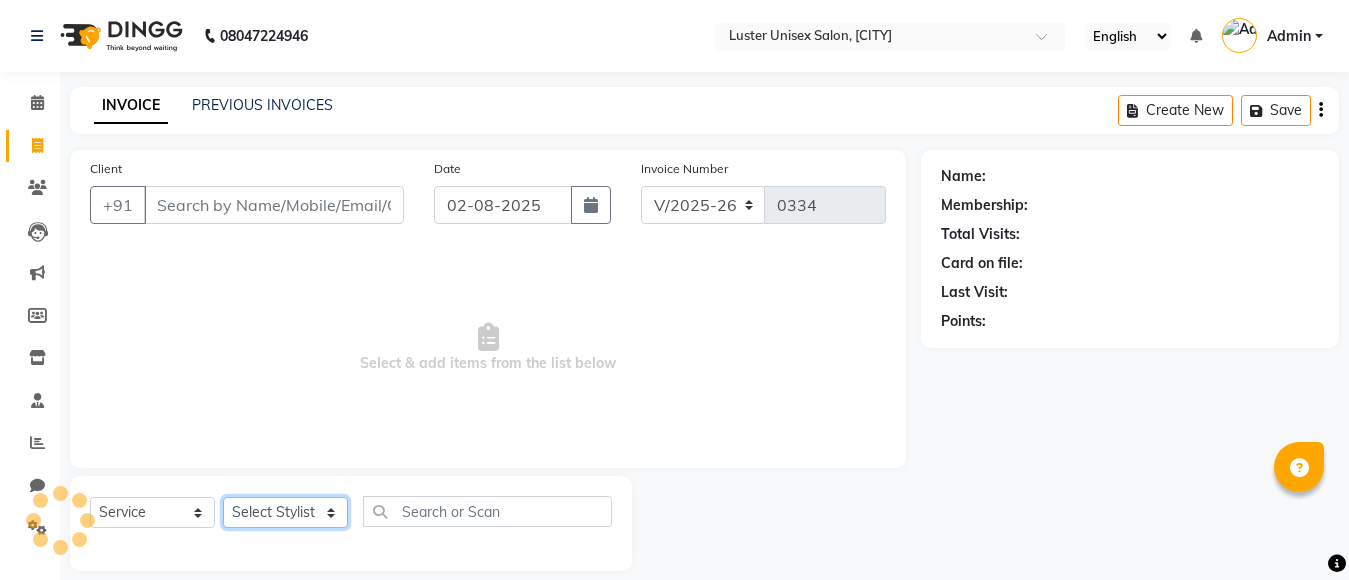 click on "Select Stylist" 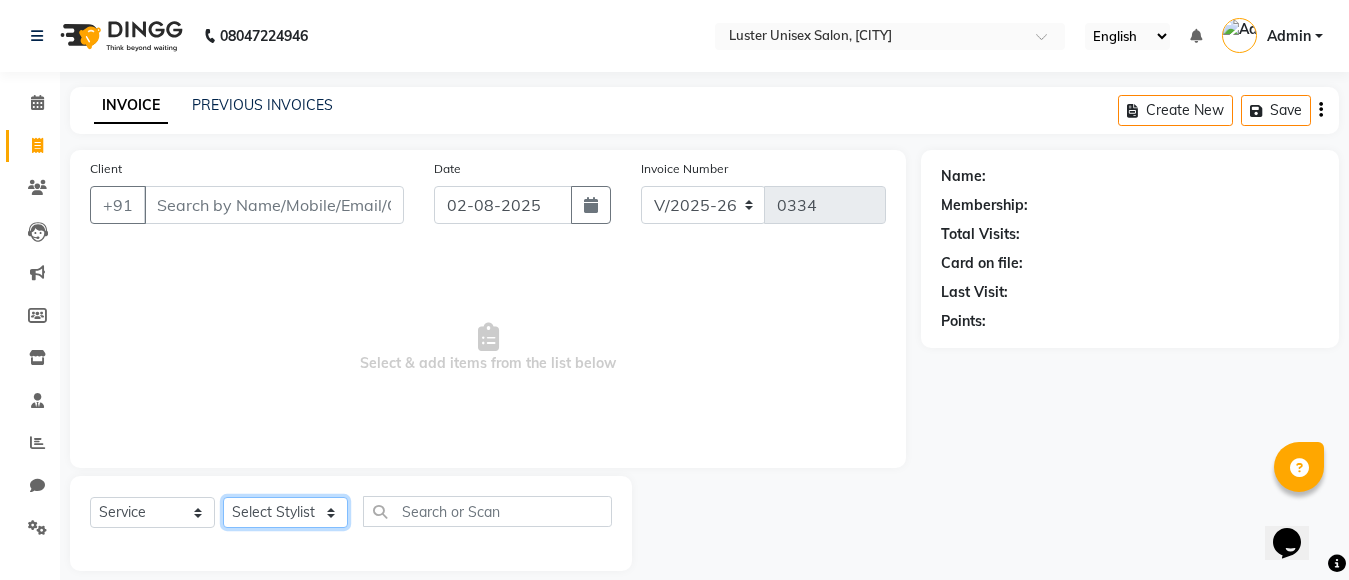 scroll, scrollTop: 0, scrollLeft: 0, axis: both 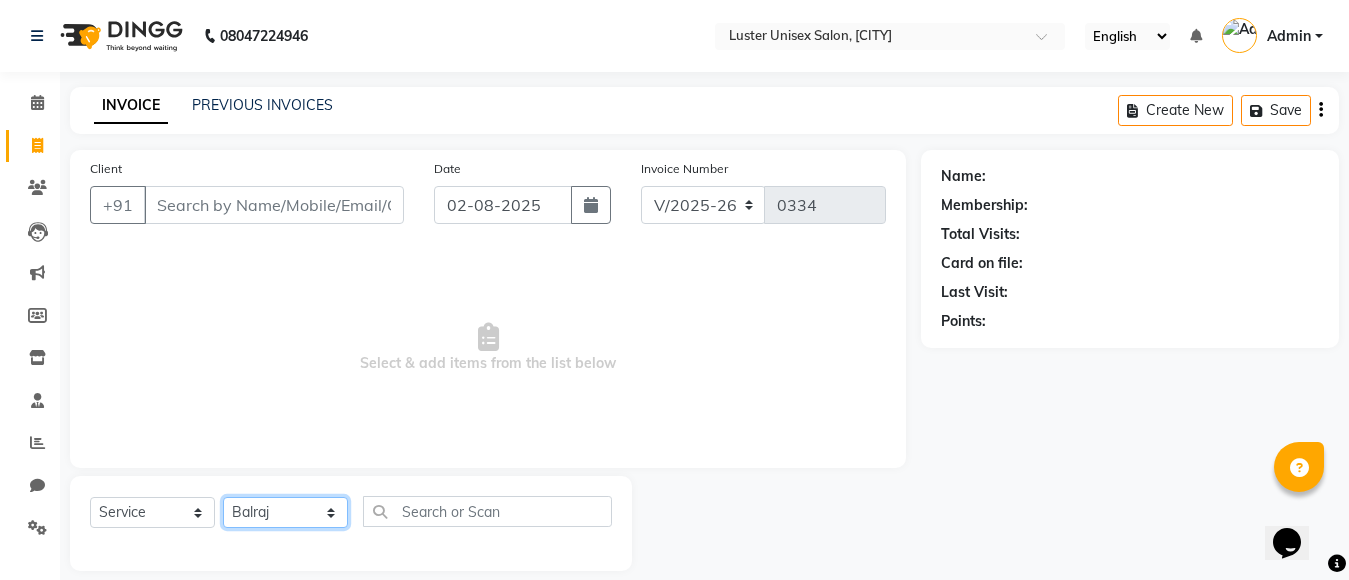 click on "Select Stylist [NAME] [NAME] [NAME] [NAME]" 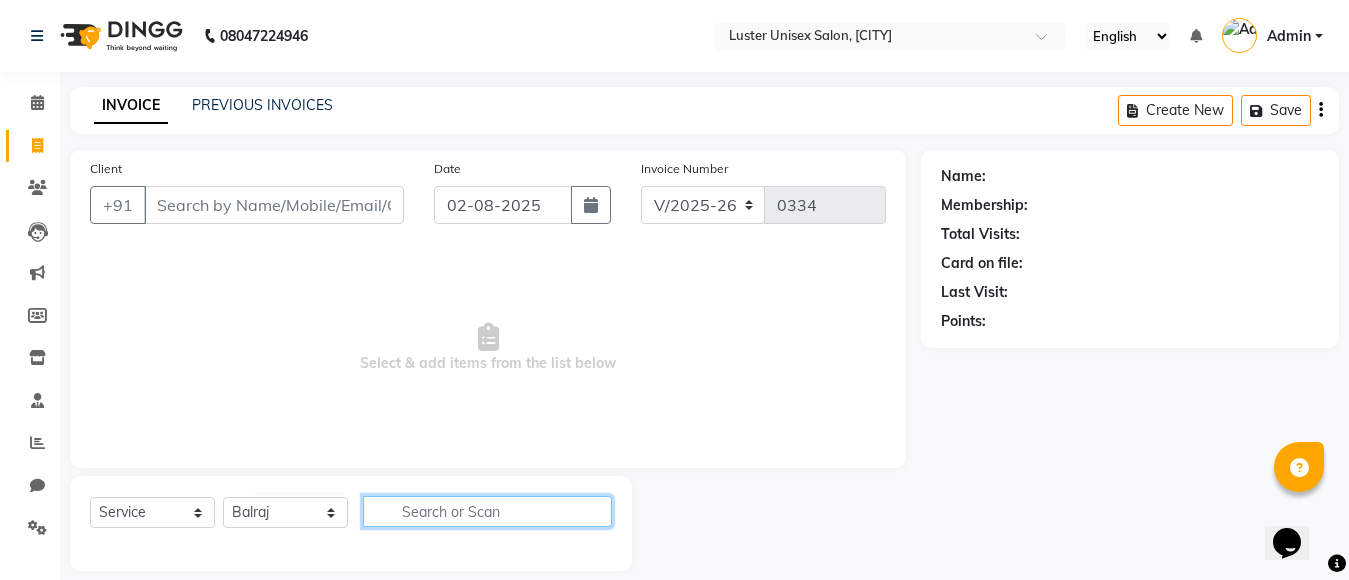 click 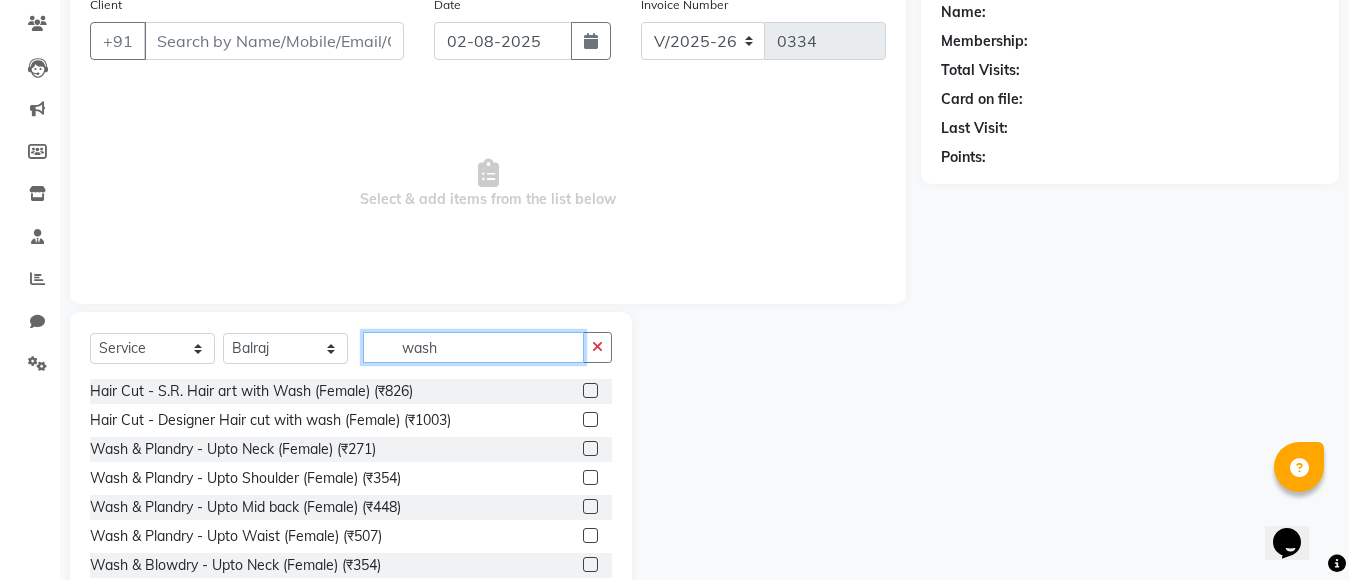 scroll, scrollTop: 200, scrollLeft: 0, axis: vertical 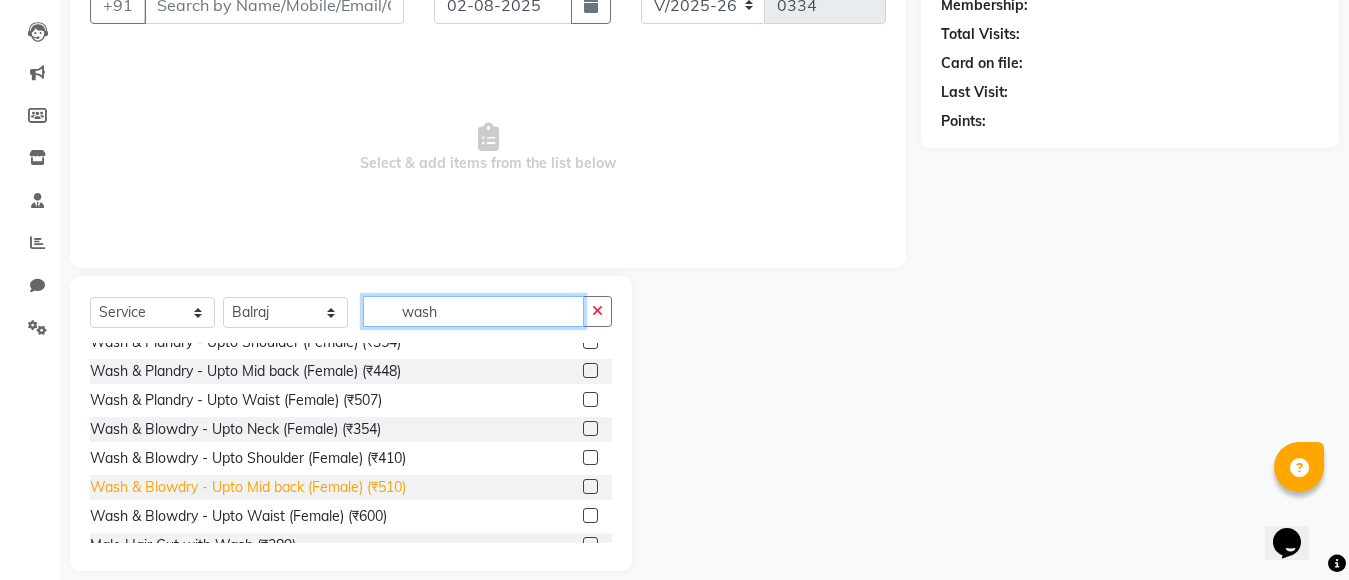type on "wash" 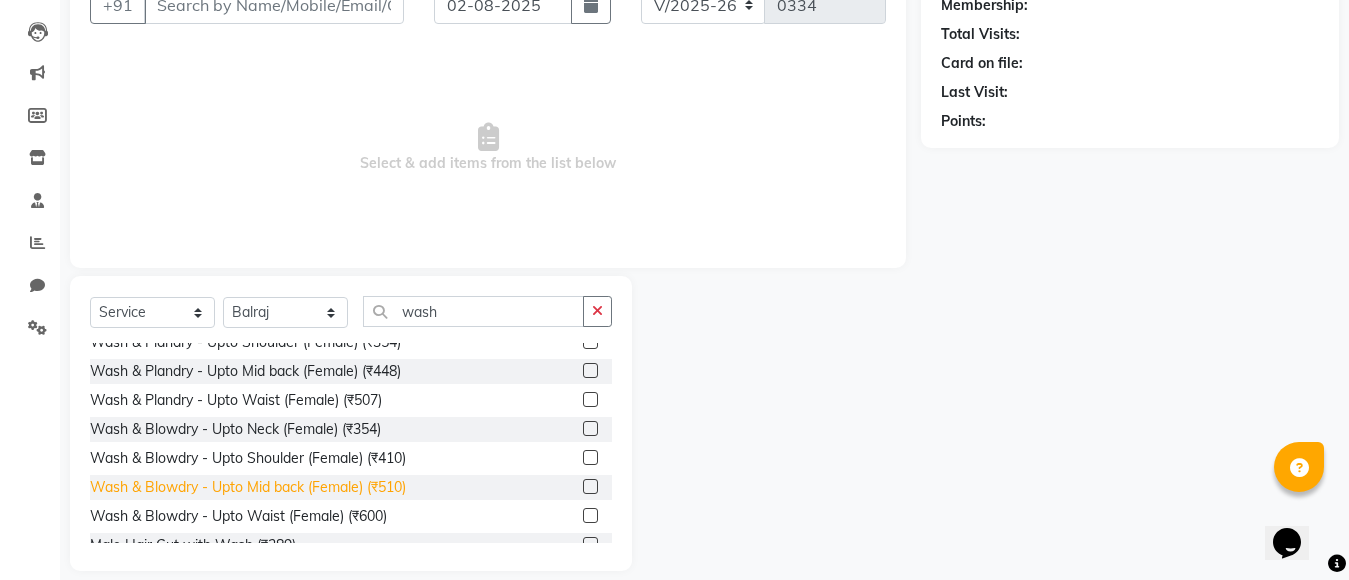 click on "Wash & Blowdry - Upto Mid back   (Female) (₹510)" 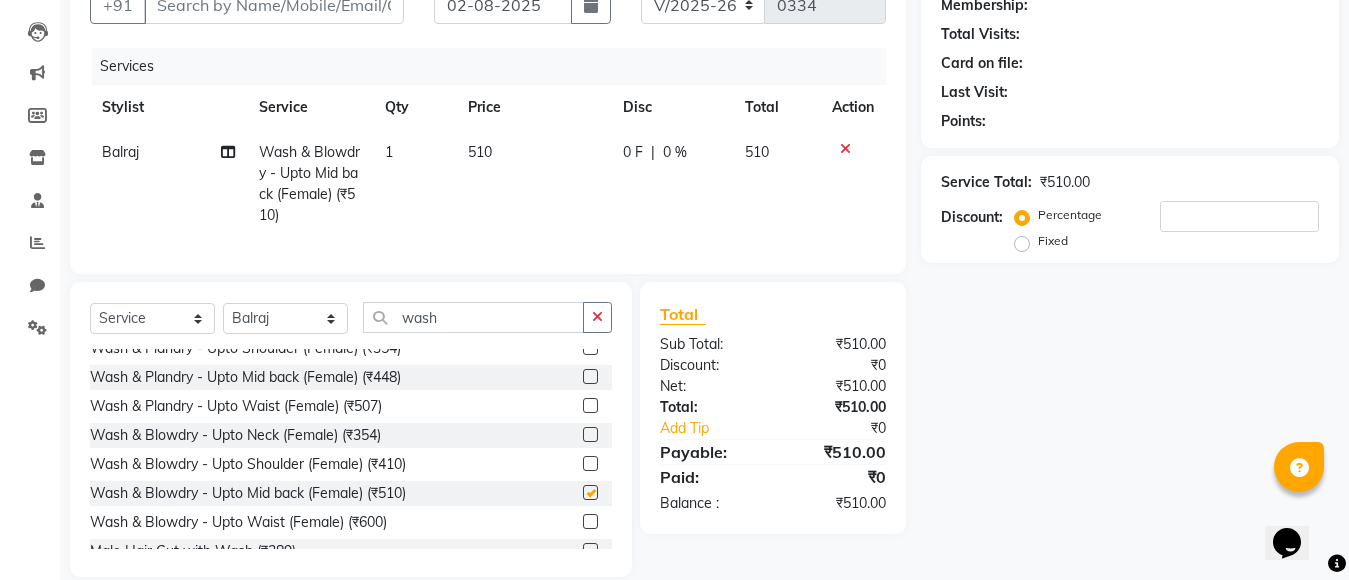 checkbox on "false" 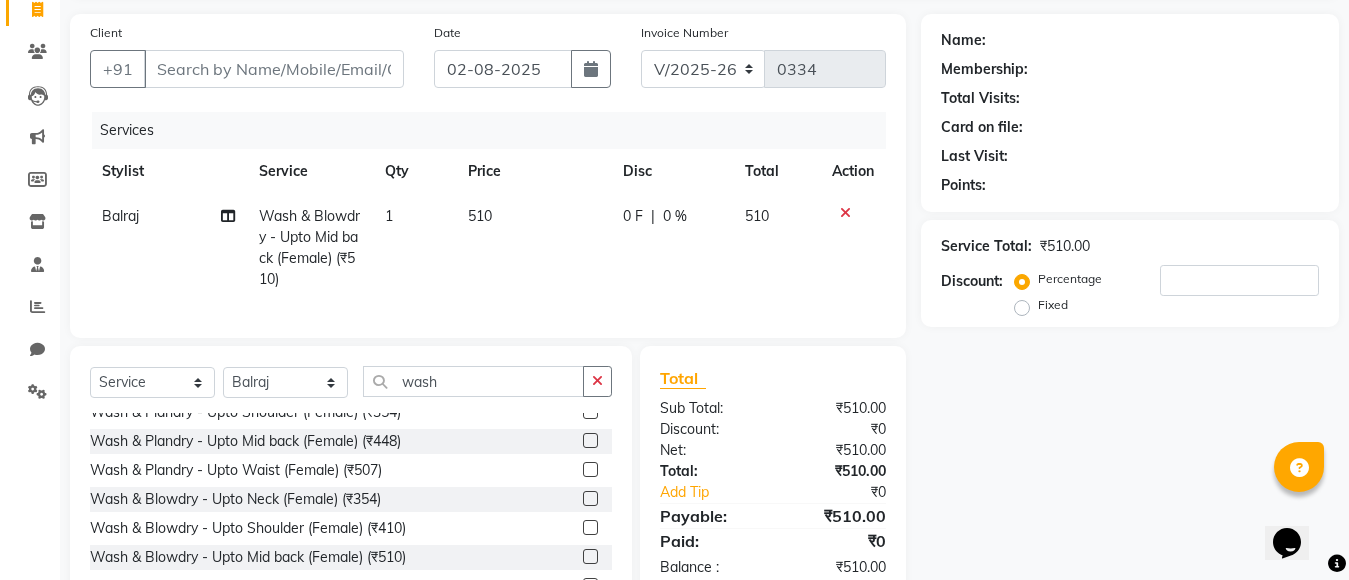 scroll, scrollTop: 100, scrollLeft: 0, axis: vertical 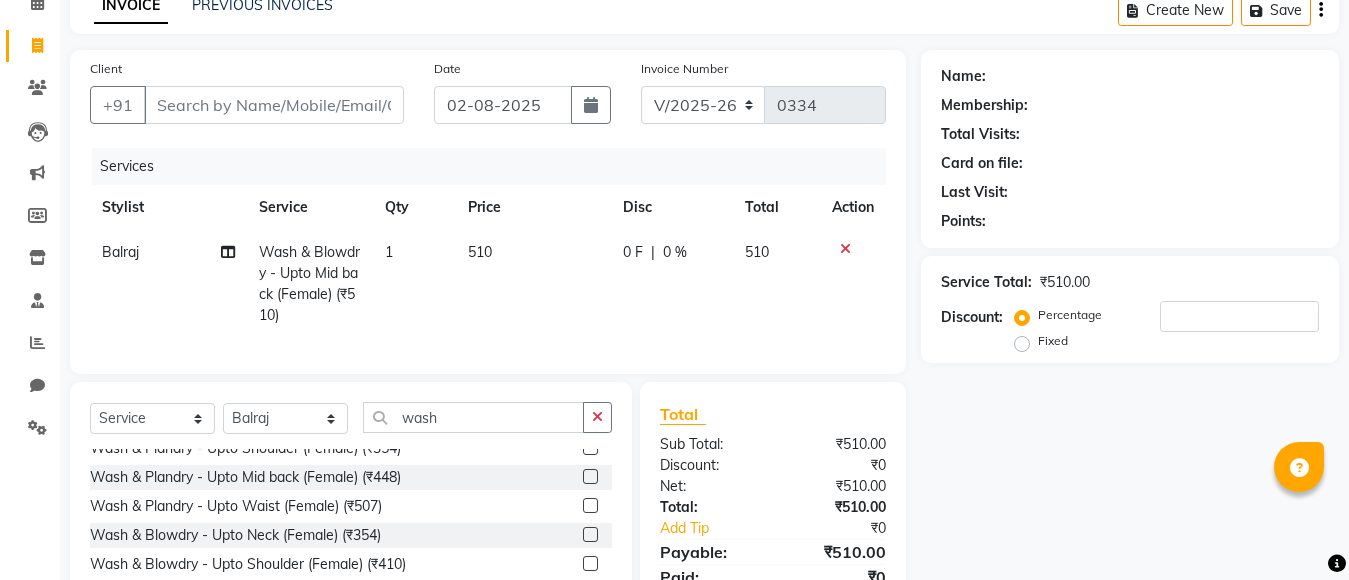 click on "Service" 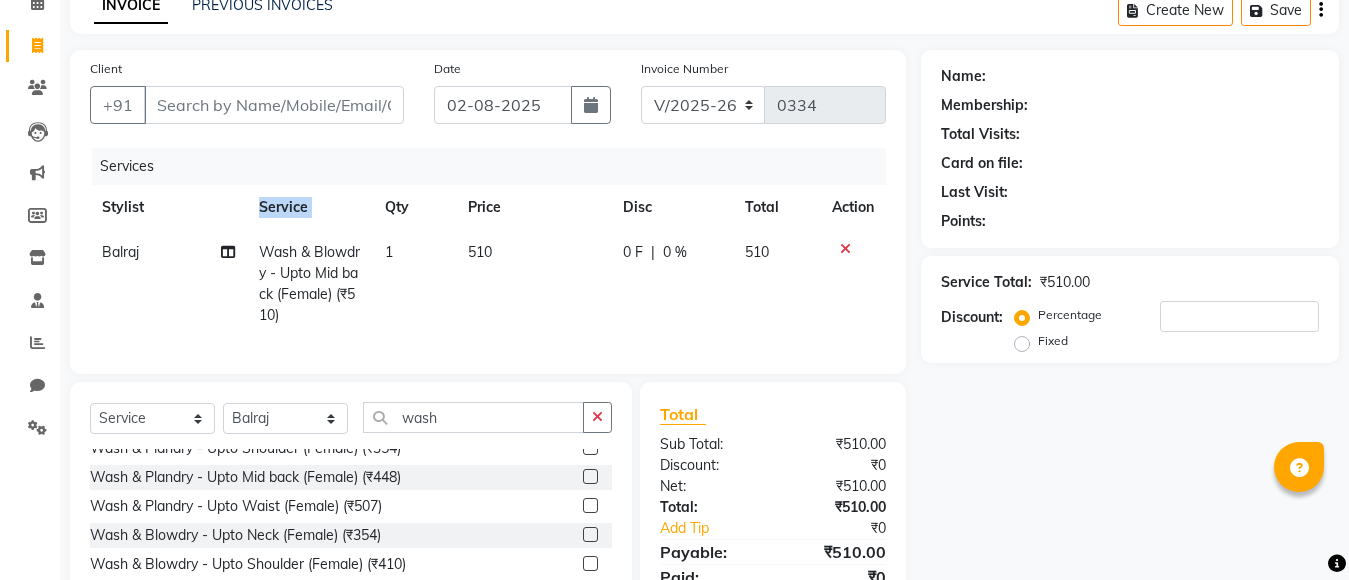 click on "Service" 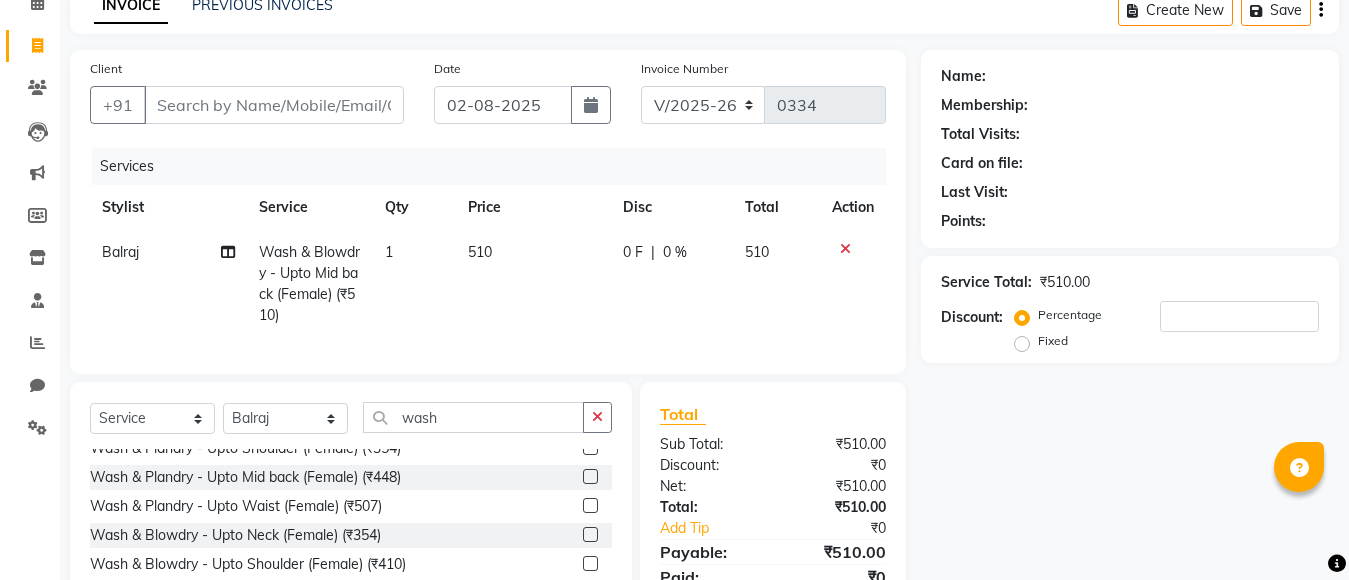 click on "Name: Membership: Total Visits: Card on file: Last Visit:  Points:  Service Total:  ₹510.00  Discount:  Percentage   Fixed" 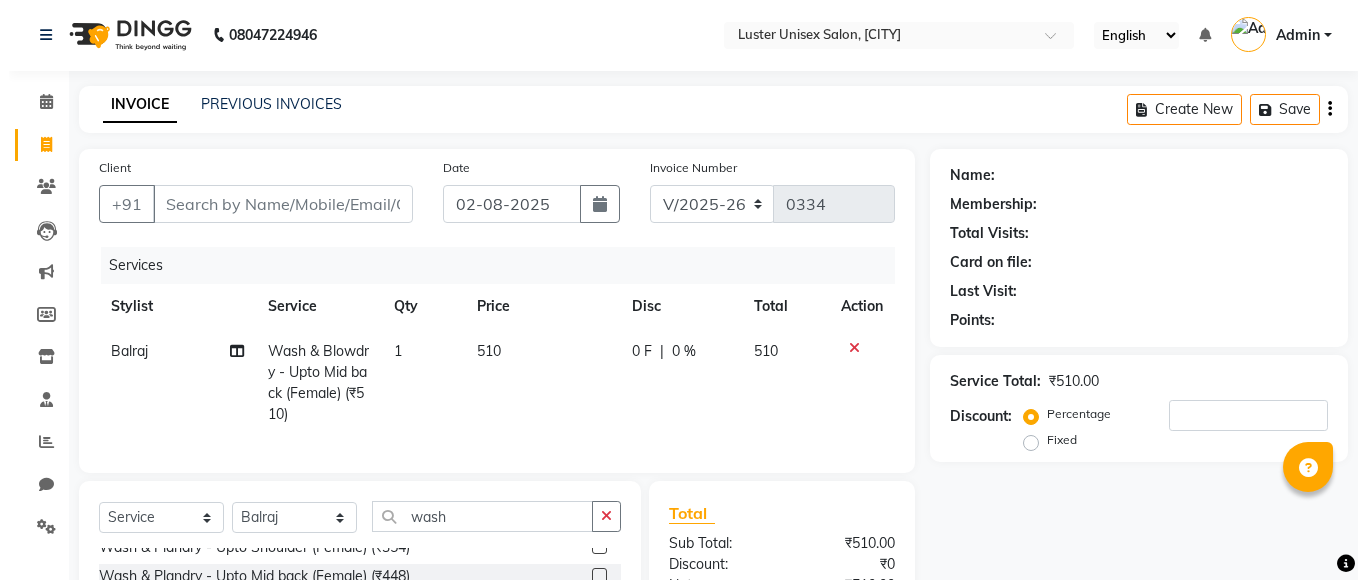 scroll, scrollTop: 0, scrollLeft: 0, axis: both 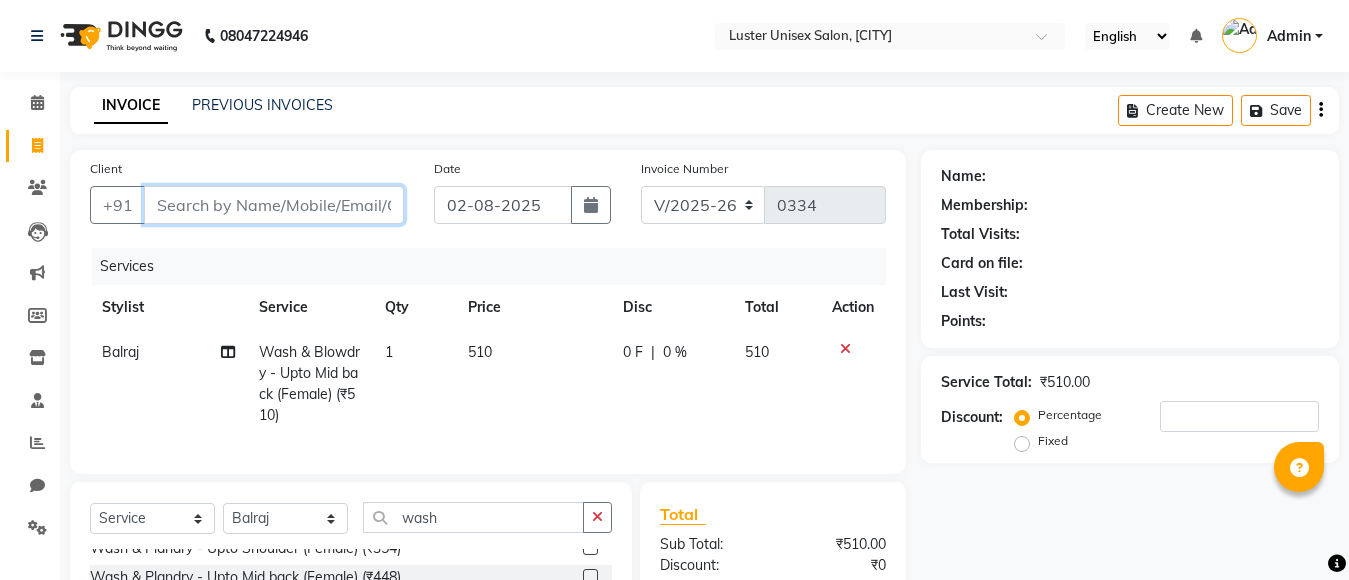 click on "Client" at bounding box center (274, 205) 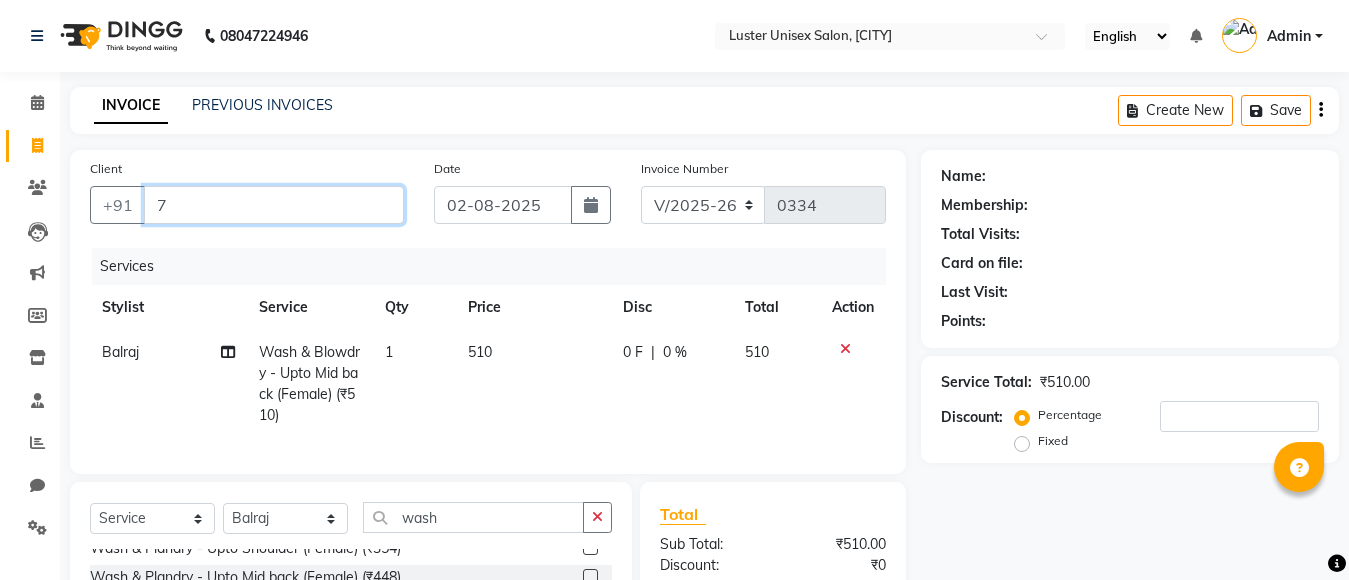 type on "0" 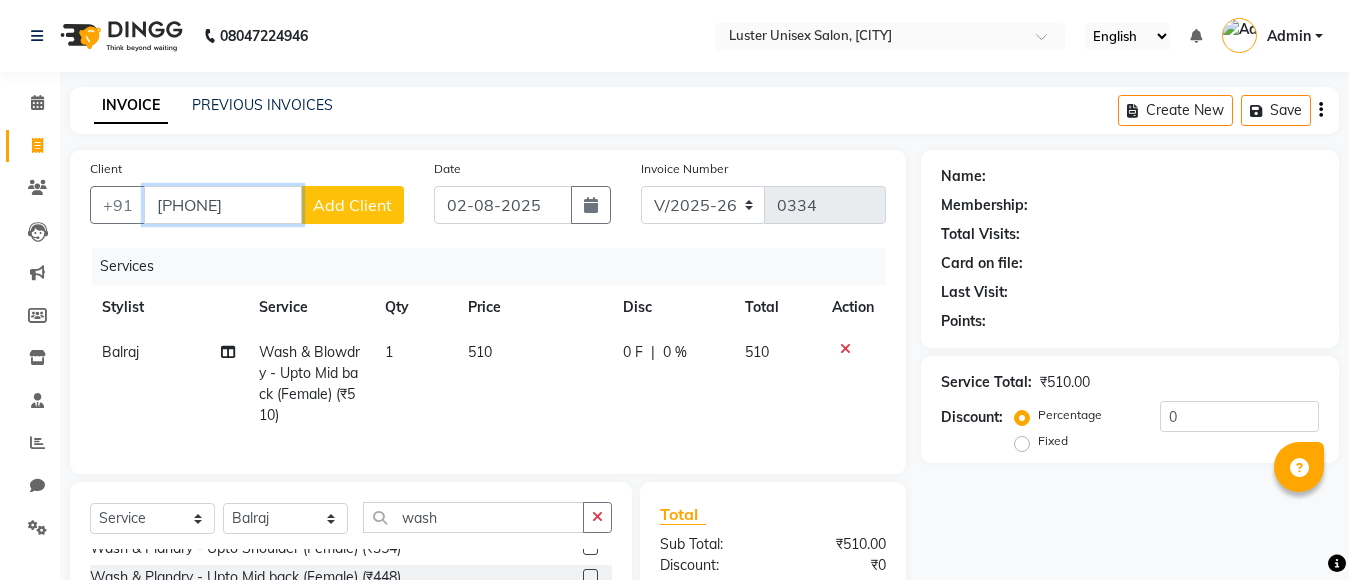 type on "[PHONE]" 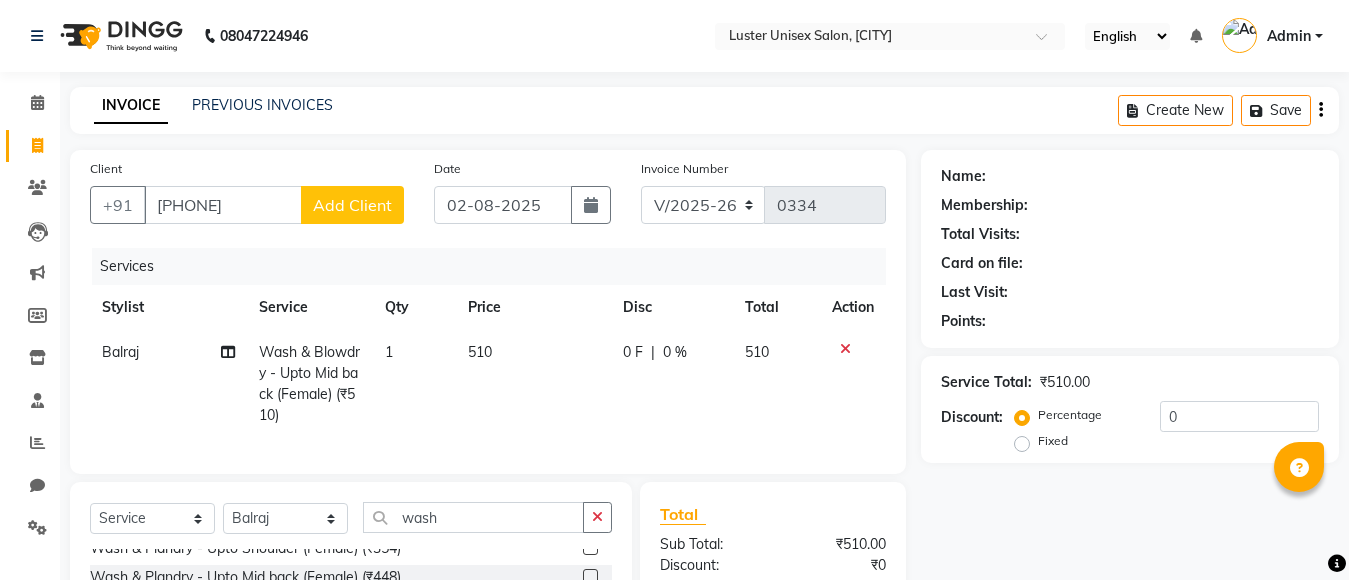 click on "Add Client" 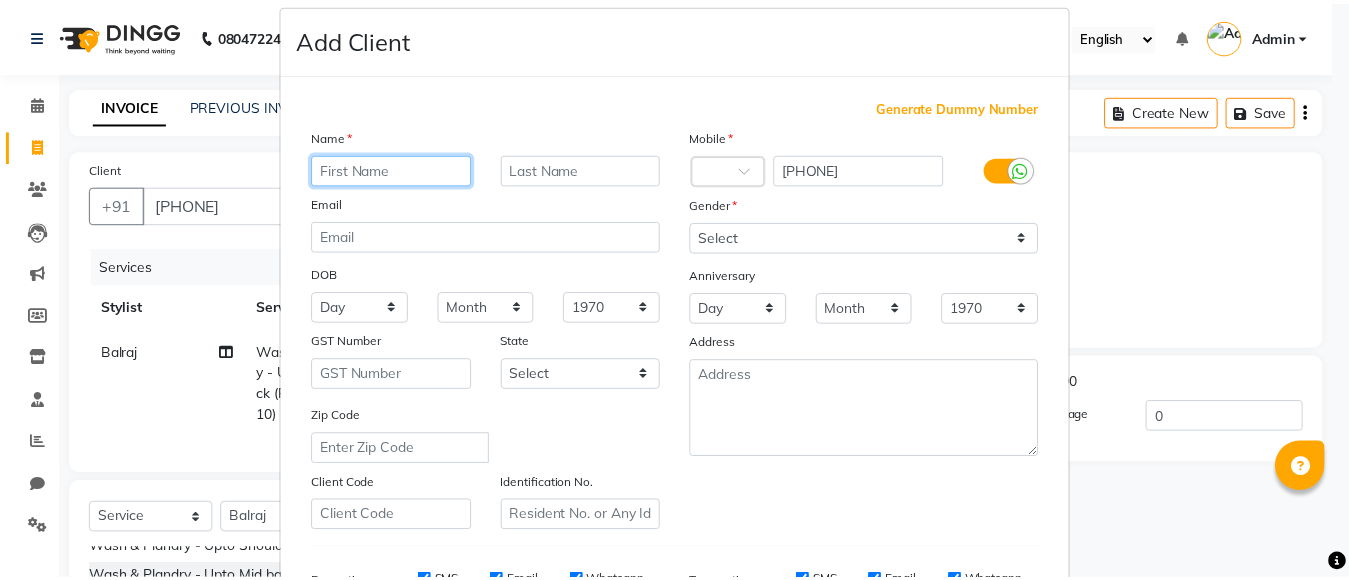 scroll, scrollTop: 343, scrollLeft: 0, axis: vertical 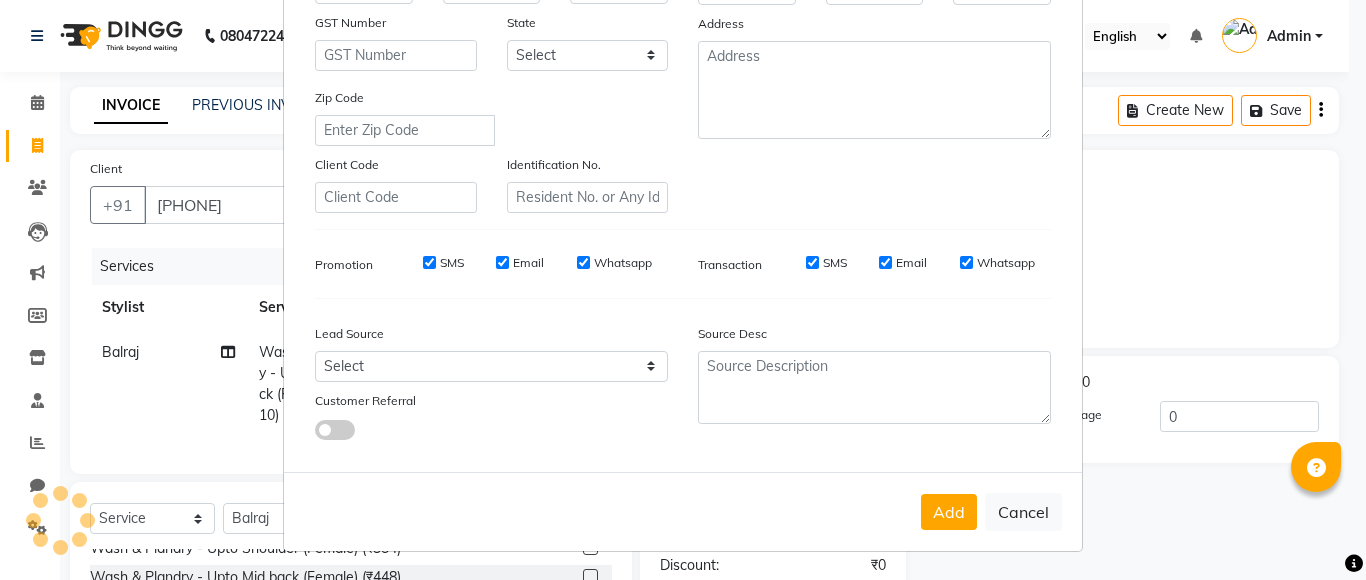 click on "Add Client Generate Dummy Number Name Email DOB Day 01 02 03 04 05 06 07 08 09 10 11 12 13 14 15 16 17 18 19 20 21 22 23 24 25 26 27 28 29 30 31 Month January February March April May June July August September October November December 1940 1941 1942 1943 1944 1945 1946 1947 1948 1949 1950 1951 1952 1953 1954 1955 1956 1957 1958 1959 1960 1961 1962 1963 1964 1965 1966 1967 1968 1969 1970 1971 1972 1973 1974 1975 1976 1977 1978 1979 1980 1981 1982 1983 1984 1985 1986 1987 1988 1989 1990 1991 1992 1993 1994 1995 1996 1997 1998 1999 2000 2001 2002 2003 2004 2005 2006 2007 2008 2009 2010 2011 2012 2013 2014 2015 2016 2017 2018 2019 2020 2021 2022 2023 2024 GST Number State Select Zip Code Client Code Identification No. Mobile Country Code × 7738011284 Gender Select Male Female Other Prefer Not To Say Anniversary Day 01 02 03 04 05 06 07 08 09 10 11 12 13 14 15 16 17 18 19 20 21 22 23 24 25 26 27 28 29 30 31 Month January February March April May June July August September October November December 1970 1971 SMS" at bounding box center [683, 290] 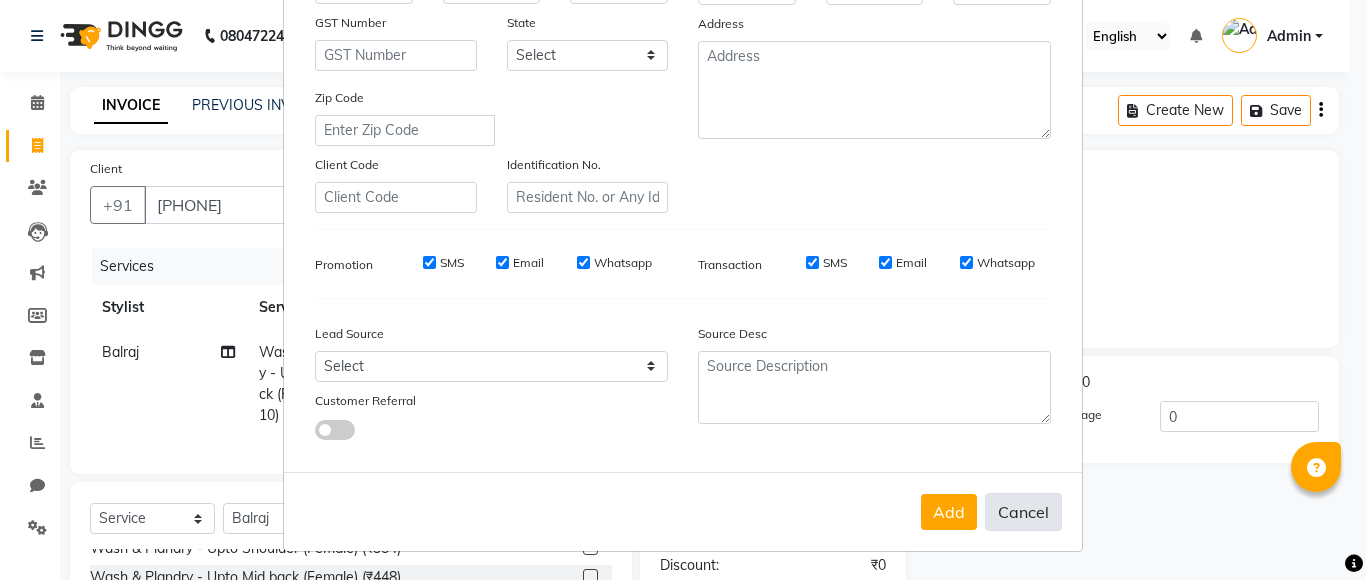 click on "Cancel" at bounding box center [1023, 512] 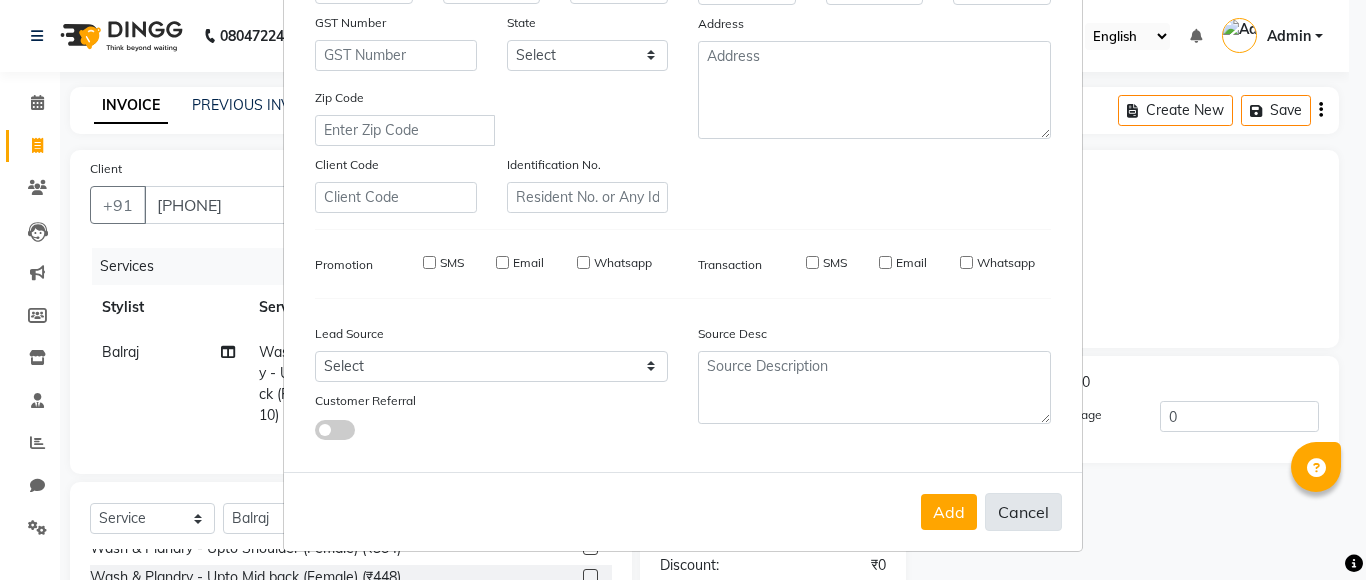 select 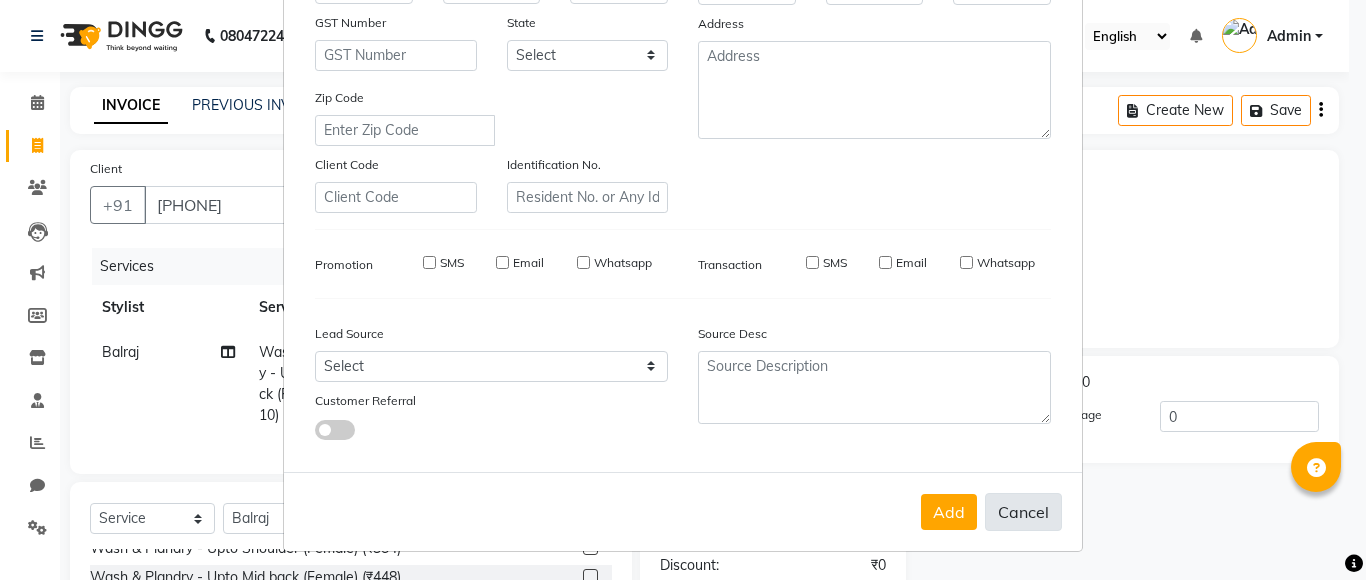 select 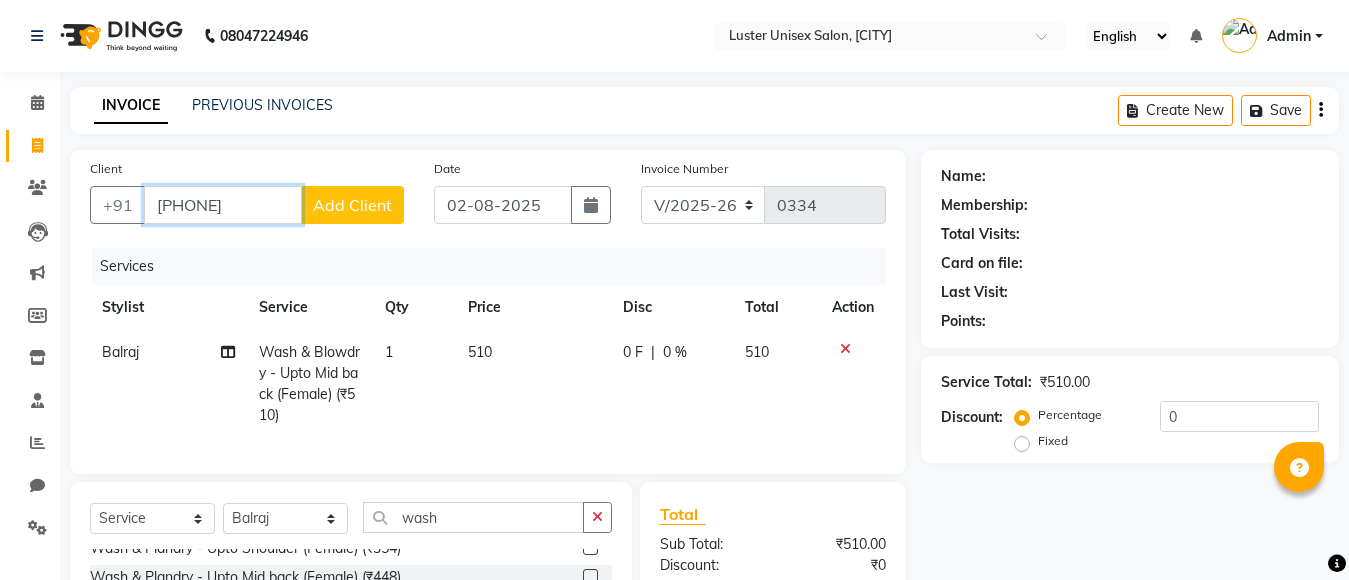 drag, startPoint x: 268, startPoint y: 210, endPoint x: 149, endPoint y: 208, distance: 119.01681 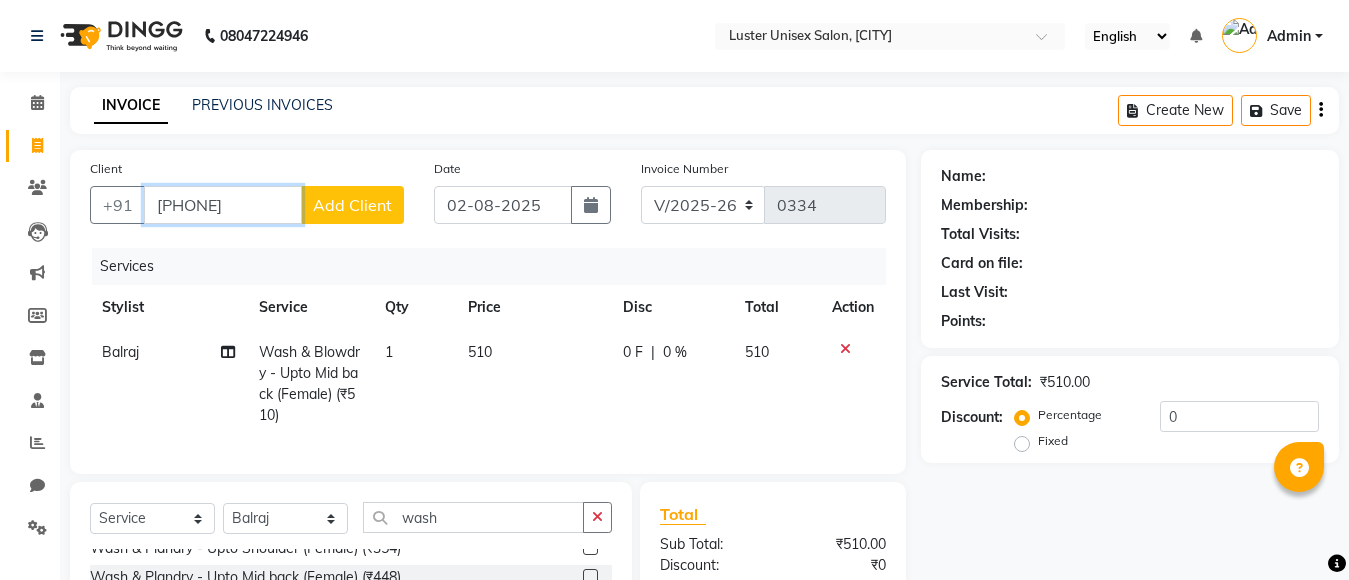 click on "[PHONE]" at bounding box center [223, 205] 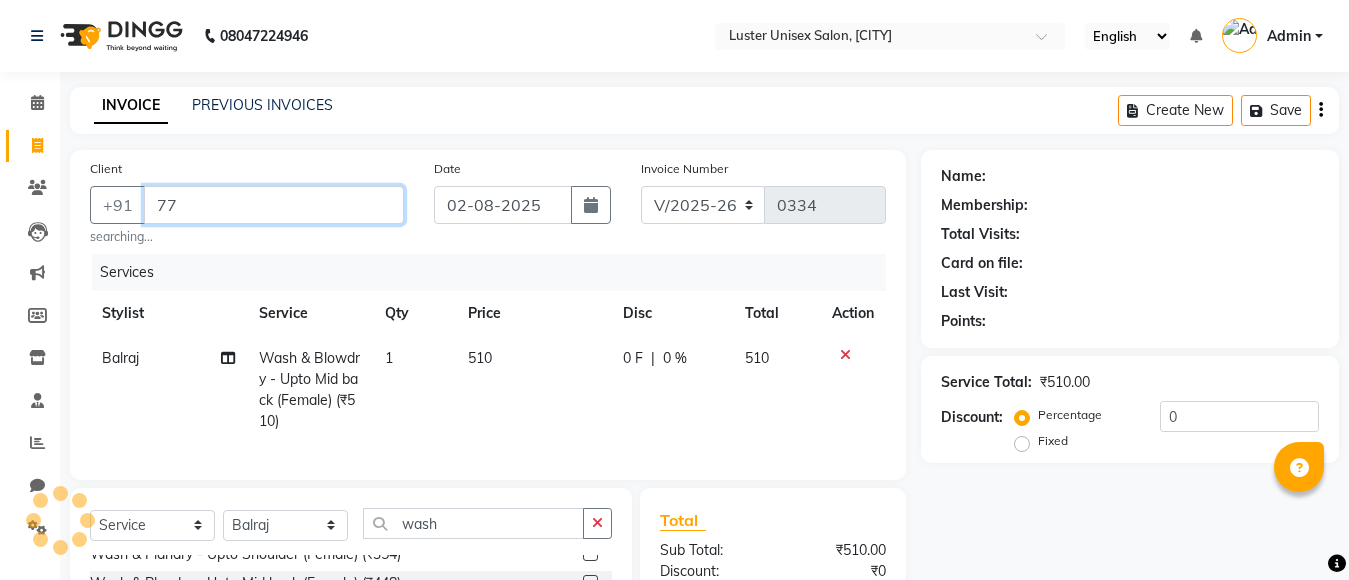 type on "7" 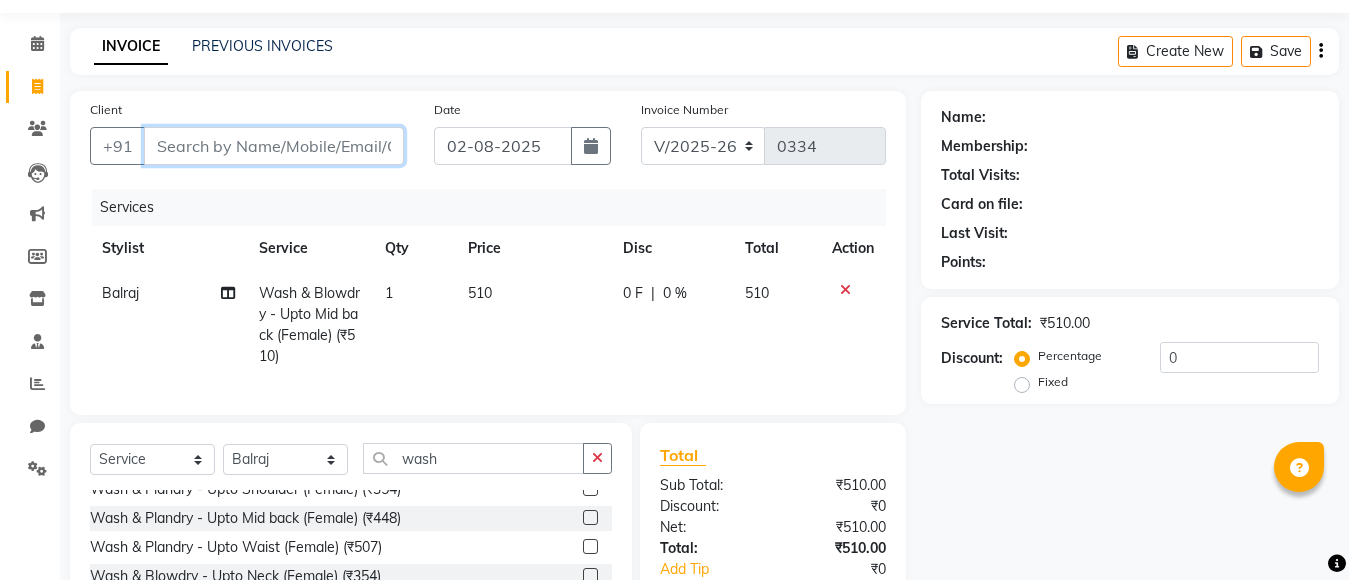 scroll, scrollTop: 44, scrollLeft: 0, axis: vertical 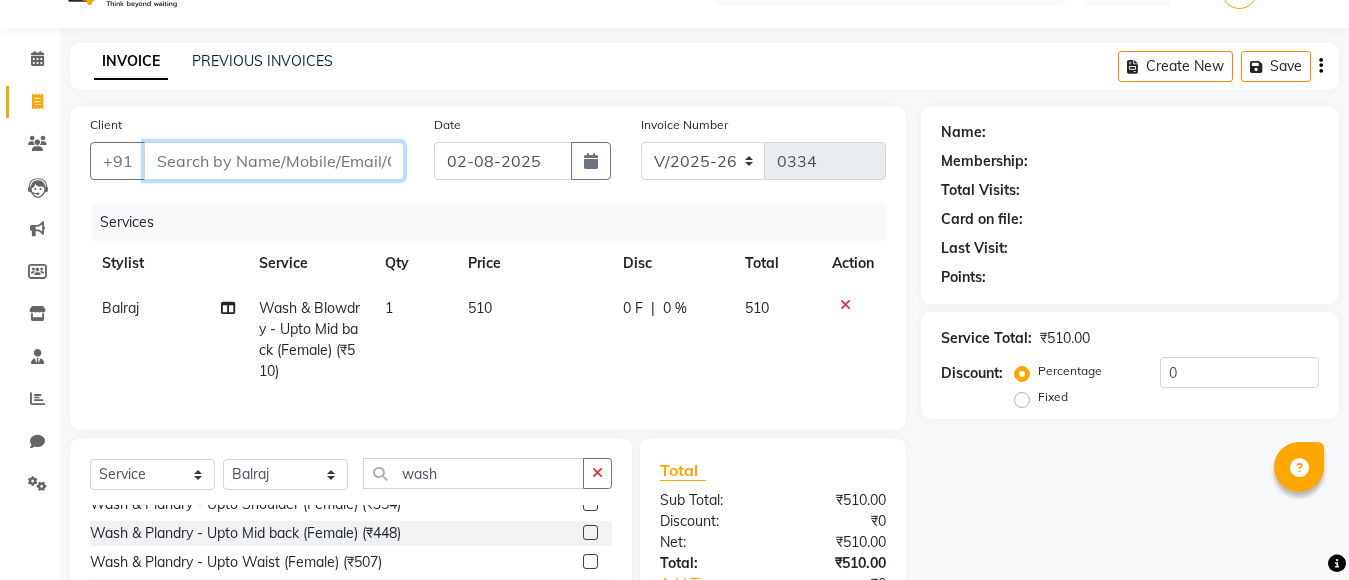 click on "Client" at bounding box center [274, 161] 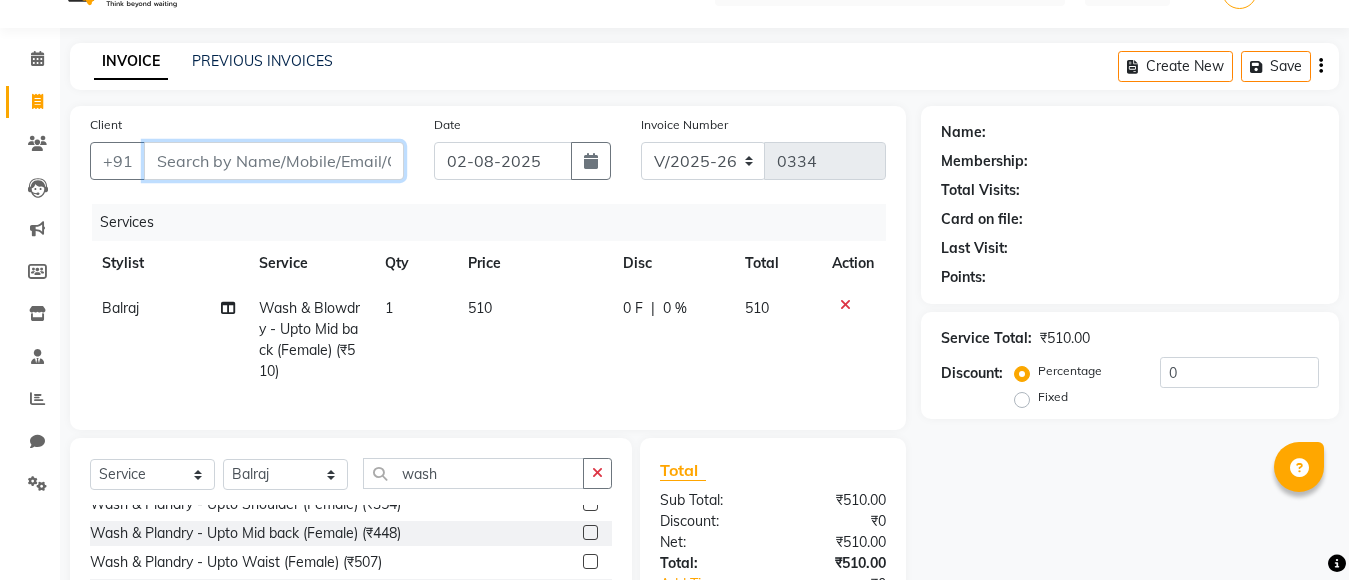 paste on "[PHONE]" 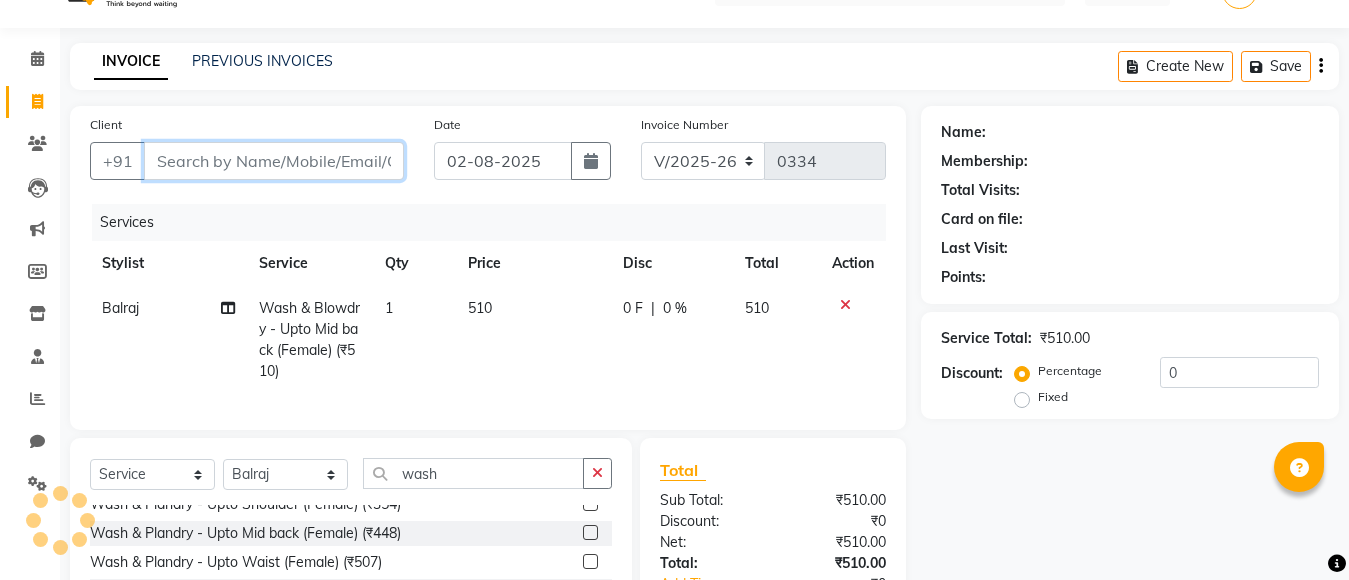 type on "[PHONE]" 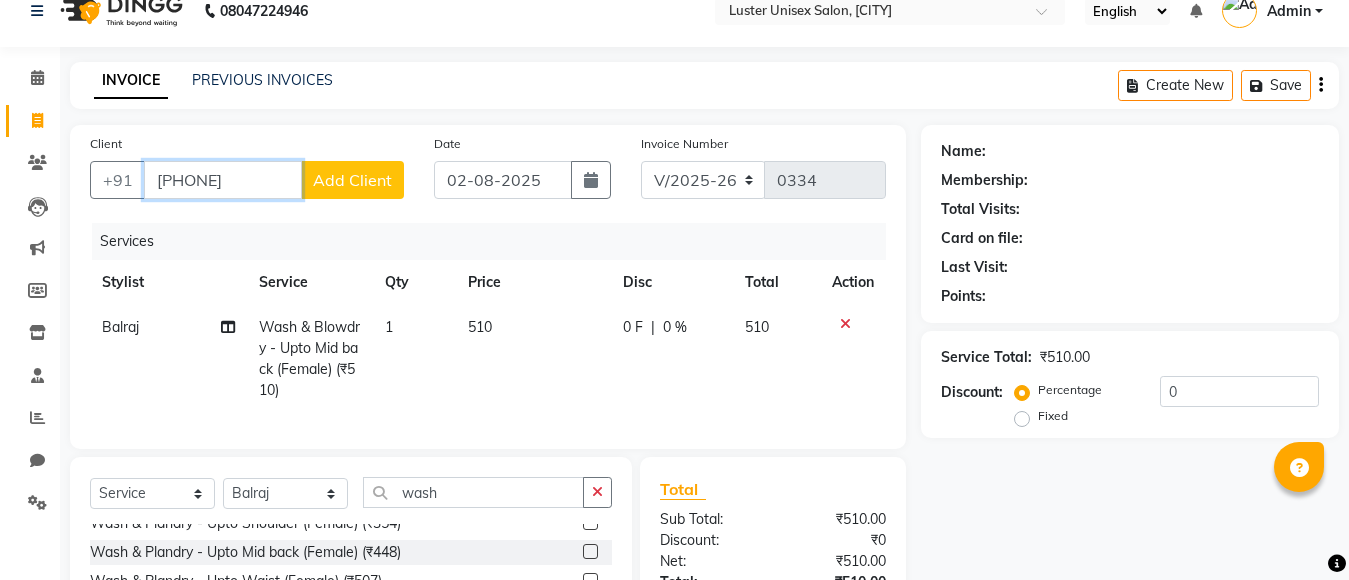 scroll, scrollTop: 0, scrollLeft: 0, axis: both 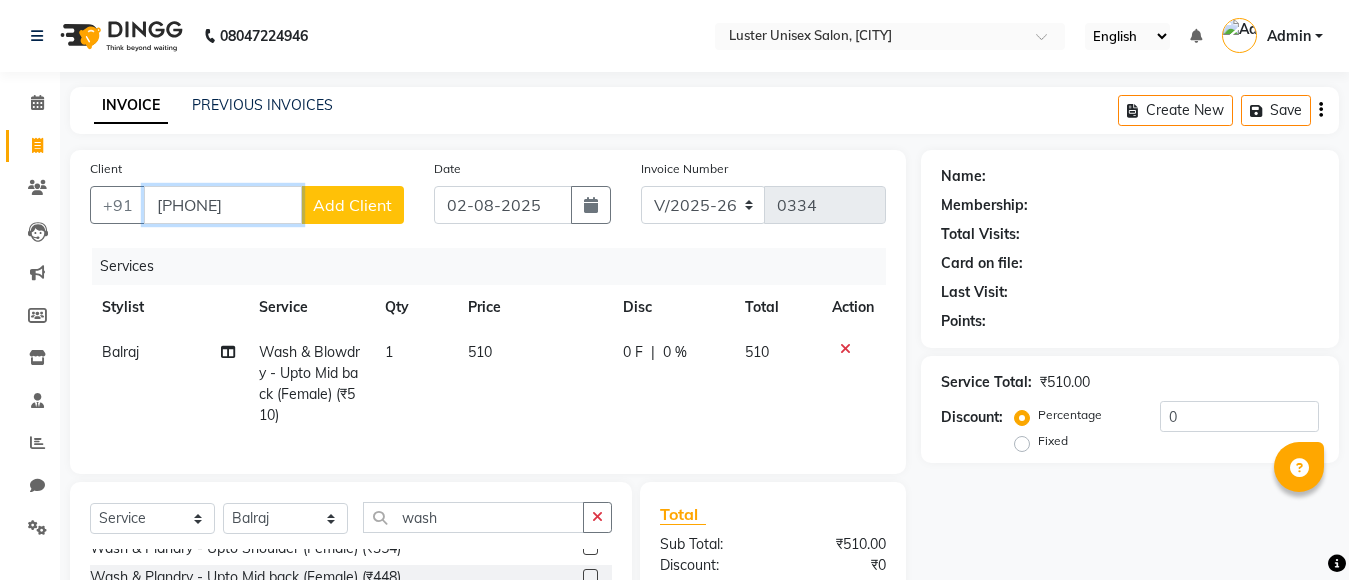 drag, startPoint x: 276, startPoint y: 203, endPoint x: 147, endPoint y: 203, distance: 129 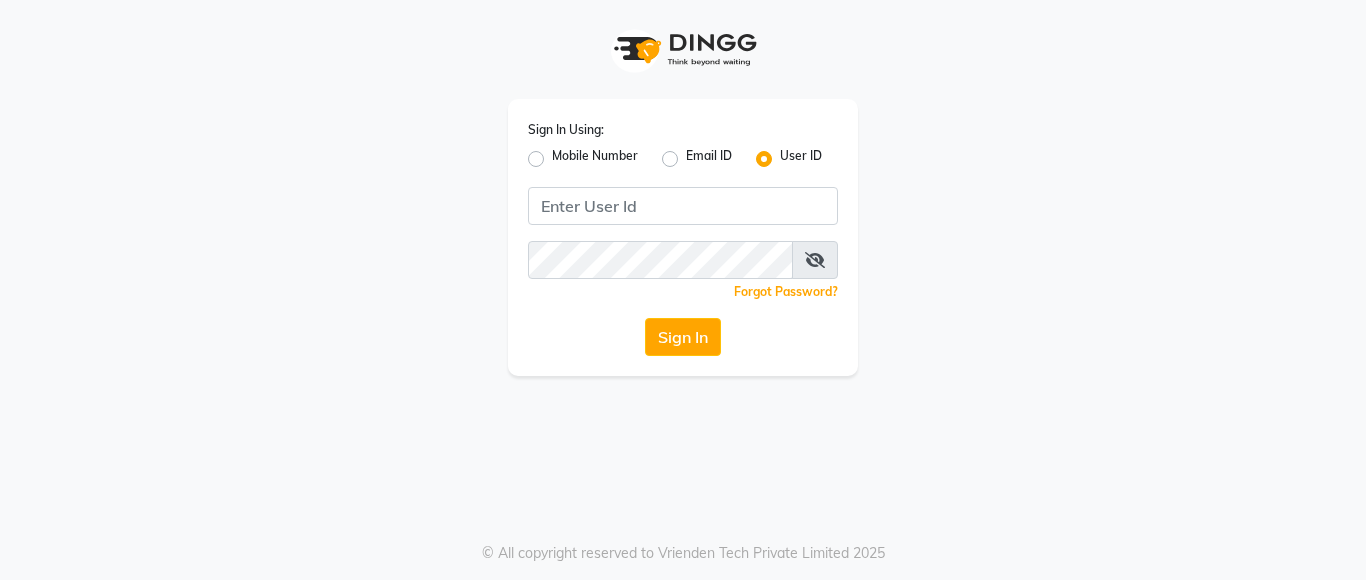 scroll, scrollTop: 0, scrollLeft: 0, axis: both 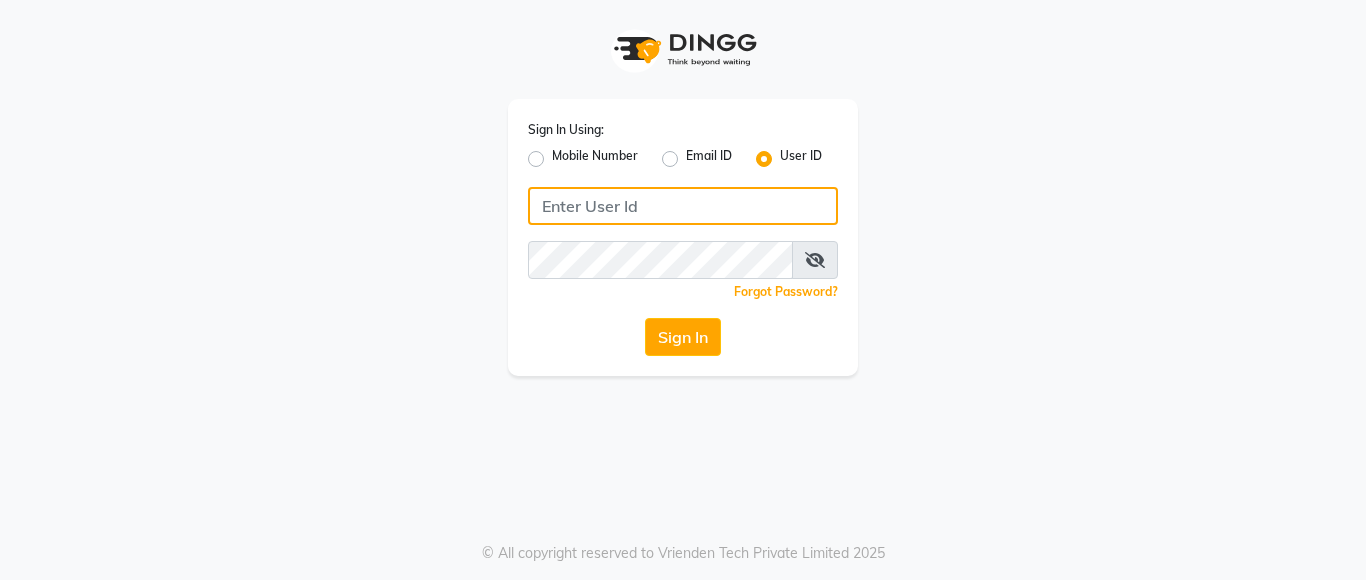 click 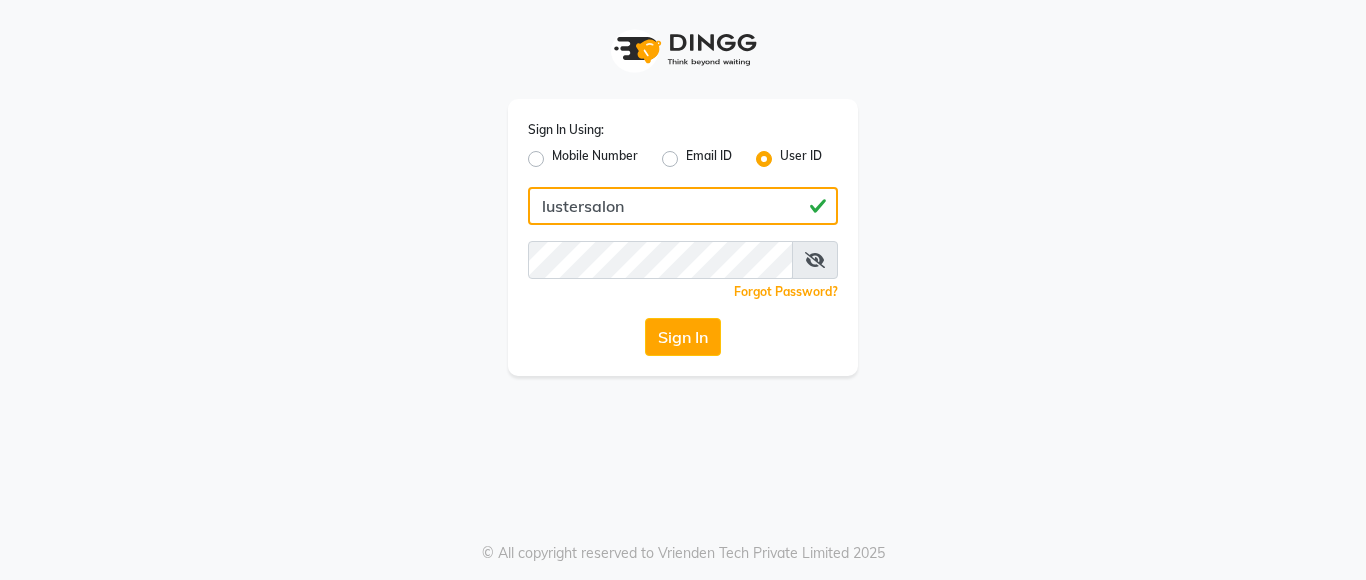 type on "lustersalon" 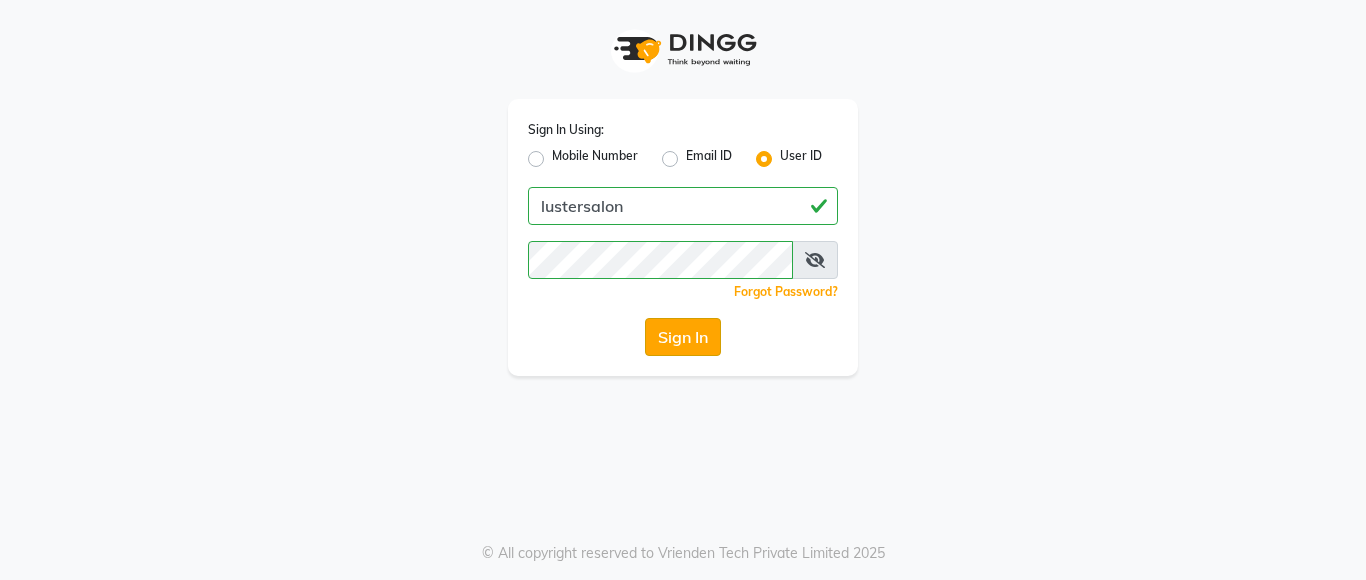 click on "Sign In" 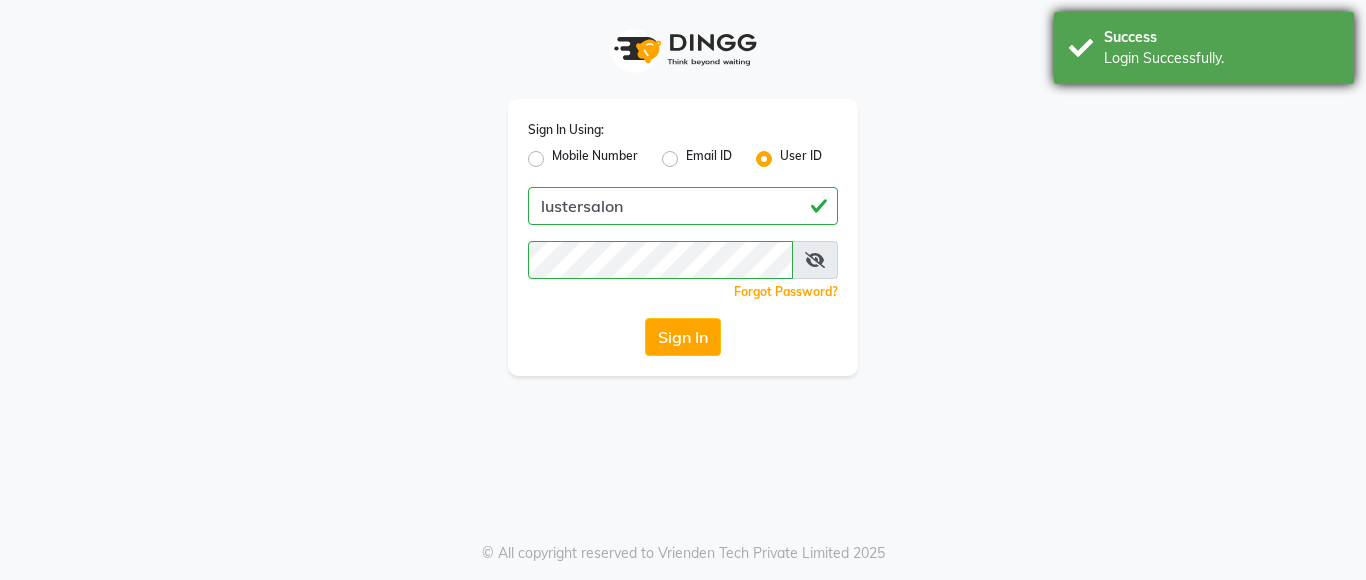 click on "Login Successfully." at bounding box center (1221, 58) 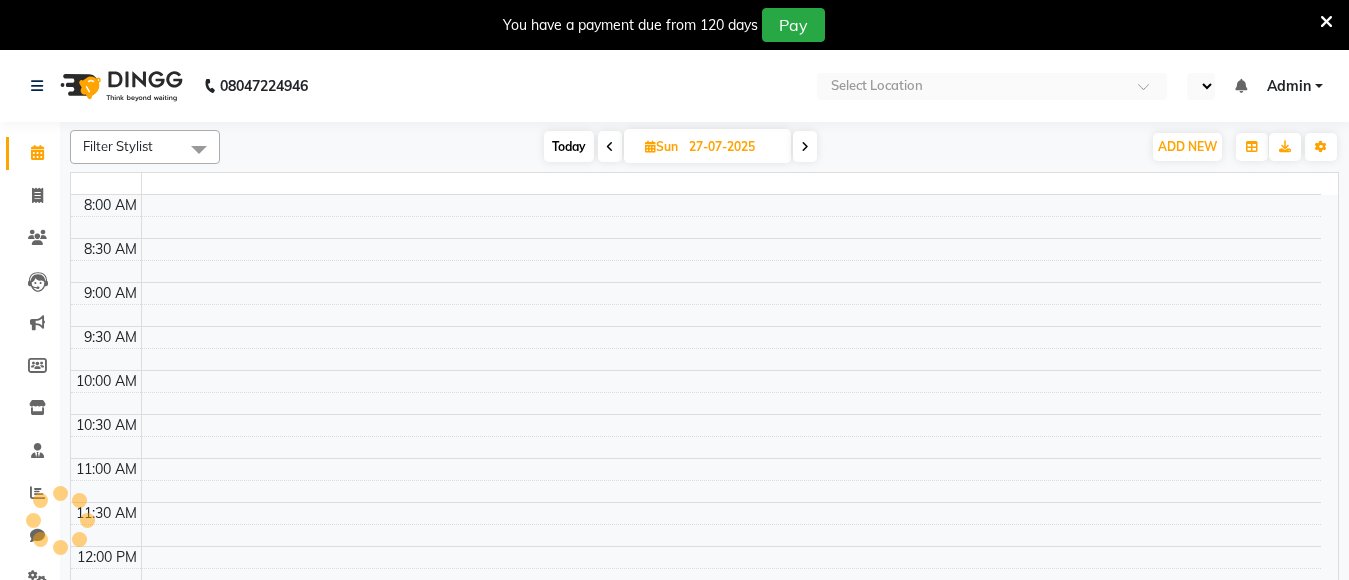 click at bounding box center (1326, 22) 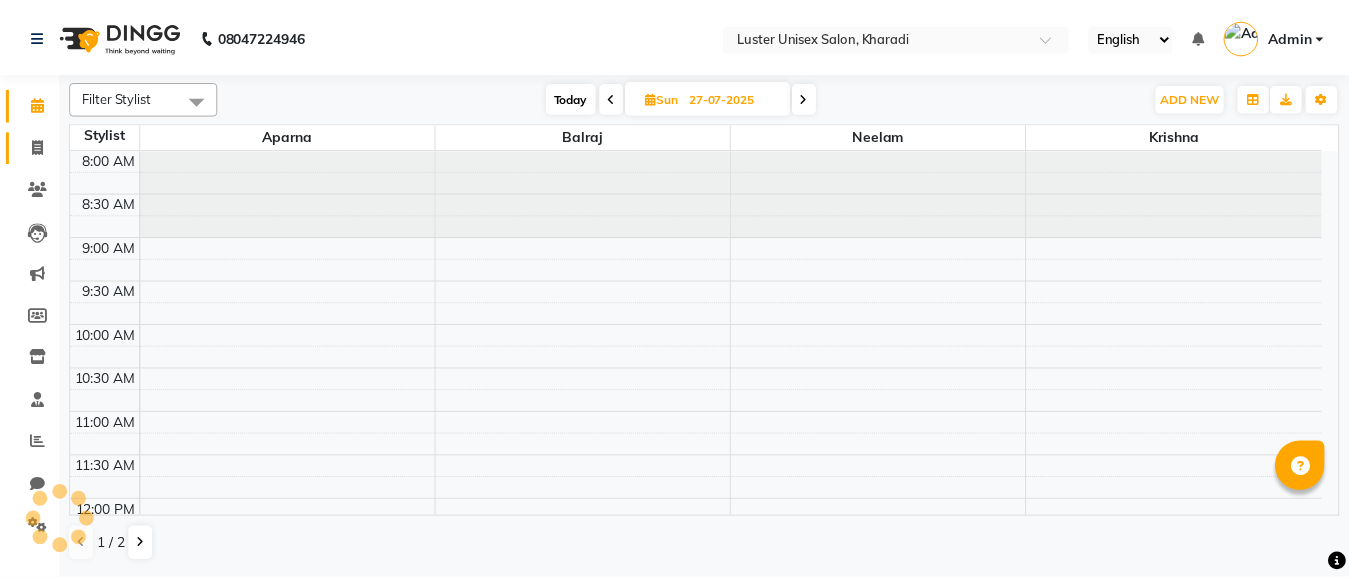 scroll, scrollTop: 0, scrollLeft: 0, axis: both 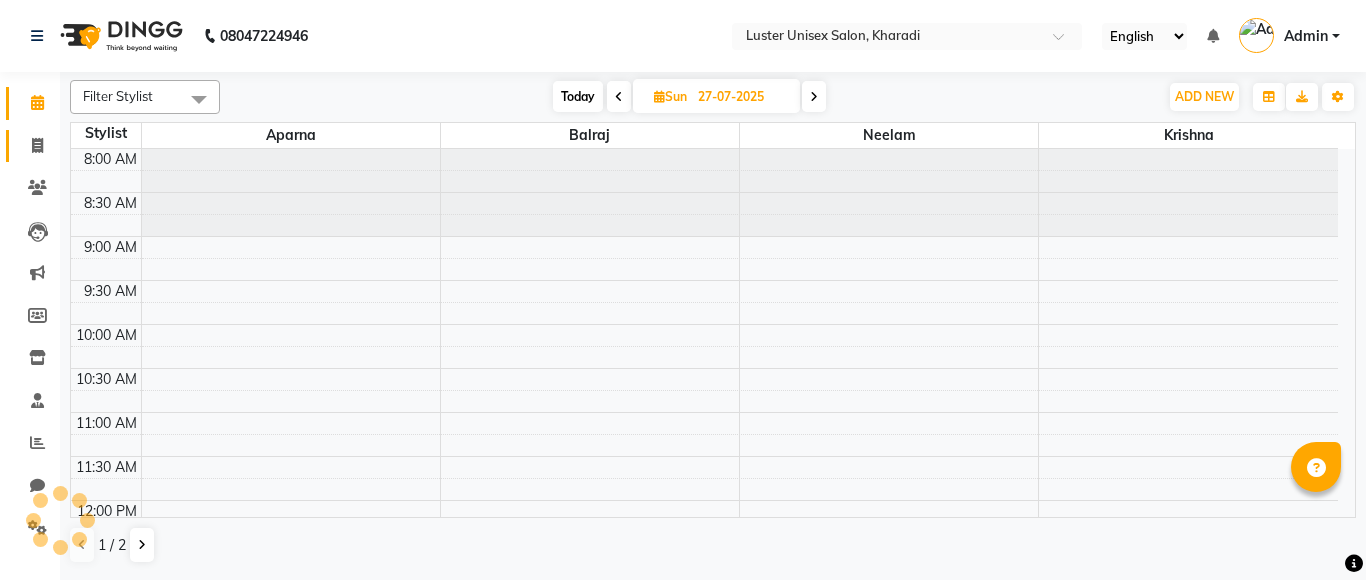 click 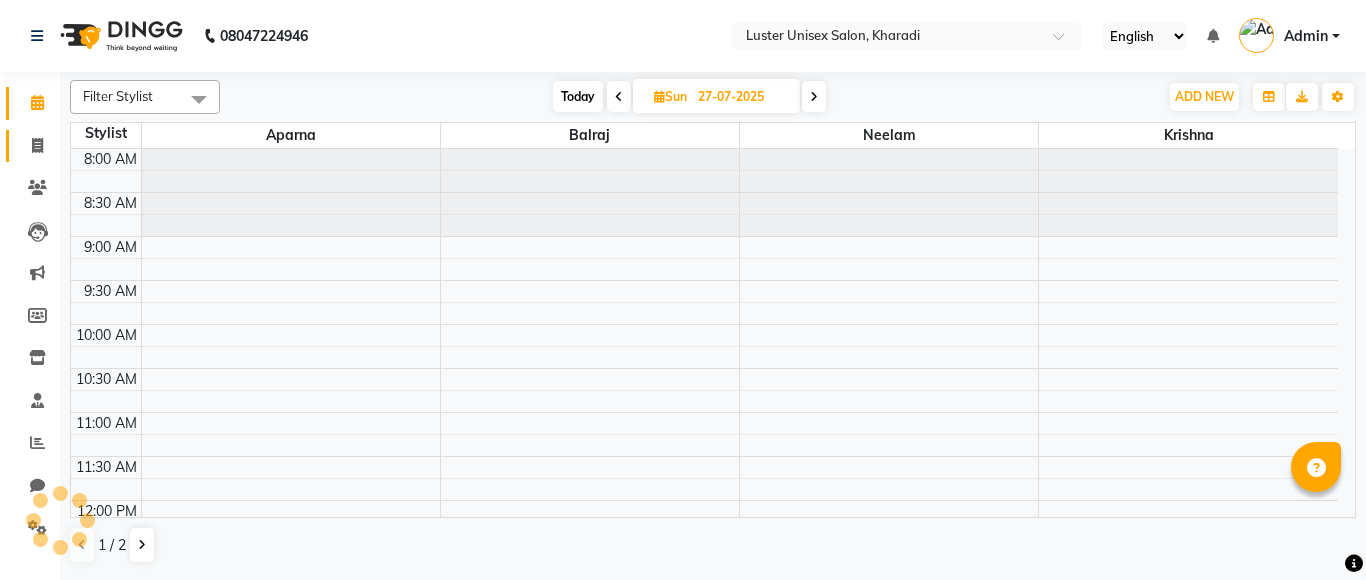 select on "service" 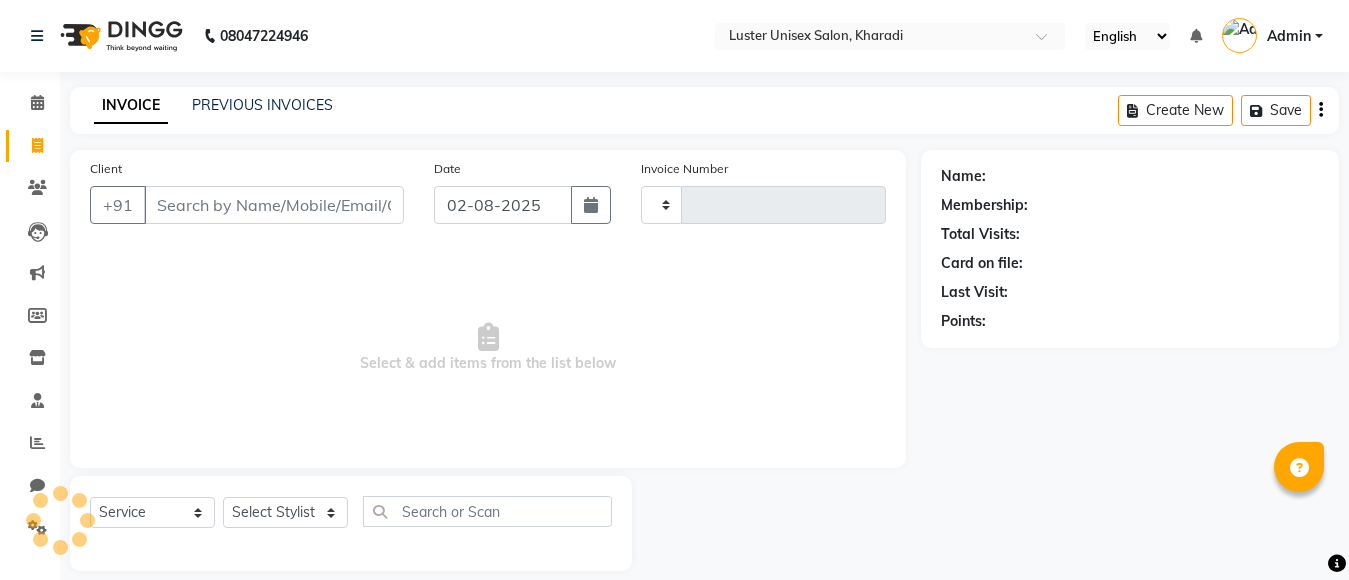 type on "0334" 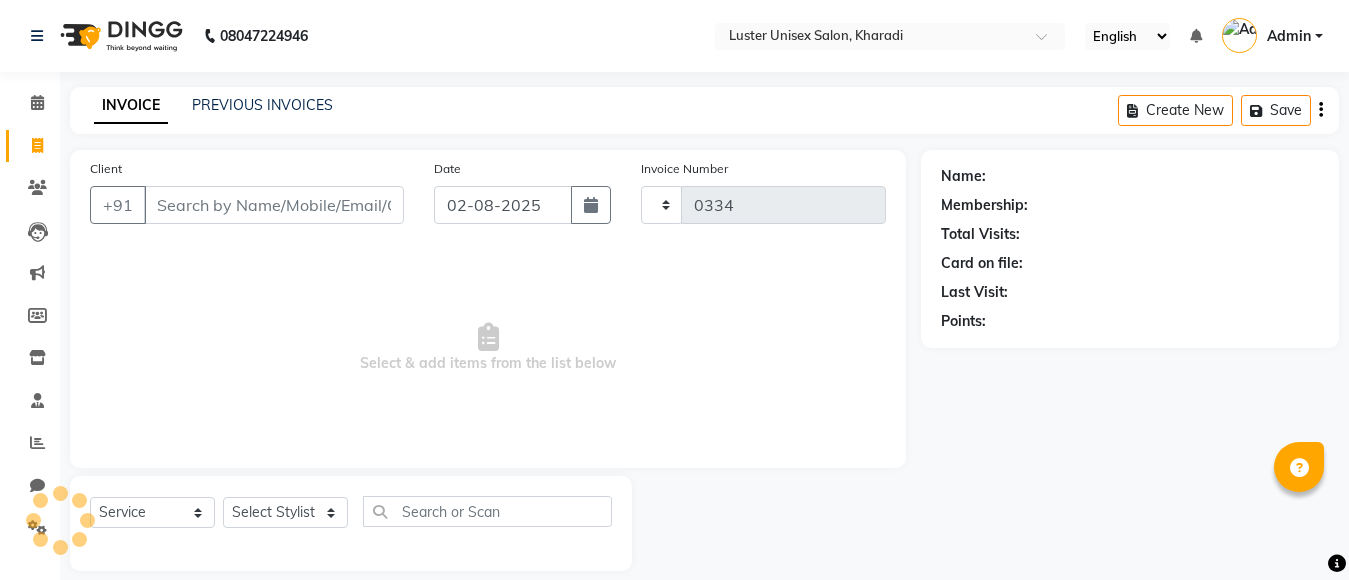 select on "7467" 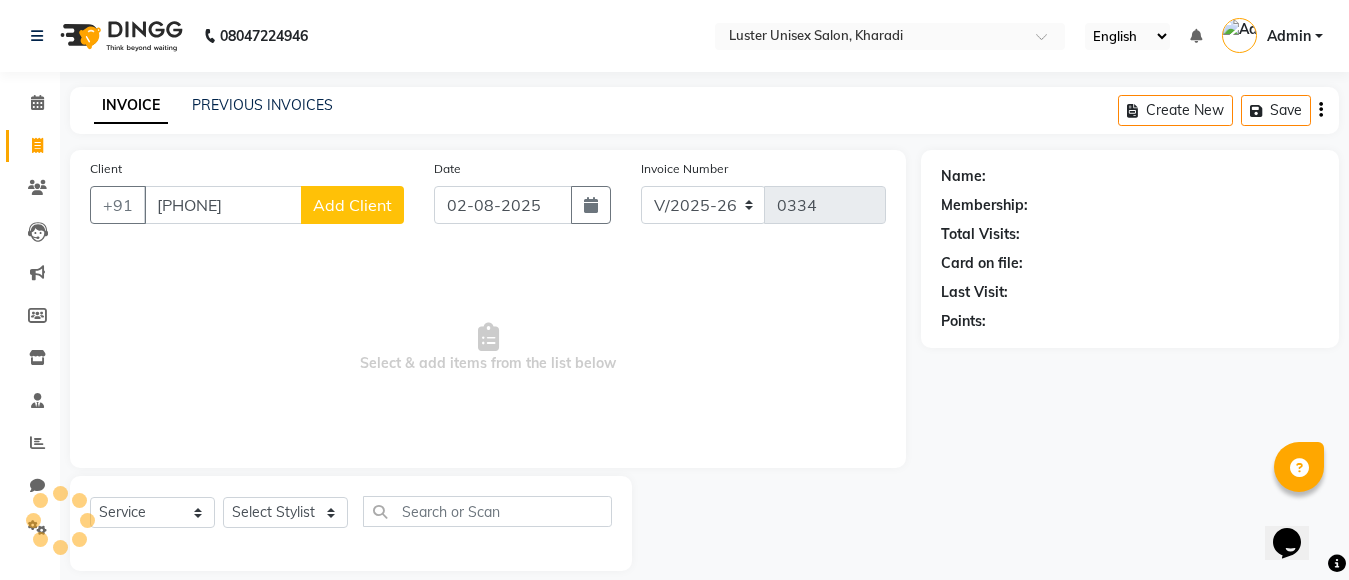 scroll, scrollTop: 0, scrollLeft: 0, axis: both 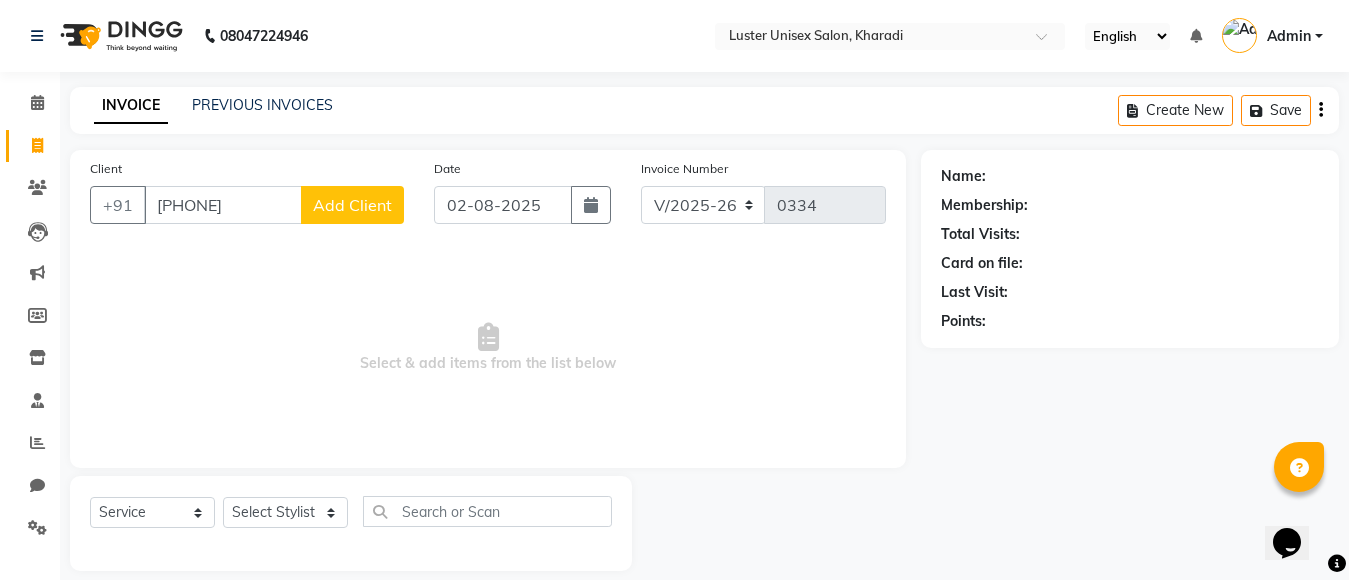 type on "[PHONE]" 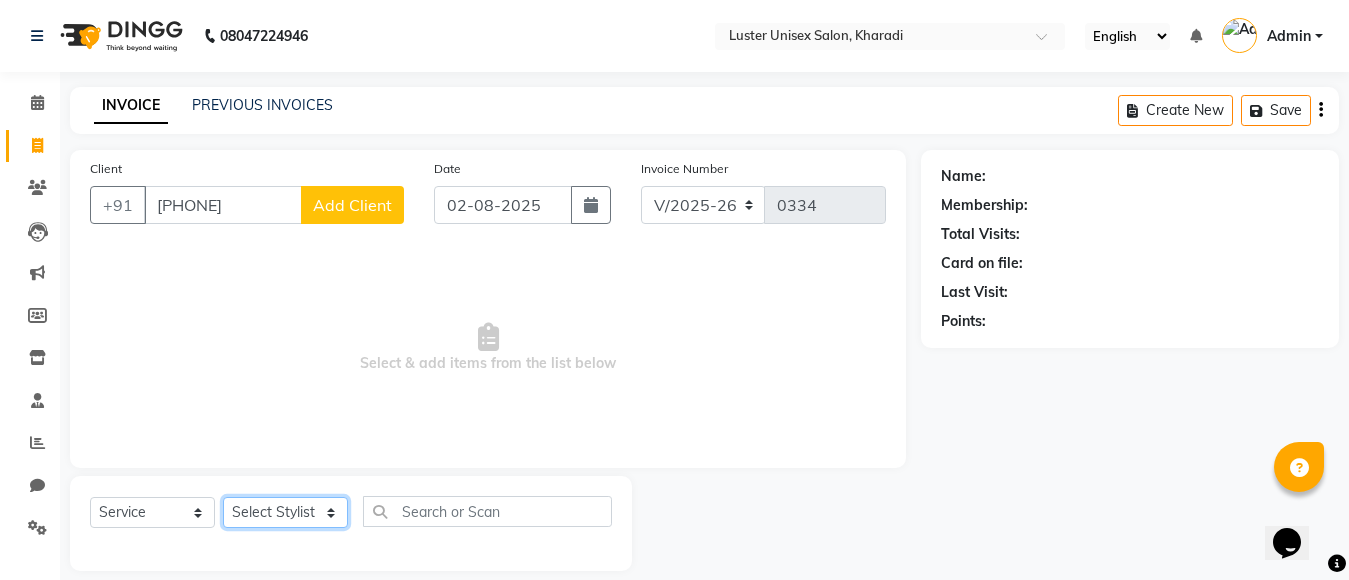 click on "Select Stylist [NAME] [NAME] [NAME] [NAME]" 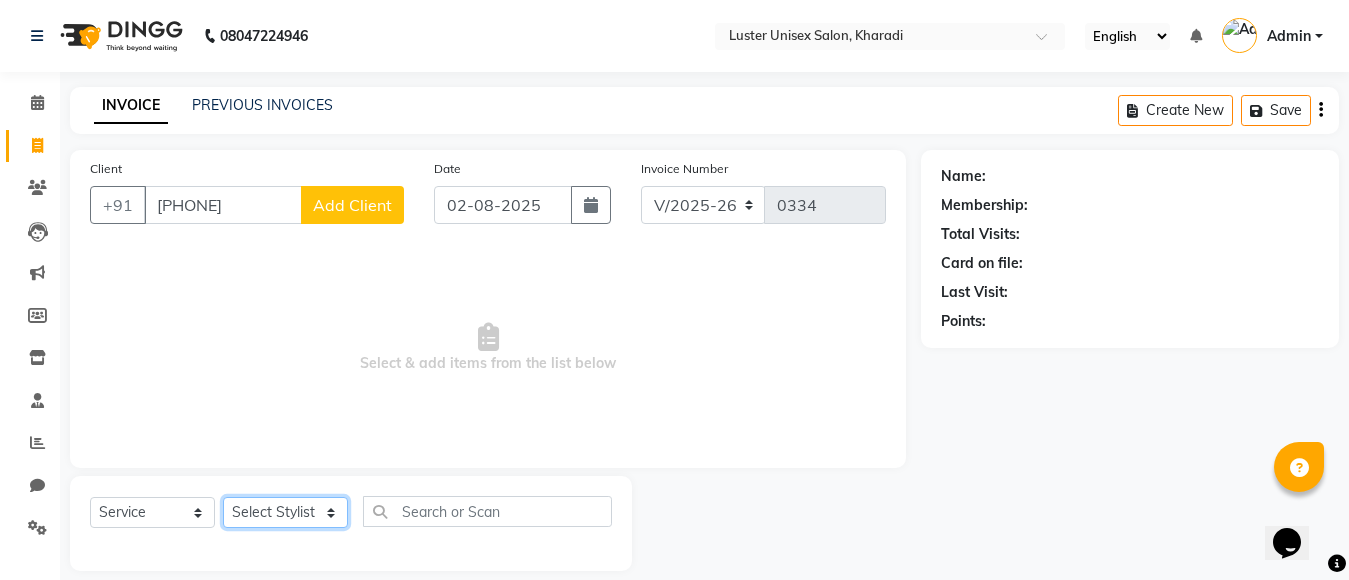 select on "68086" 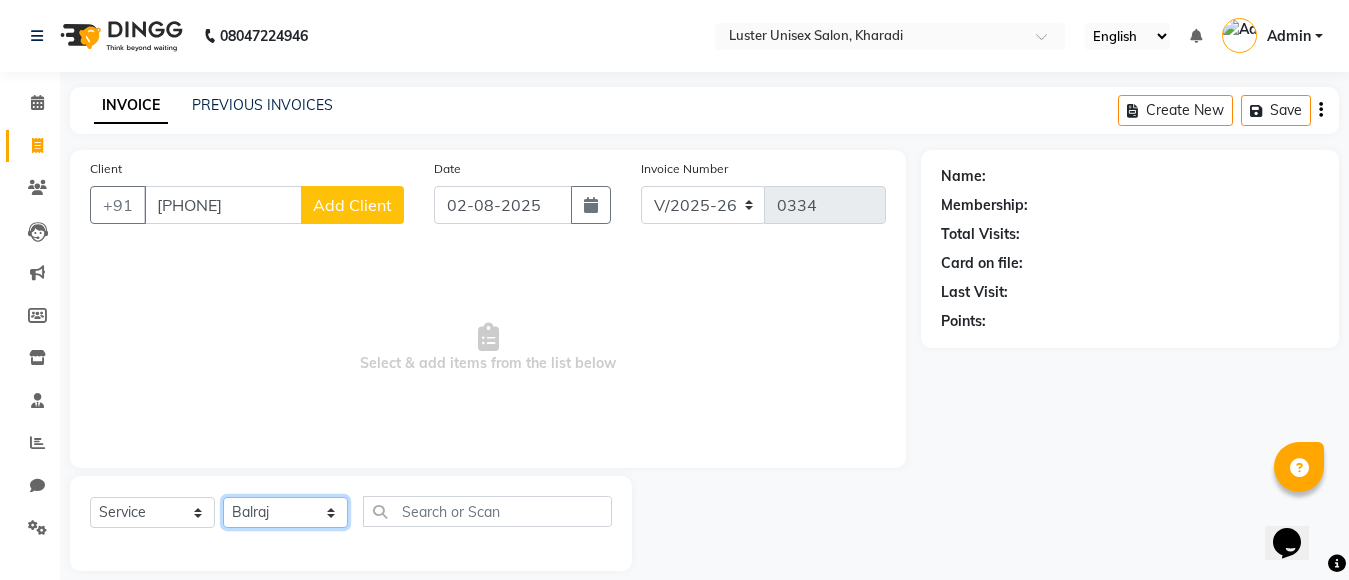 click on "Select Stylist [NAME] [NAME] [NAME] [NAME]" 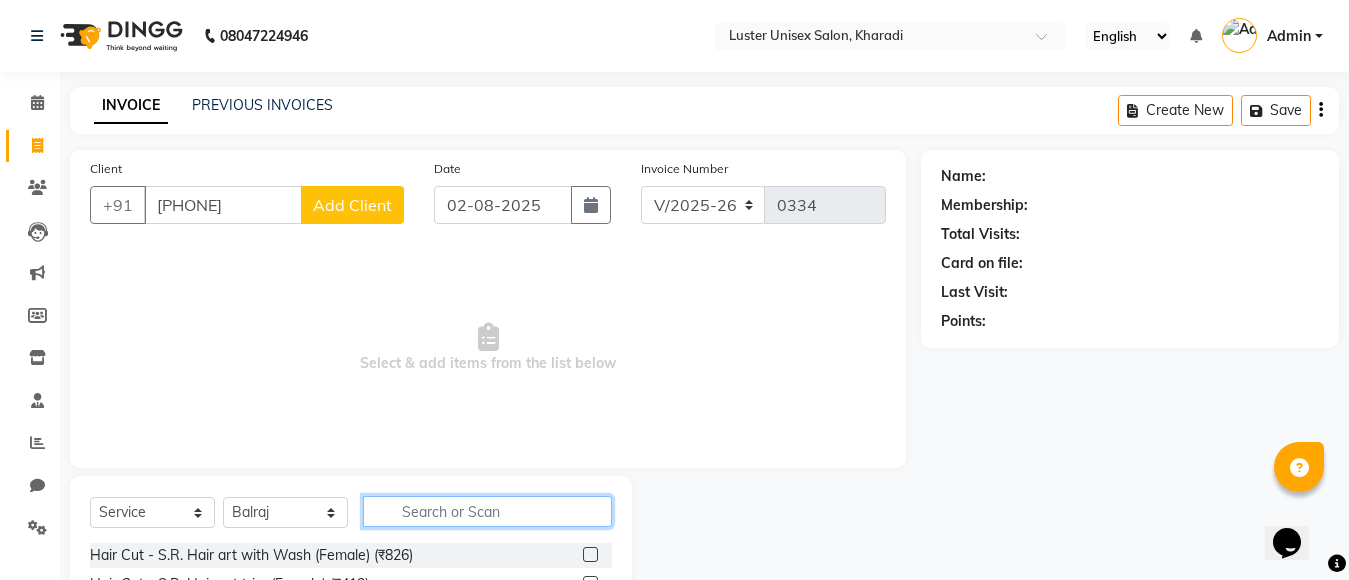click 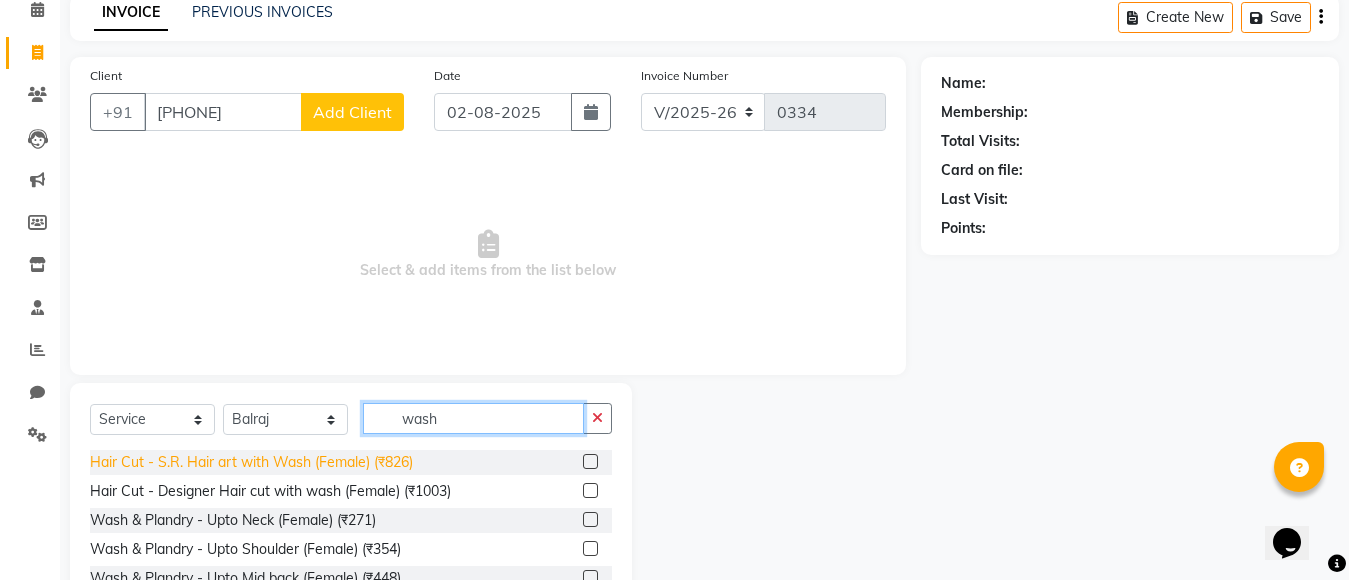 scroll, scrollTop: 221, scrollLeft: 0, axis: vertical 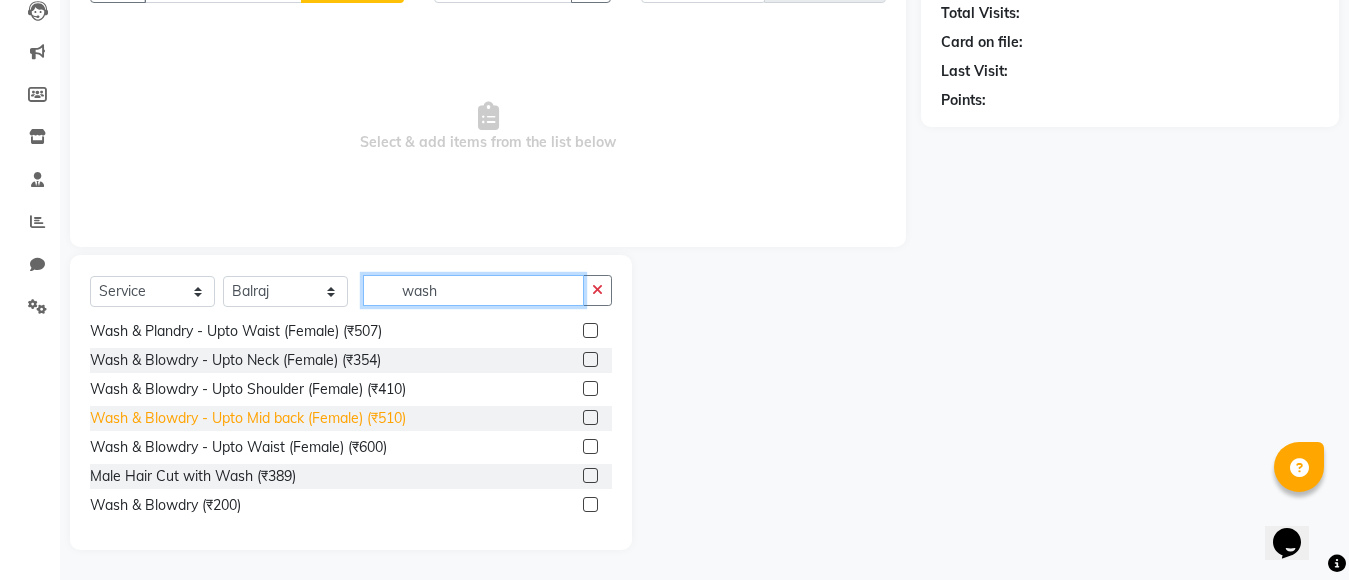 type on "wash" 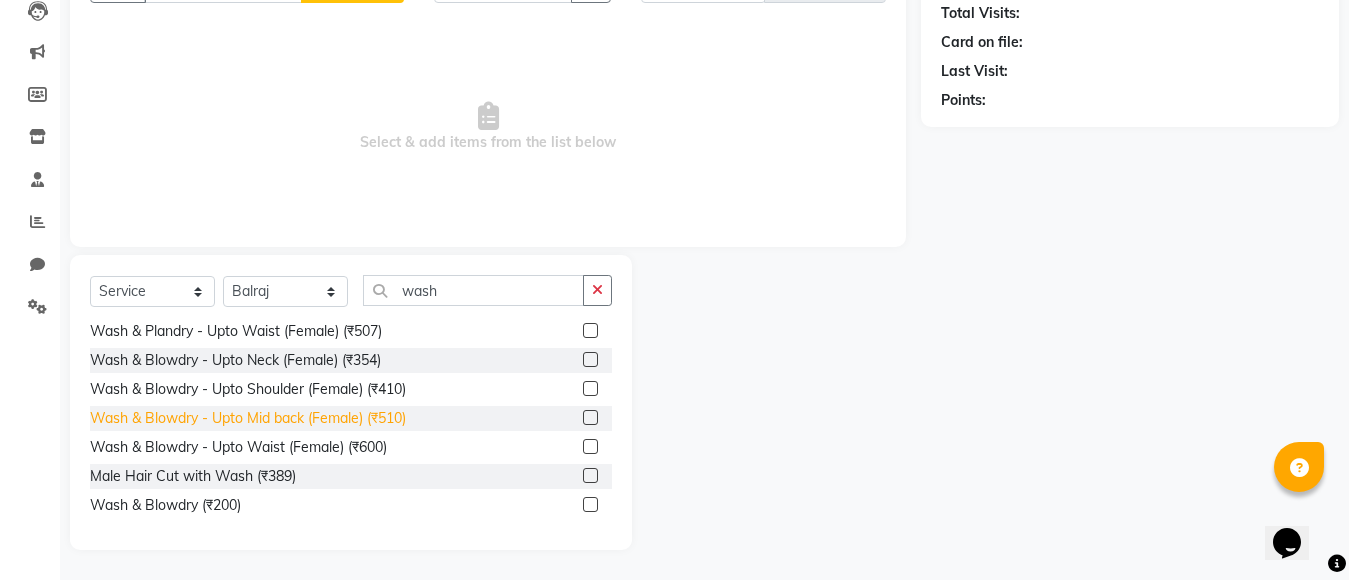 click on "Wash & Blowdry - Upto Mid back   (Female) (₹510)" 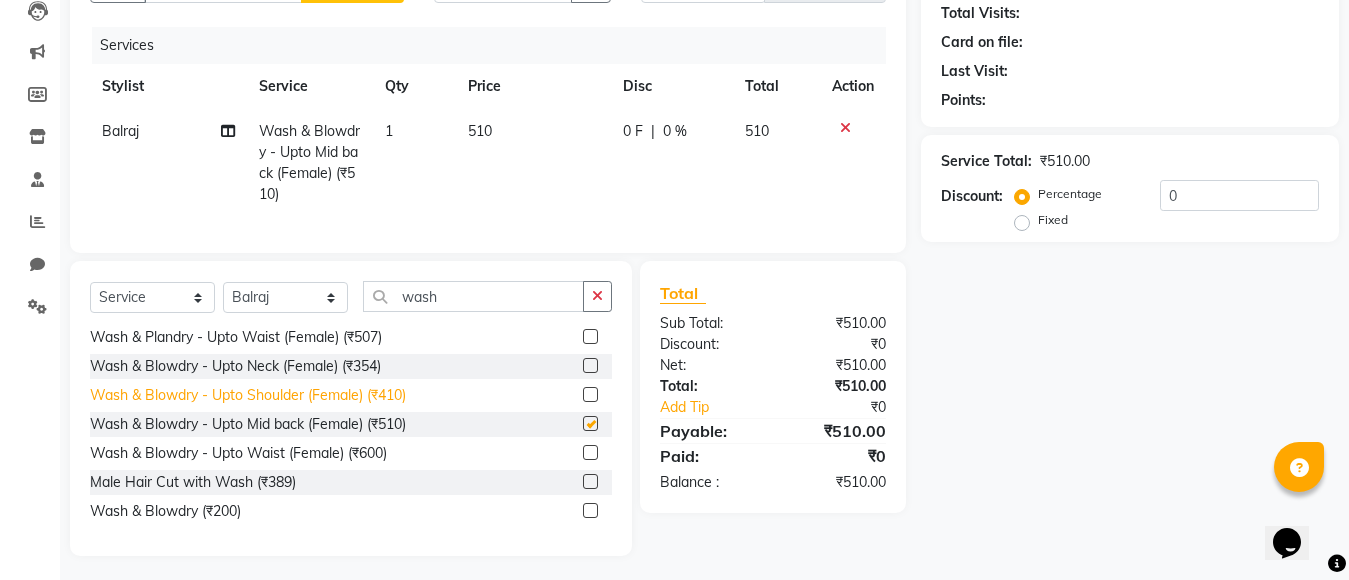 checkbox on "false" 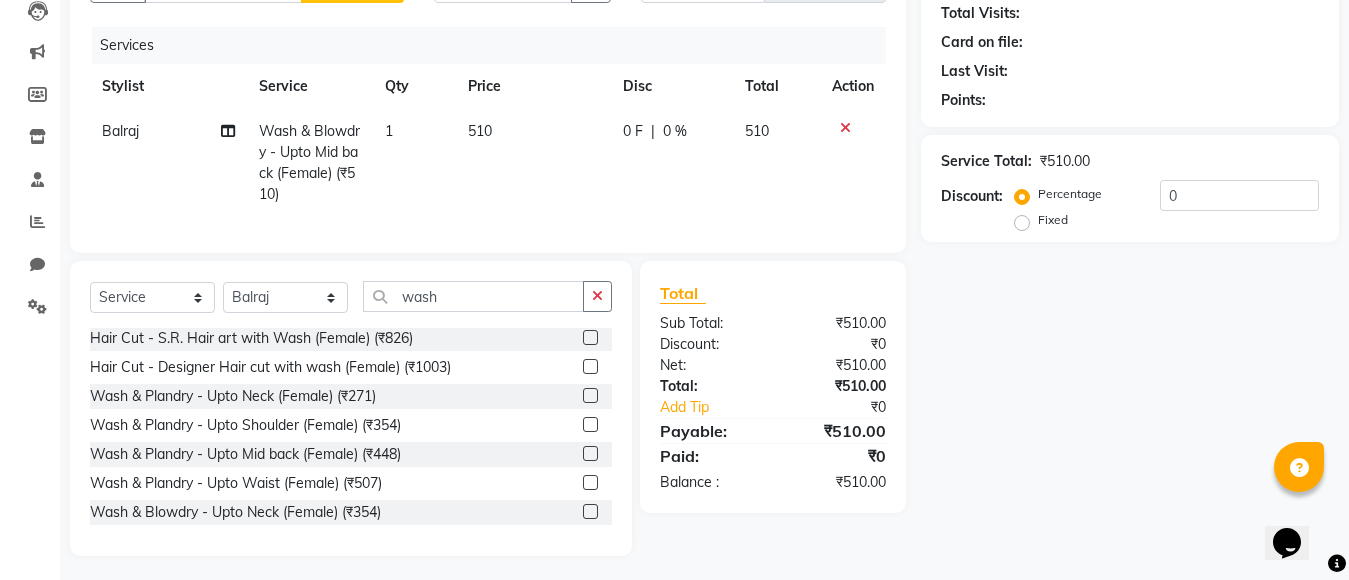 scroll, scrollTop: 0, scrollLeft: 0, axis: both 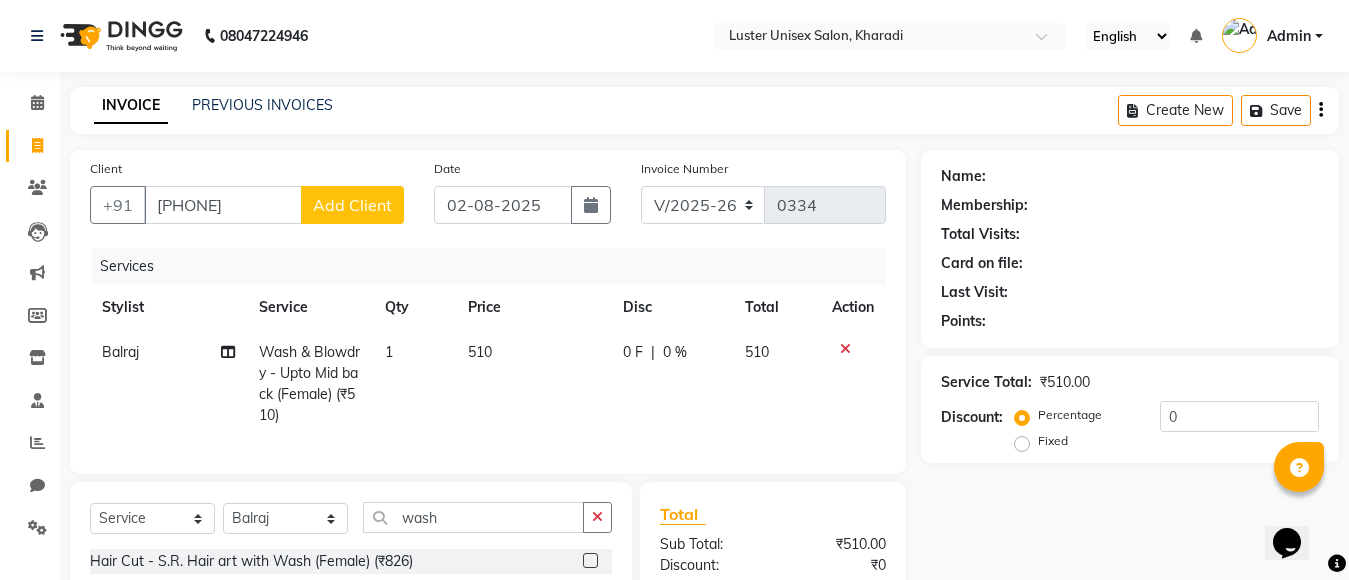 click on "Add Client" 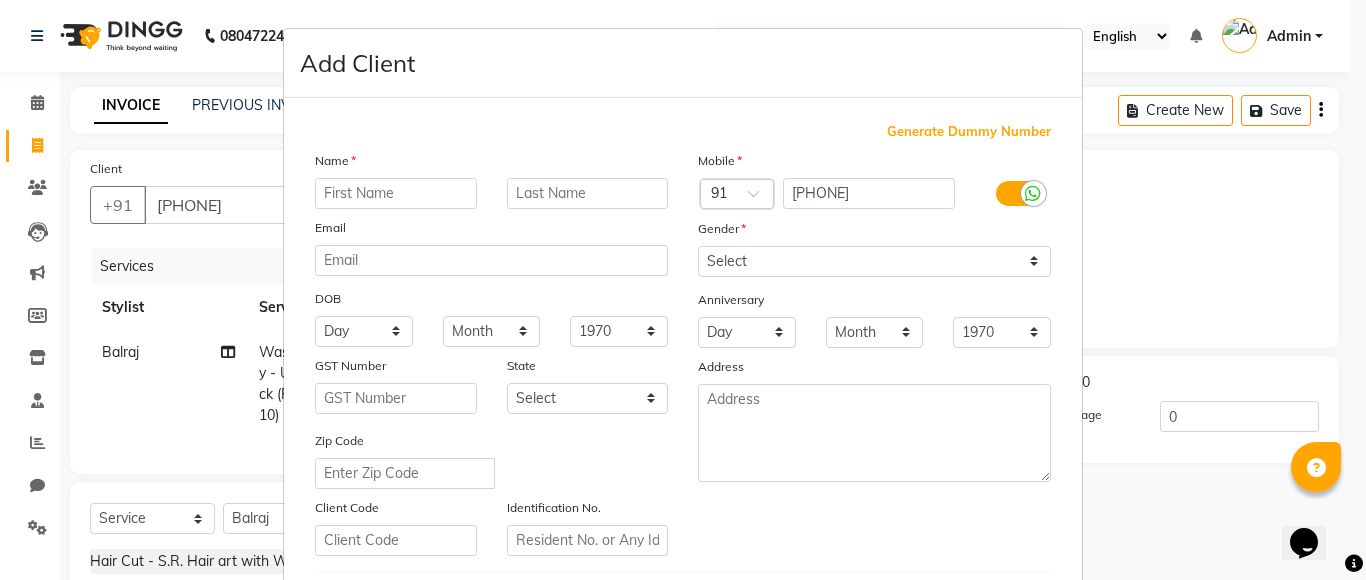 click at bounding box center (396, 193) 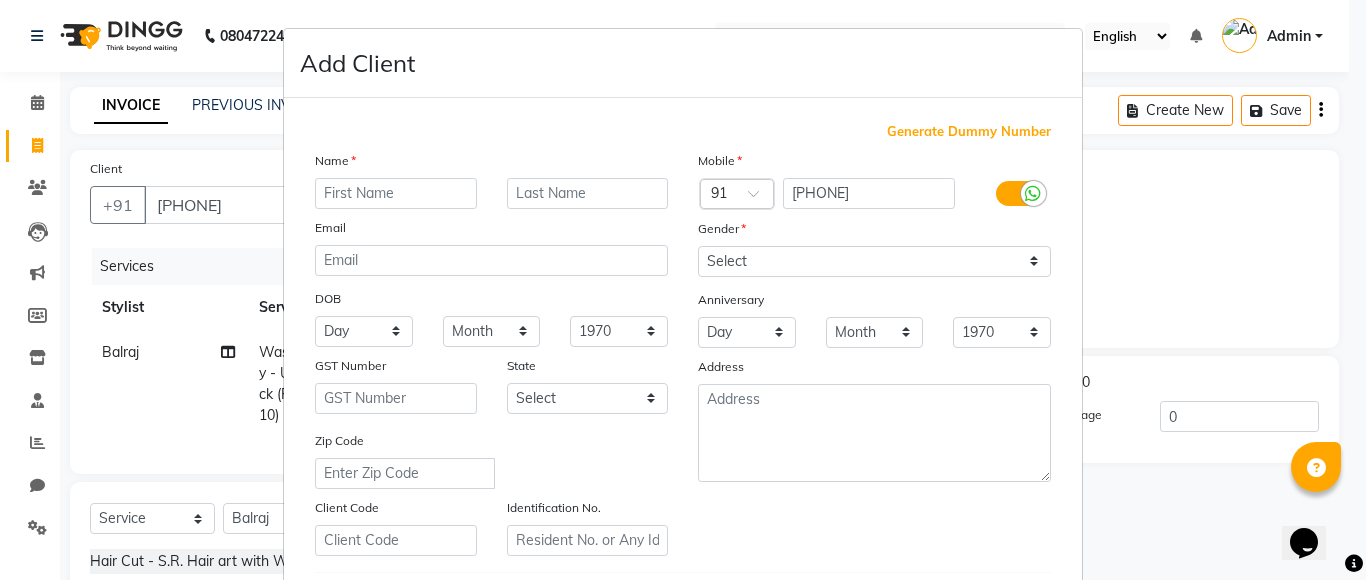 click on "Add Client Generate Dummy Number Name Email DOB Day 01 02 03 04 05 06 07 08 09 10 11 12 13 14 15 16 17 18 19 20 21 22 23 24 25 26 27 28 29 30 31 Month January February March April May June July August September October November December 1940 1941 1942 1943 1944 1945 1946 1947 1948 1949 1950 1951 1952 1953 1954 1955 1956 1957 1958 1959 1960 1961 1962 1963 1964 1965 1966 1967 1968 1969 1970 1971 1972 1973 1974 1975 1976 1977 1978 1979 1980 1981 1982 1983 1984 1985 1986 1987 1988 1989 1990 1991 1992 1993 1994 1995 1996 1997 1998 1999 2000 2001 2002 2003 2004 2005 2006 2007 2008 2009 2010 2011 2012 2013 2014 2015 2016 2017 2018 2019 2020 2021 2022 2023 2024 GST Number State Select Andaman and Nicobar Islands Andhra Pradesh Arunachal Pradesh Assam Bihar Chandigarh Chhattisgarh Dadra and Nagar Haveli Daman and Diu Delhi Goa Gujarat Haryana Himachal Pradesh Jammu and Kashmir Jharkhand Karnataka Kerala Lakshadweep Madhya Pradesh Maharashtra Manipur Meghalaya Mizoram Nagaland Odisha Pondicherry Punjab Rajasthan Sikkim" at bounding box center (683, 290) 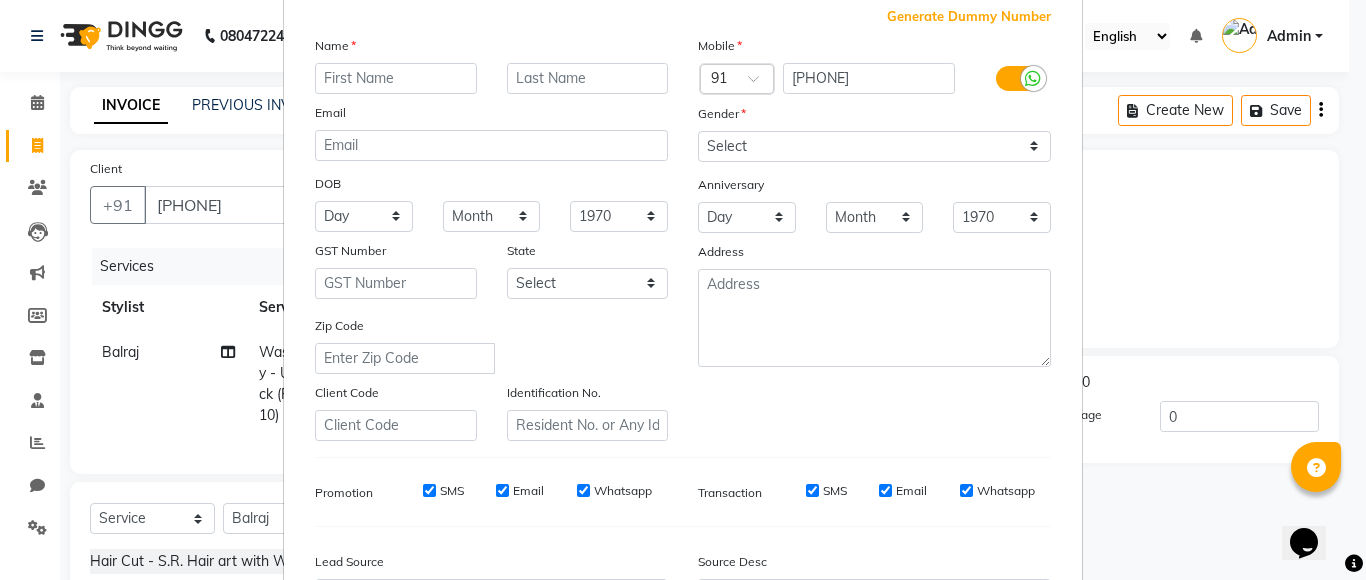 scroll, scrollTop: 343, scrollLeft: 0, axis: vertical 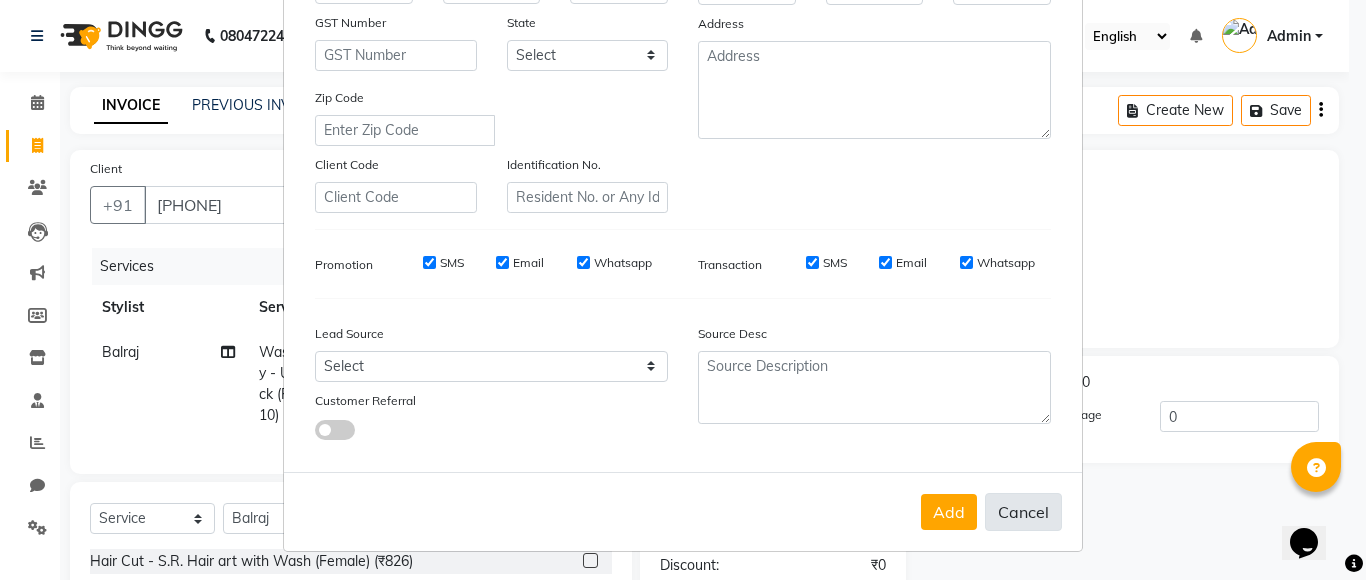 click on "Cancel" at bounding box center [1023, 512] 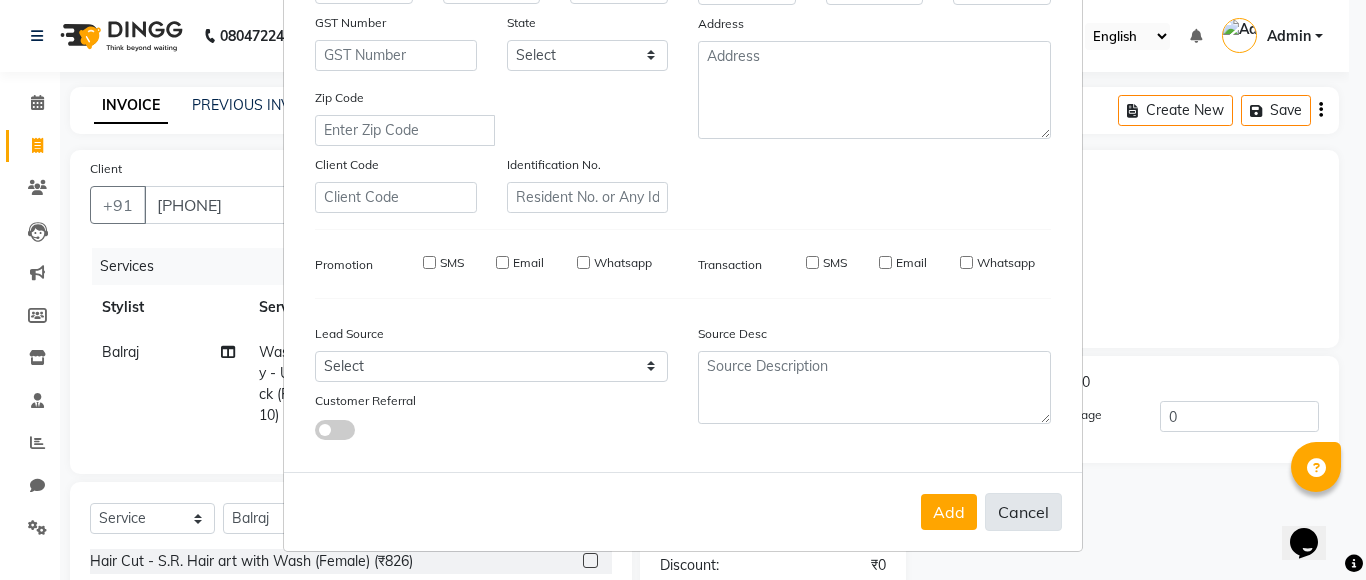 select 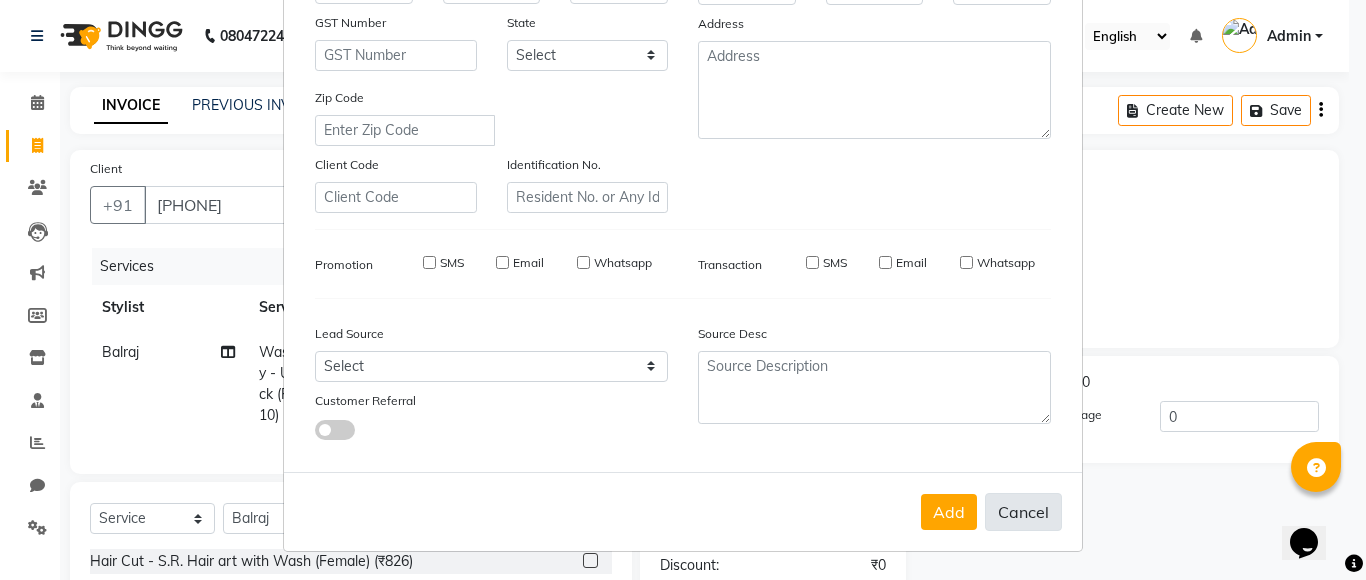 checkbox on "false" 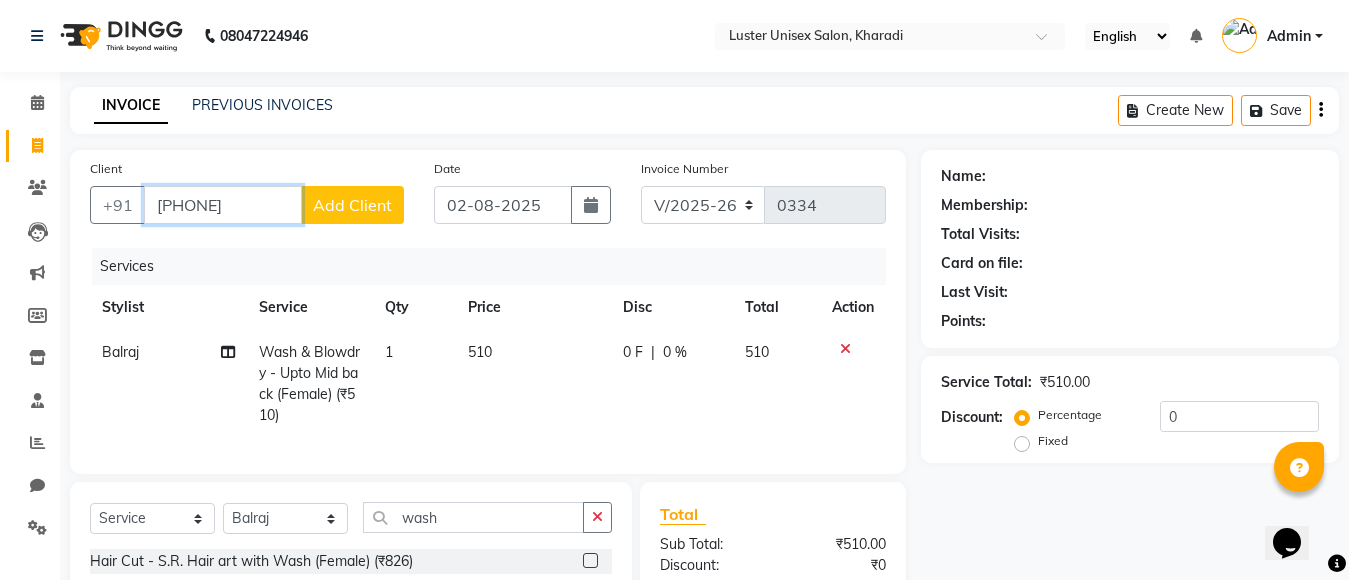 drag, startPoint x: 270, startPoint y: 202, endPoint x: 146, endPoint y: 202, distance: 124 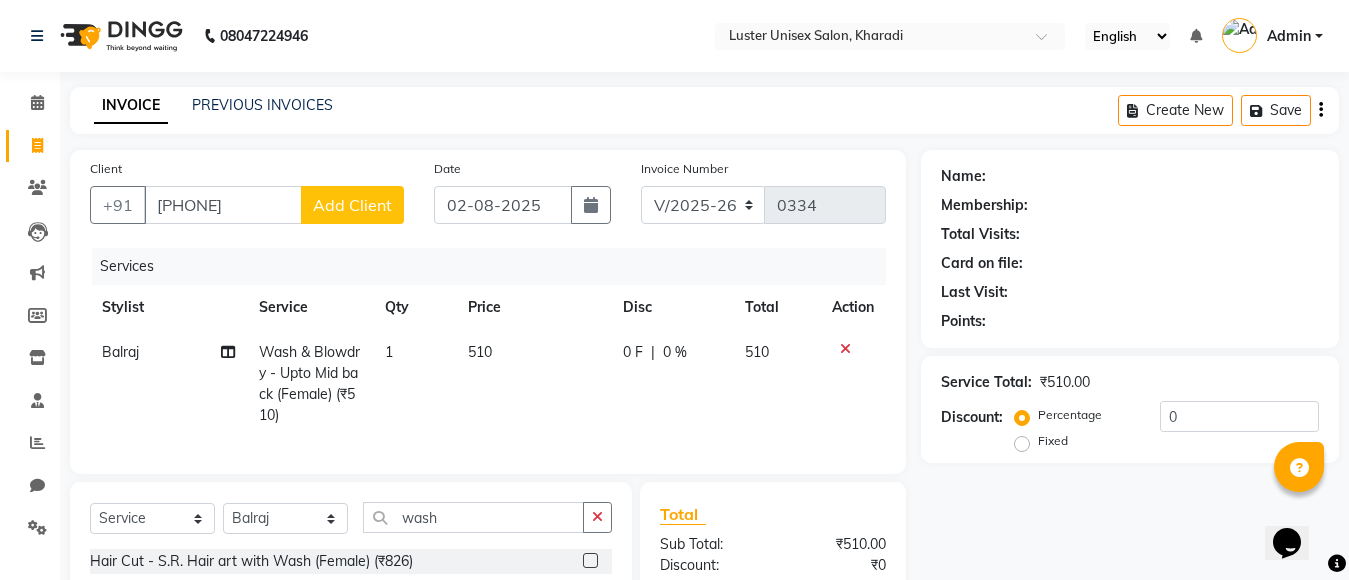 click on "Add Client" 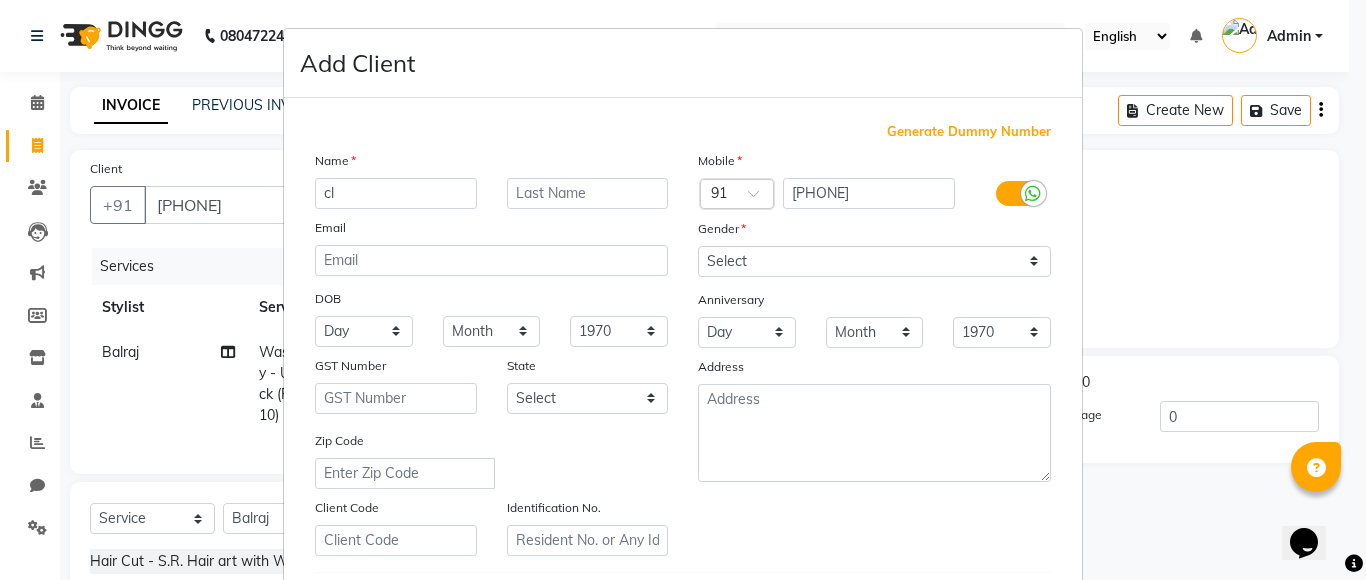 type on "c" 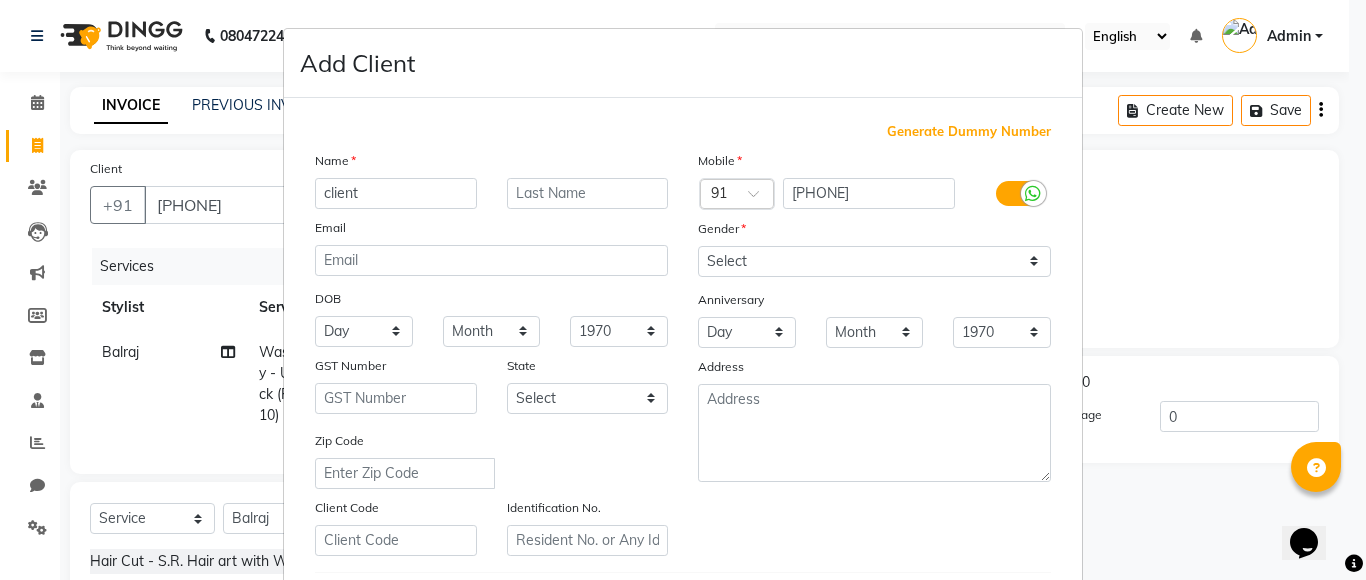 type on "client" 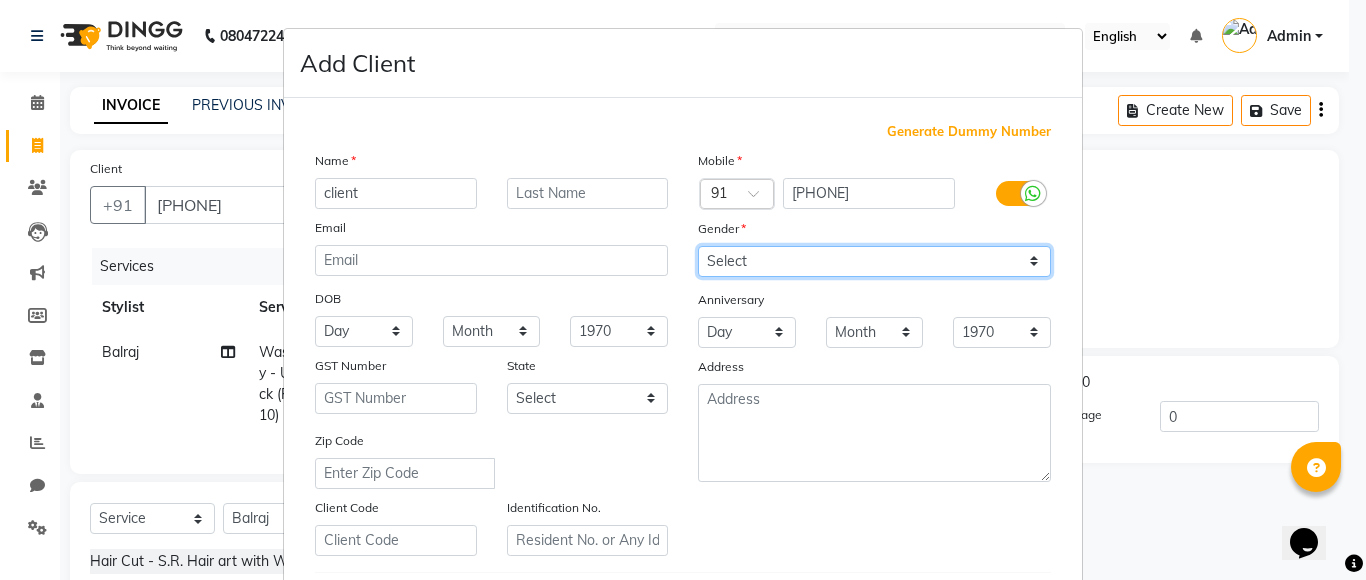 click on "Select Male Female Other Prefer Not To Say" at bounding box center (874, 261) 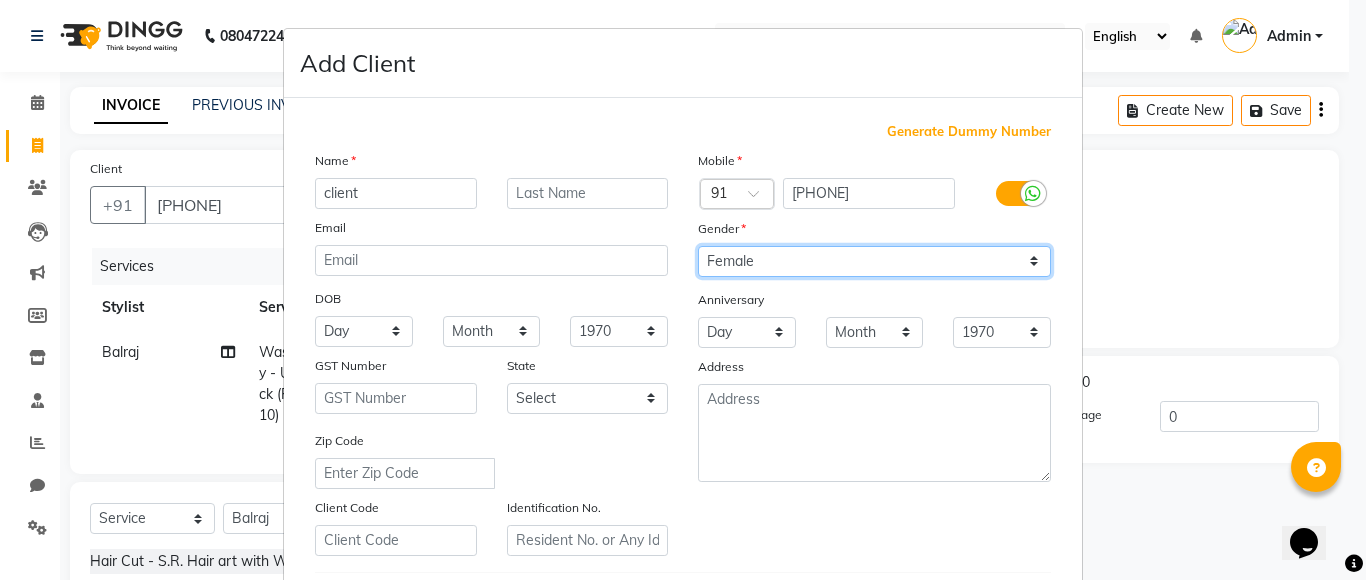 click on "Select Male Female Other Prefer Not To Say" at bounding box center (874, 261) 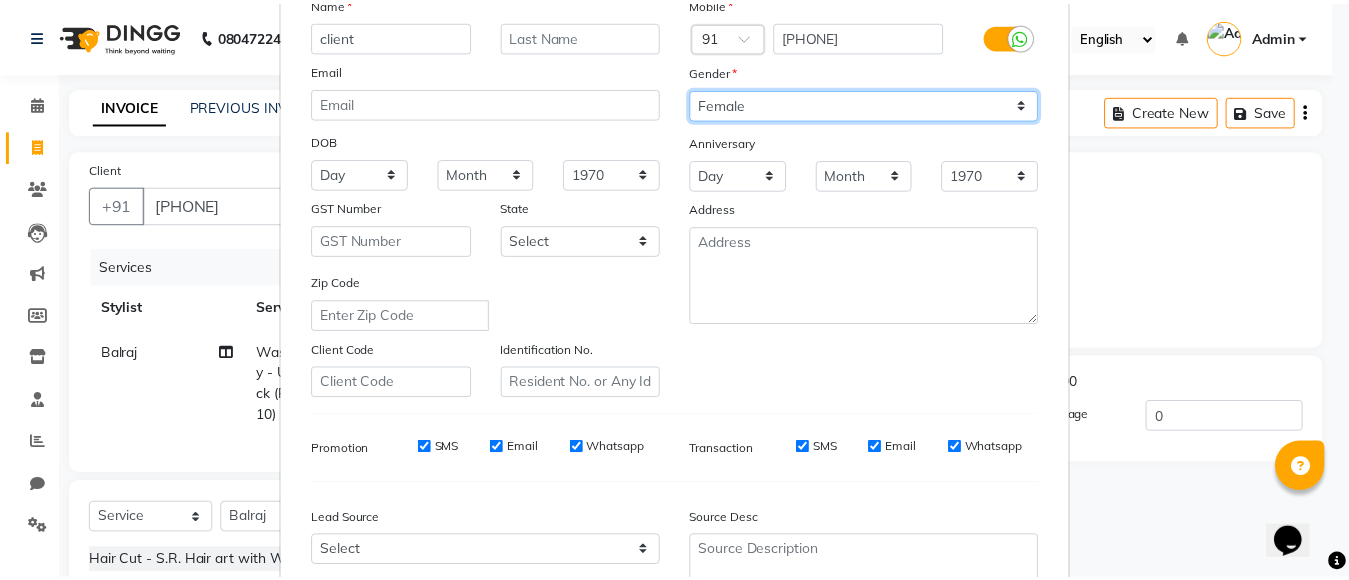 scroll, scrollTop: 343, scrollLeft: 0, axis: vertical 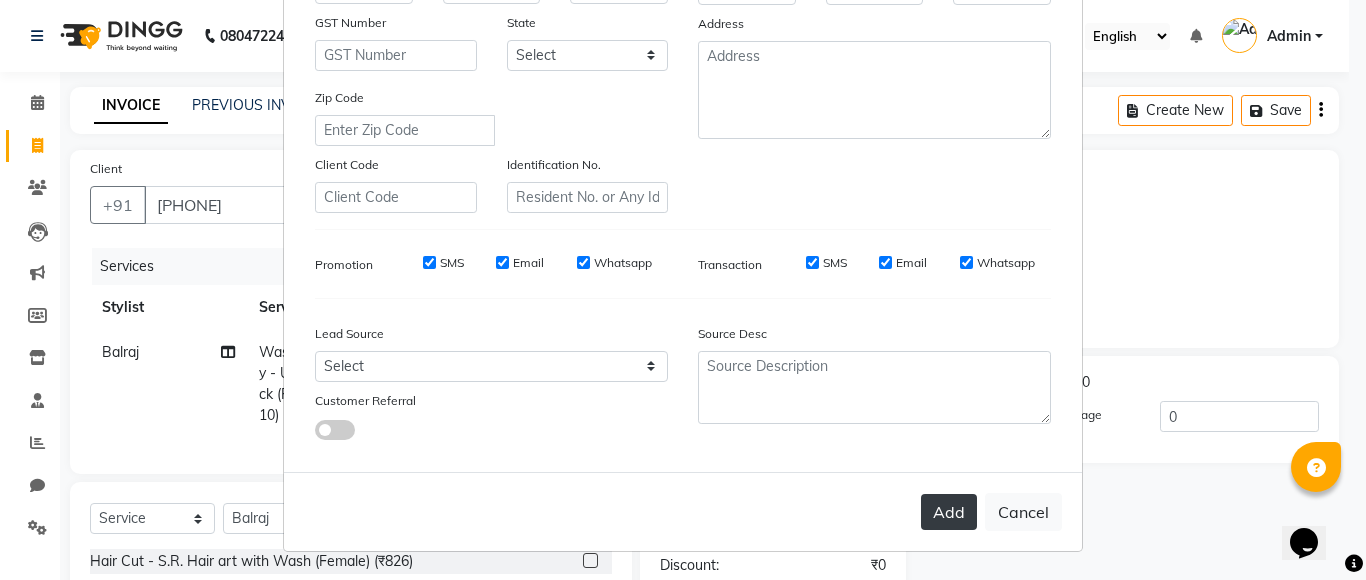 click on "Add" at bounding box center [949, 512] 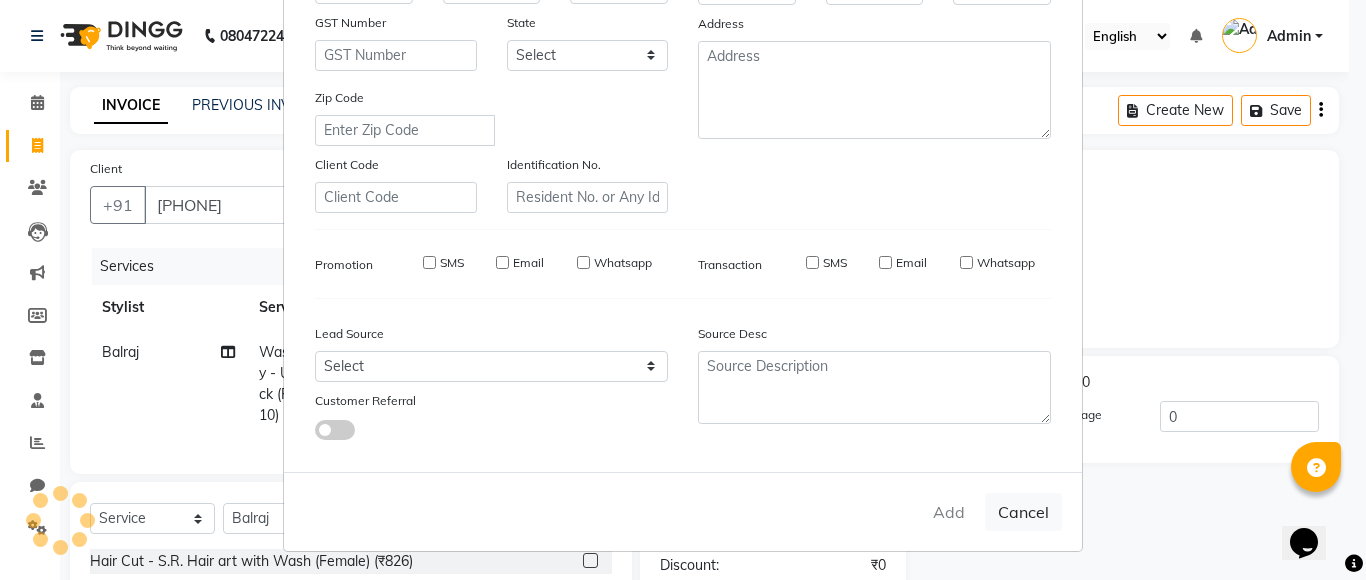 type 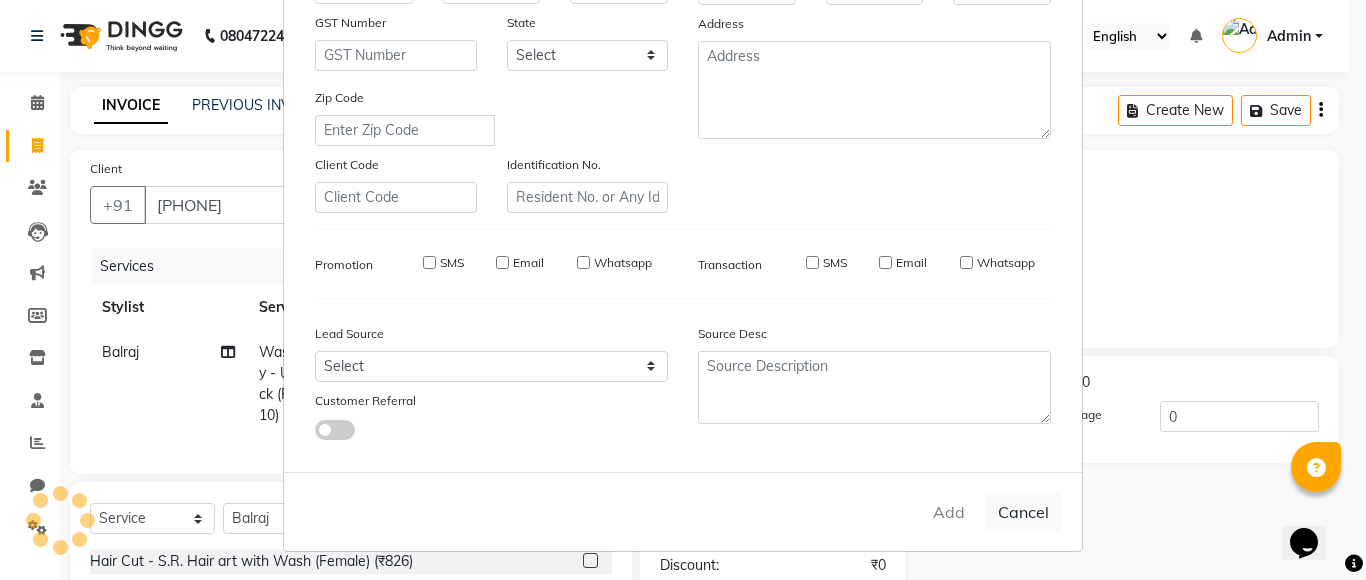 select 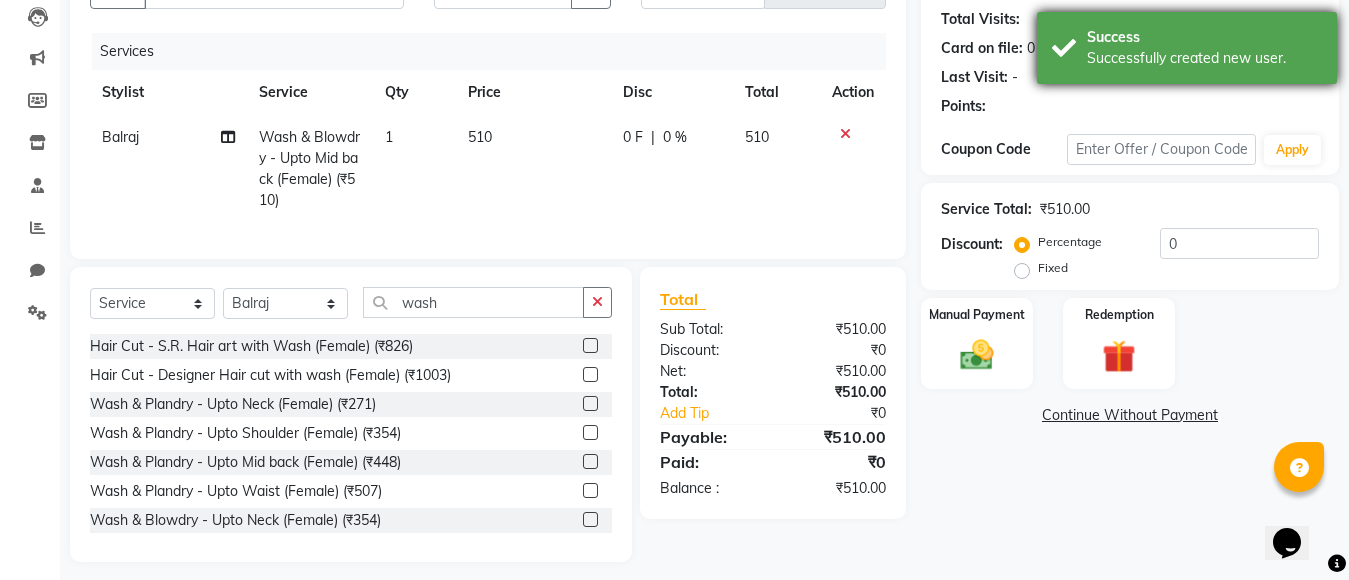 scroll, scrollTop: 244, scrollLeft: 0, axis: vertical 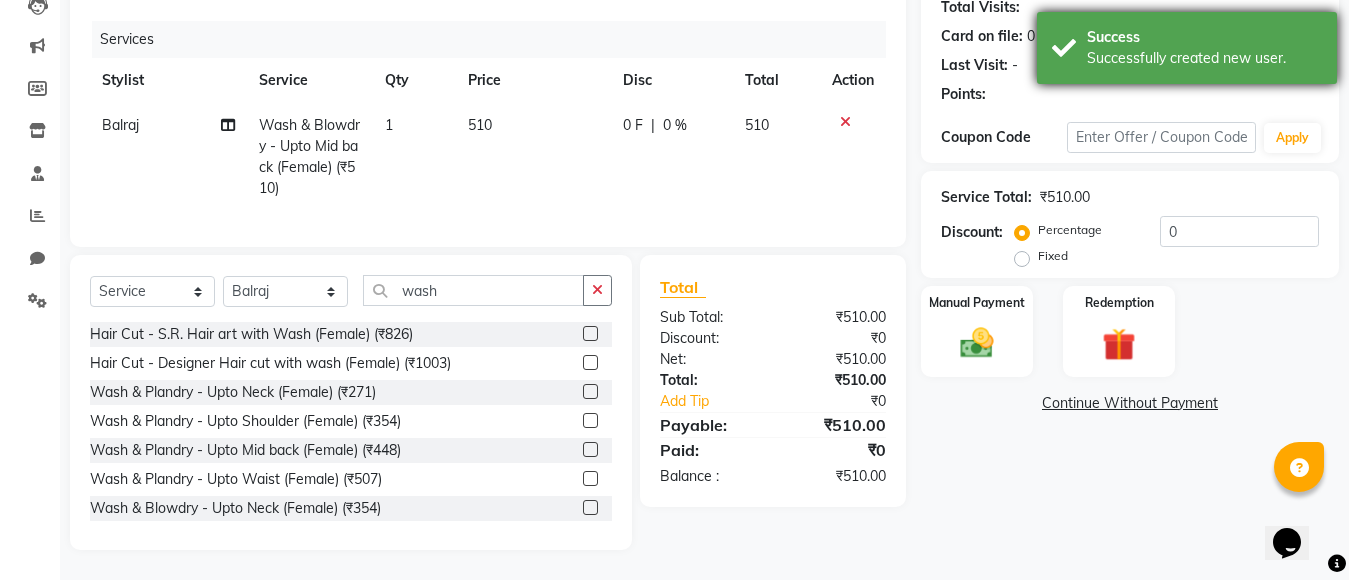 click on "Success" at bounding box center (1204, 37) 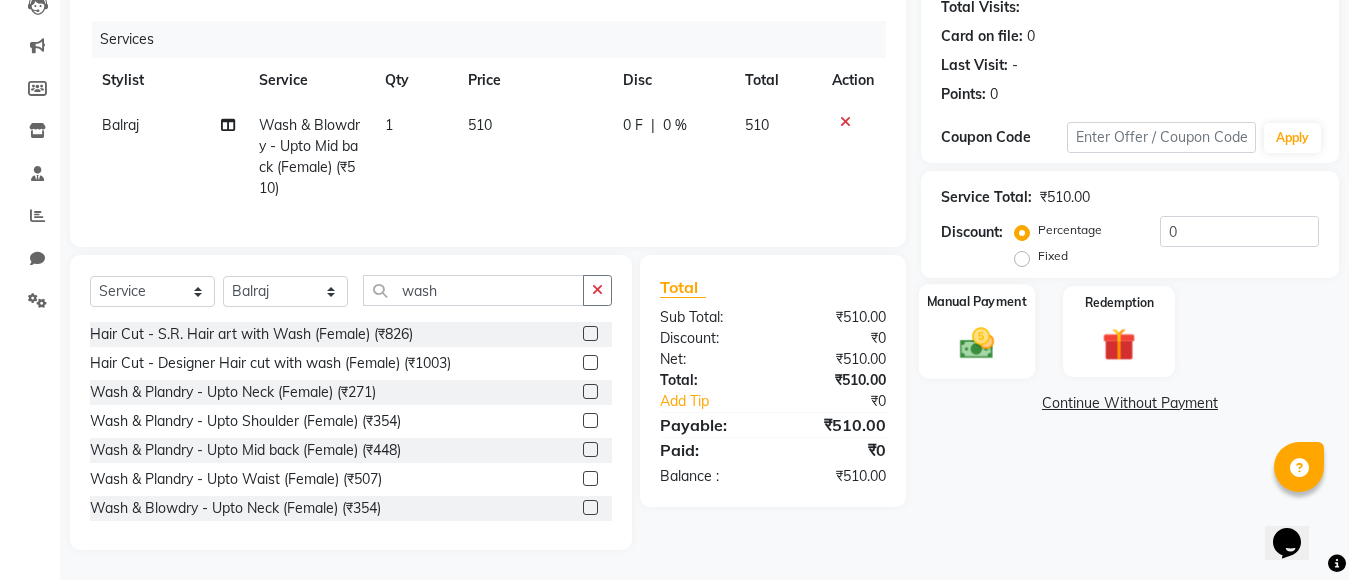 click 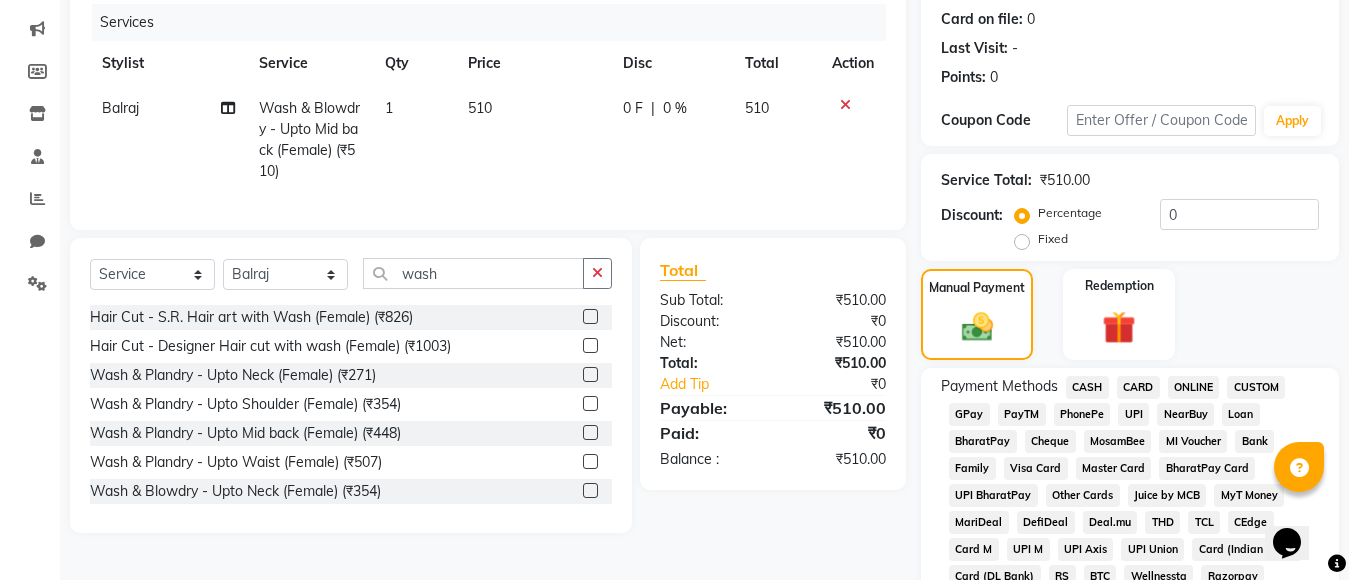 click on "GPay" 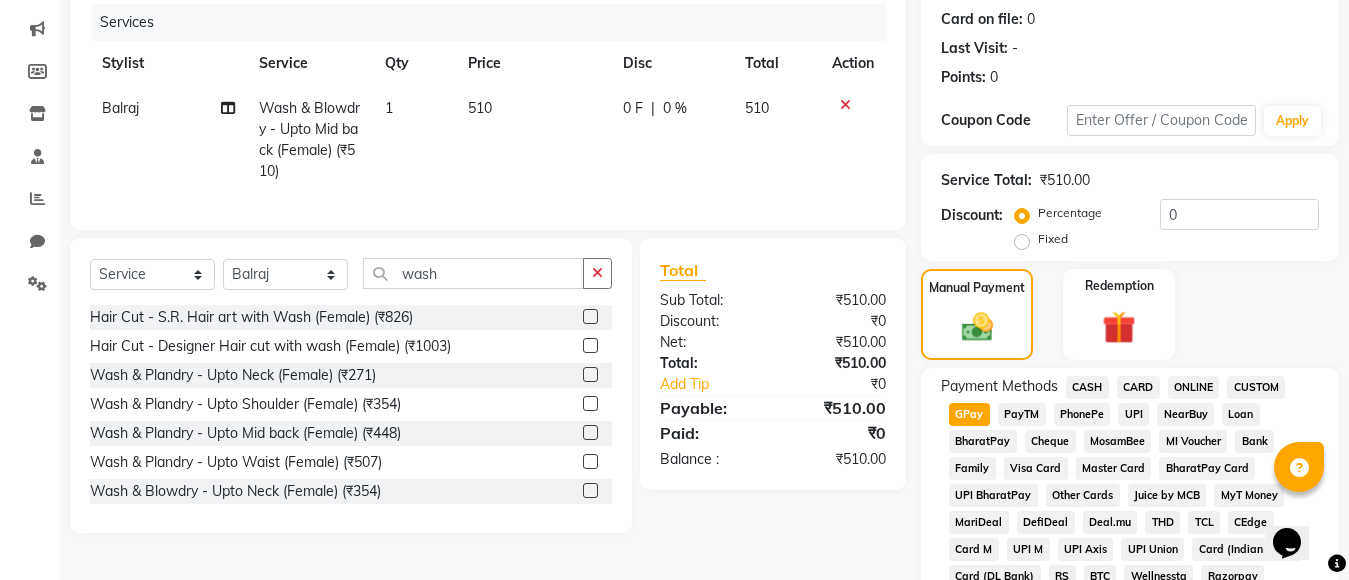 scroll, scrollTop: 949, scrollLeft: 0, axis: vertical 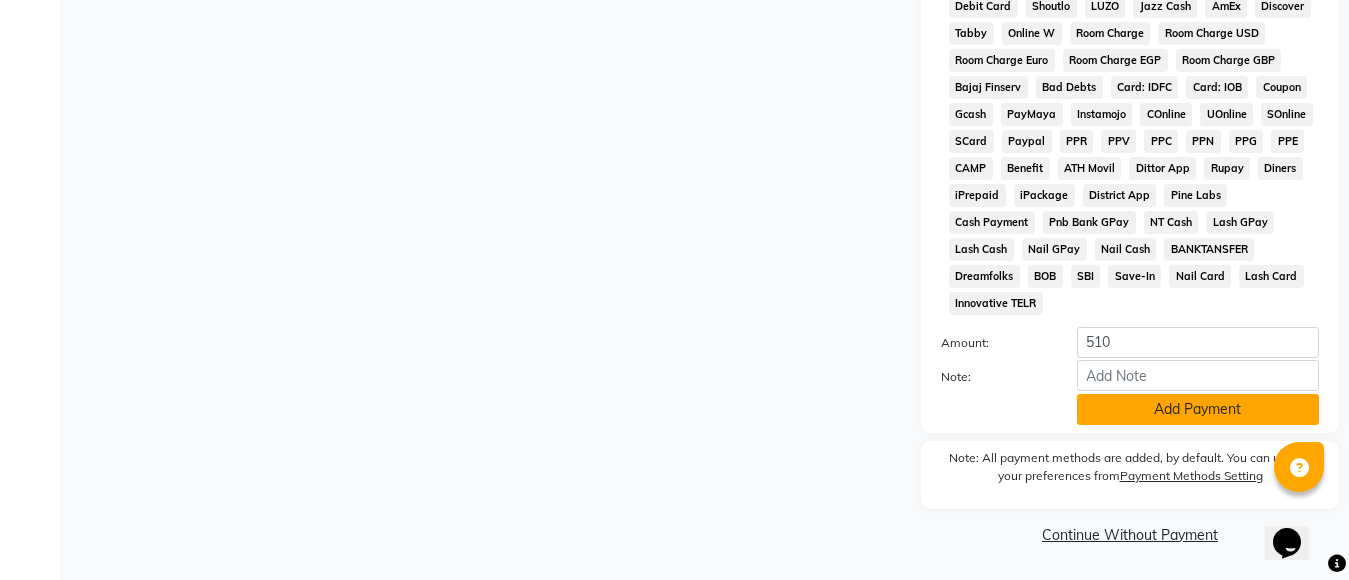 click on "Add Payment" 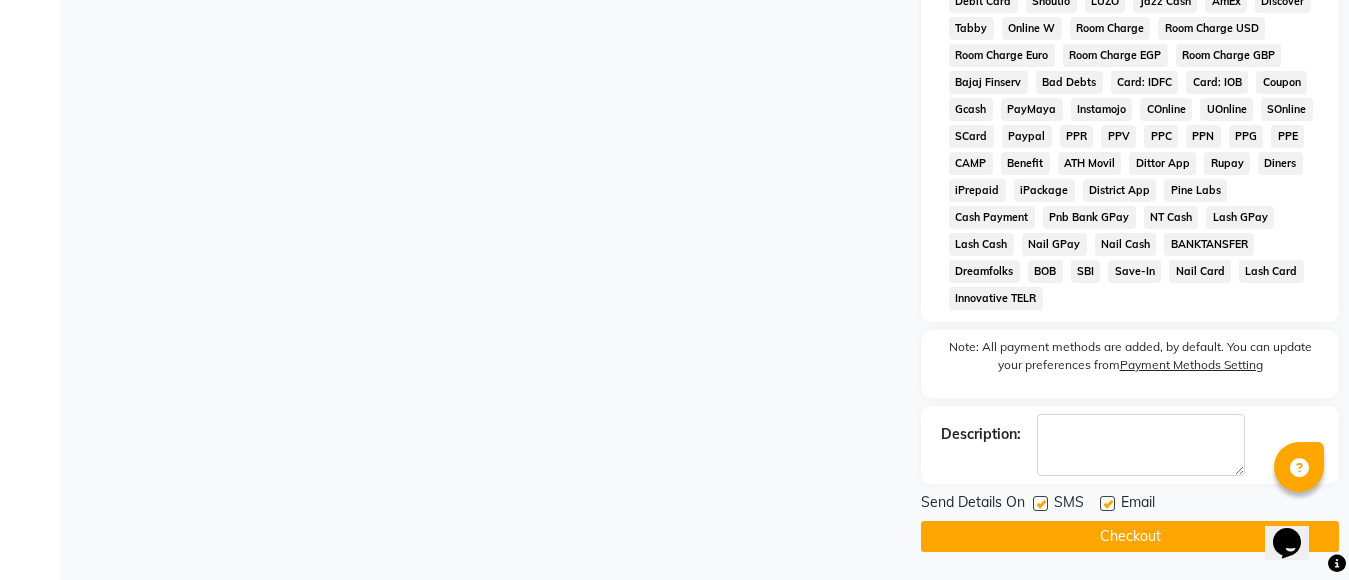 scroll, scrollTop: 956, scrollLeft: 0, axis: vertical 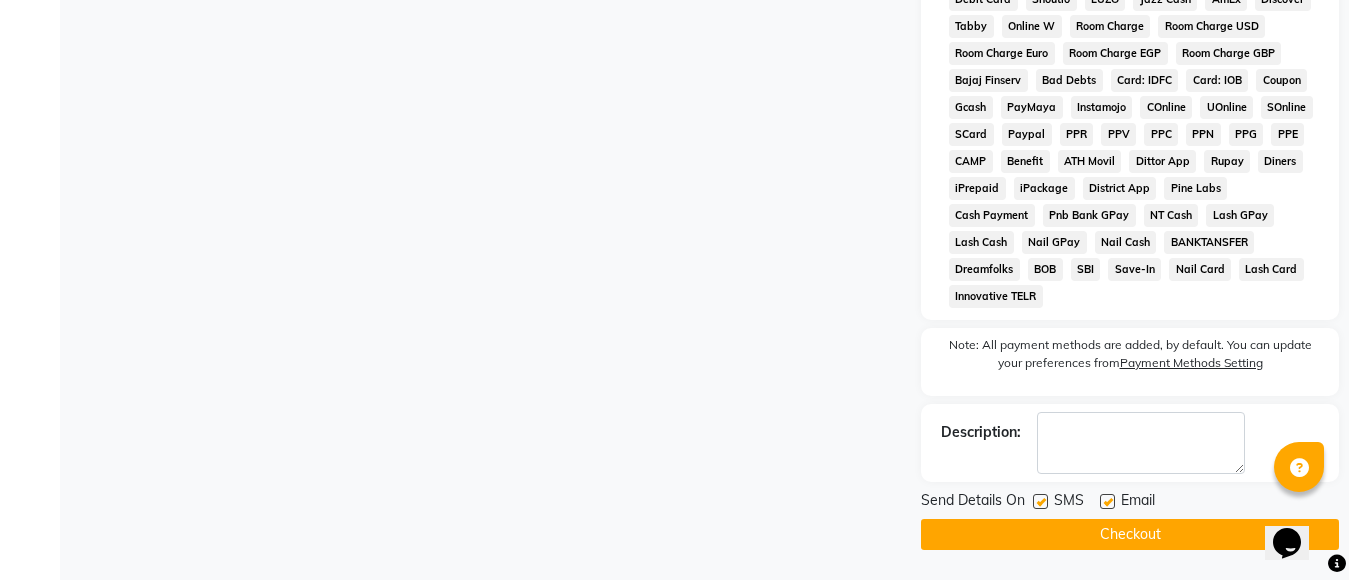 click on "Checkout" 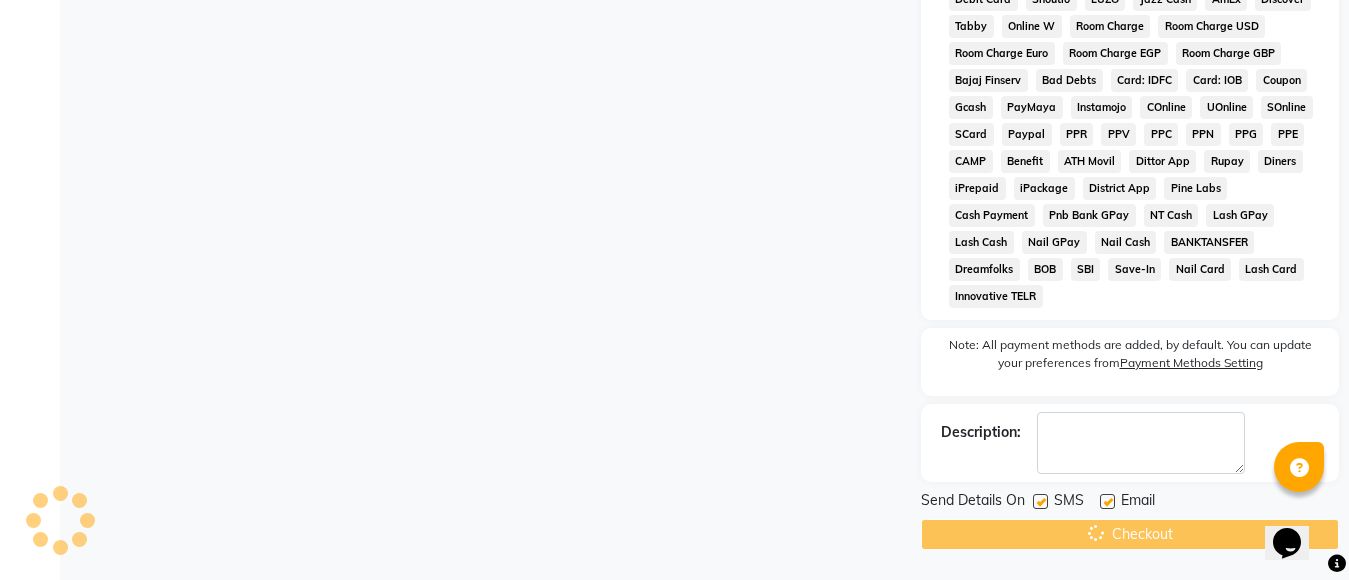 scroll, scrollTop: 0, scrollLeft: 0, axis: both 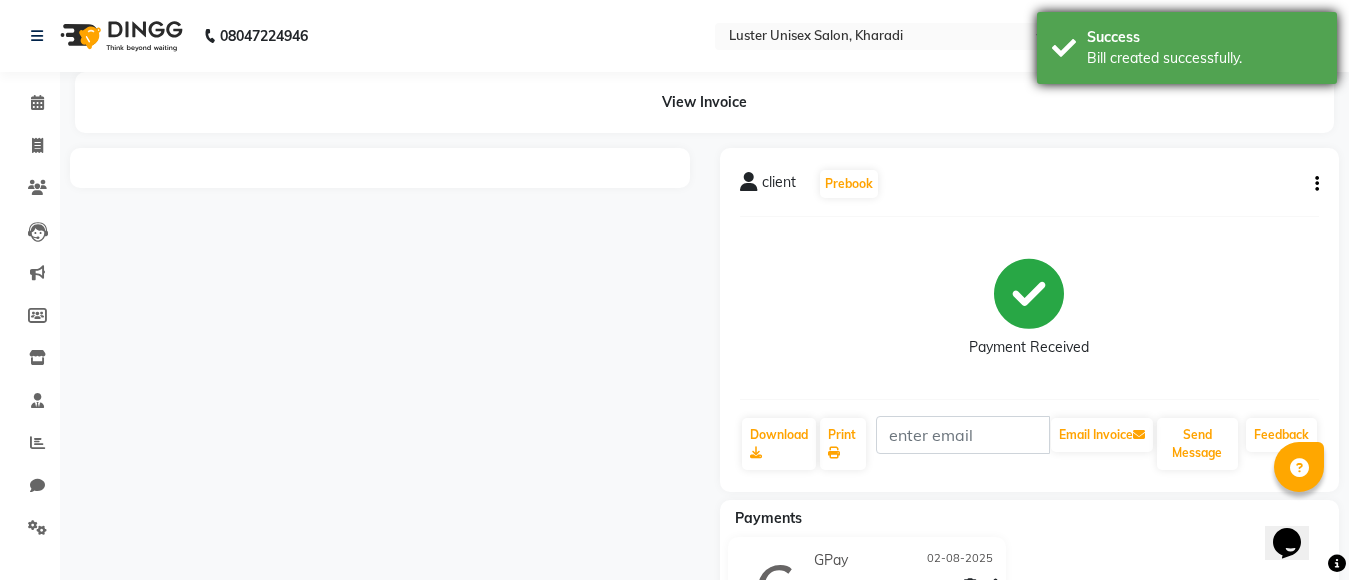 click on "Success" at bounding box center [1204, 37] 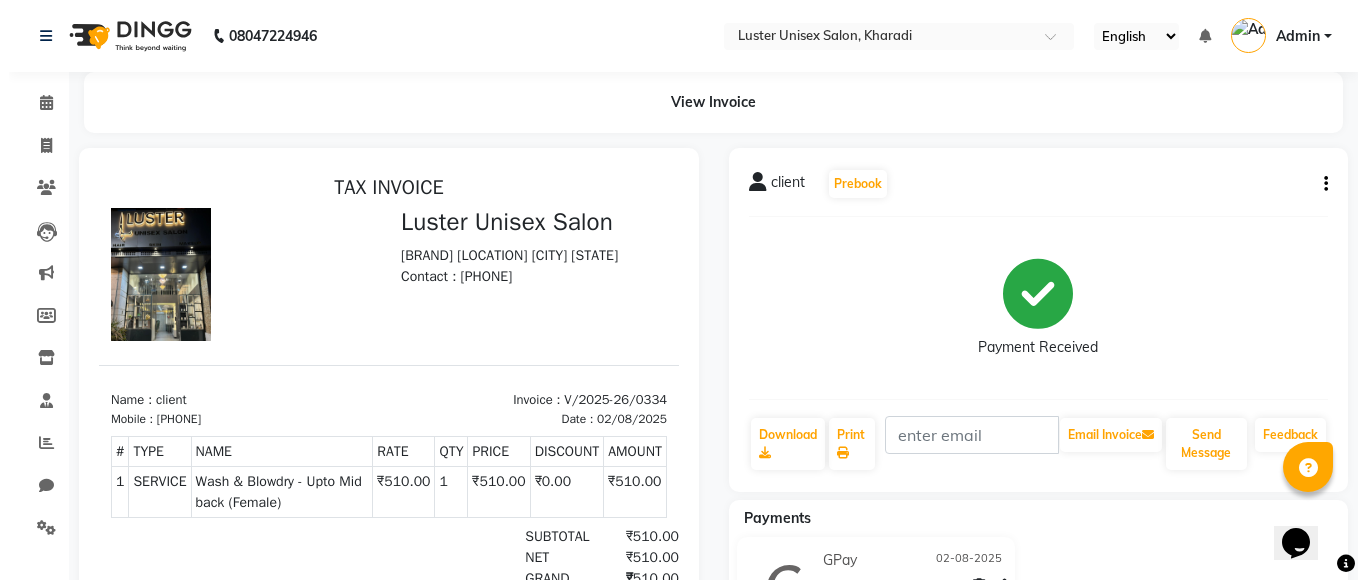 scroll, scrollTop: 0, scrollLeft: 0, axis: both 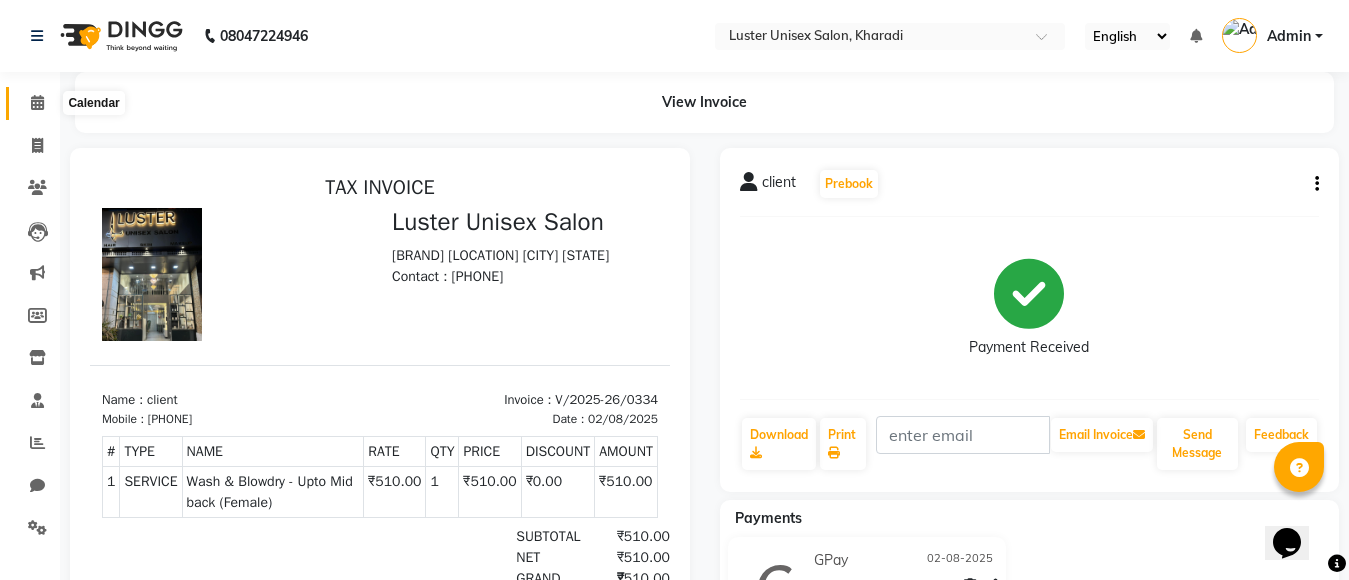 click 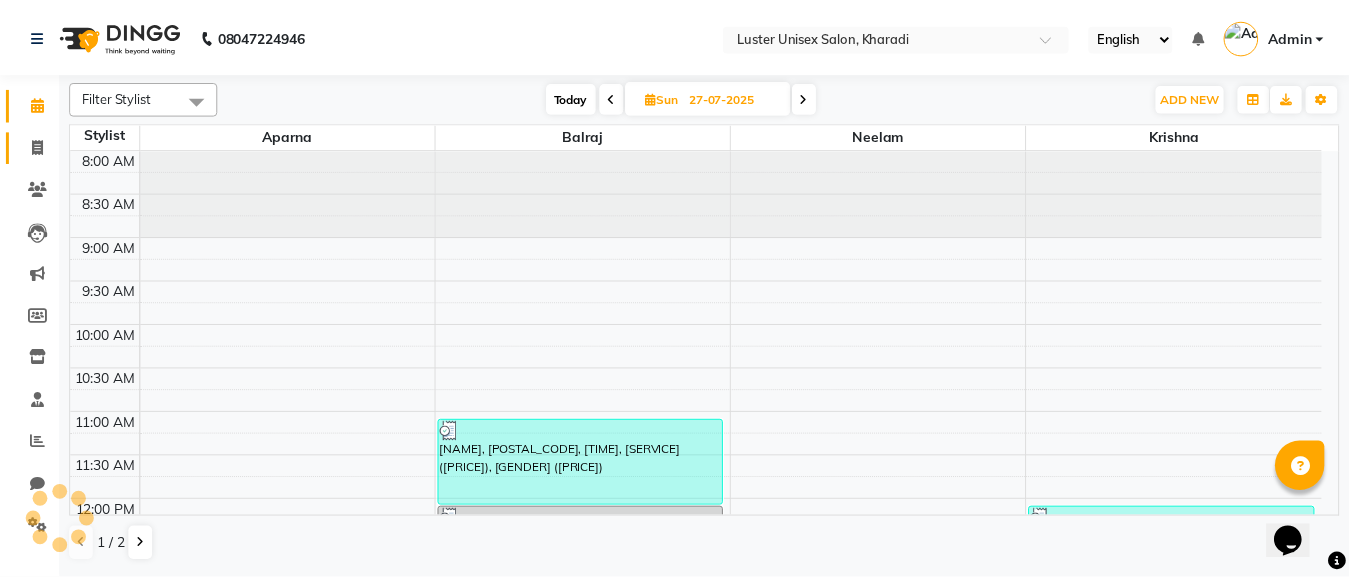 scroll, scrollTop: 0, scrollLeft: 0, axis: both 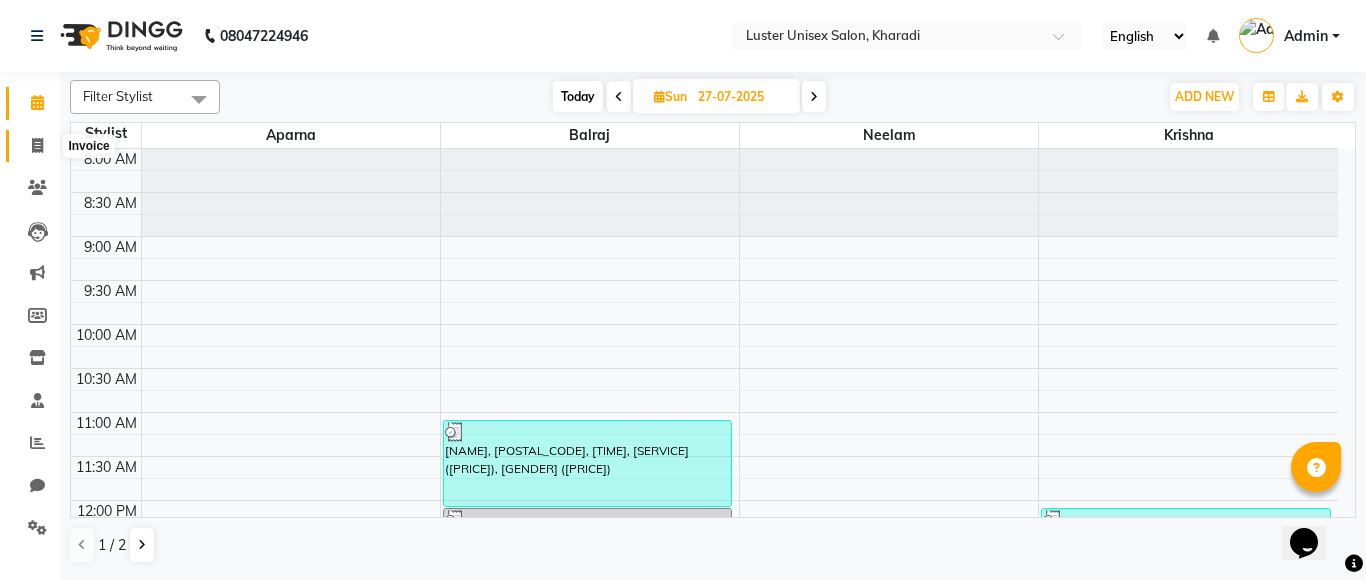 click 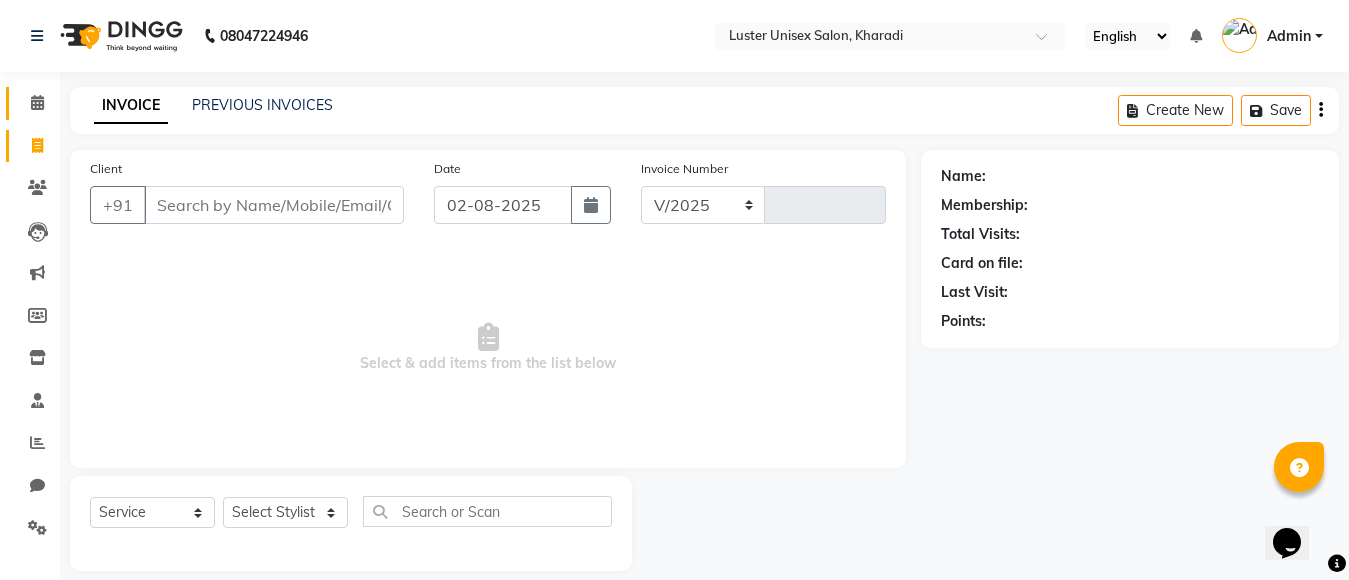 select on "7467" 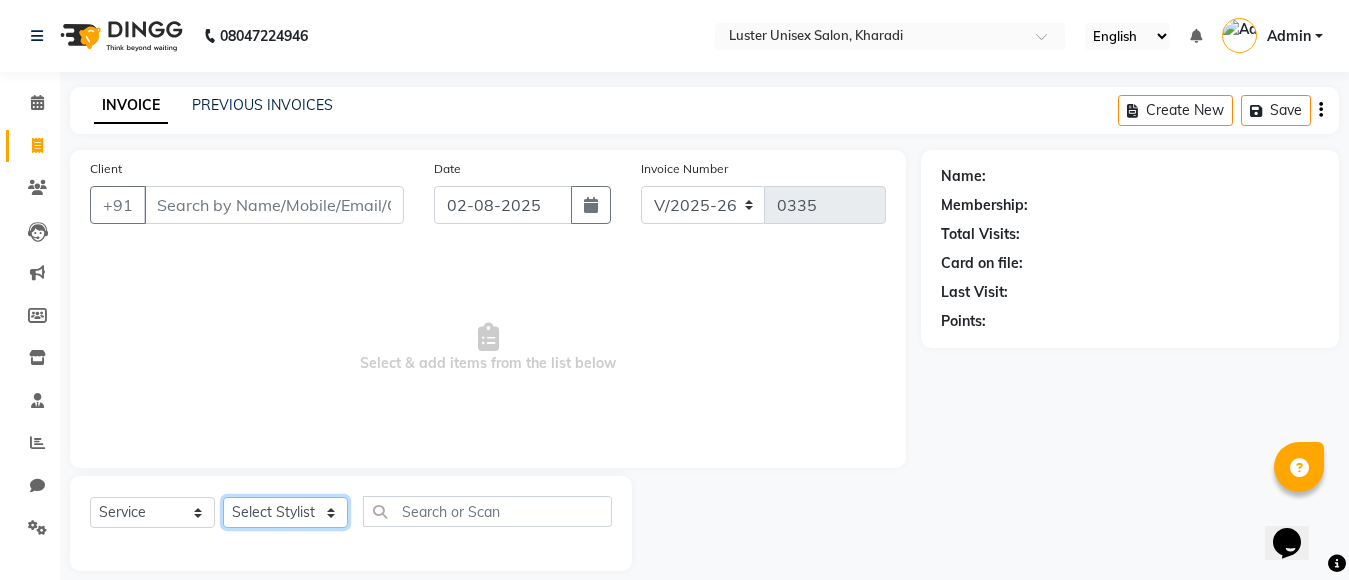click on "Select Stylist" 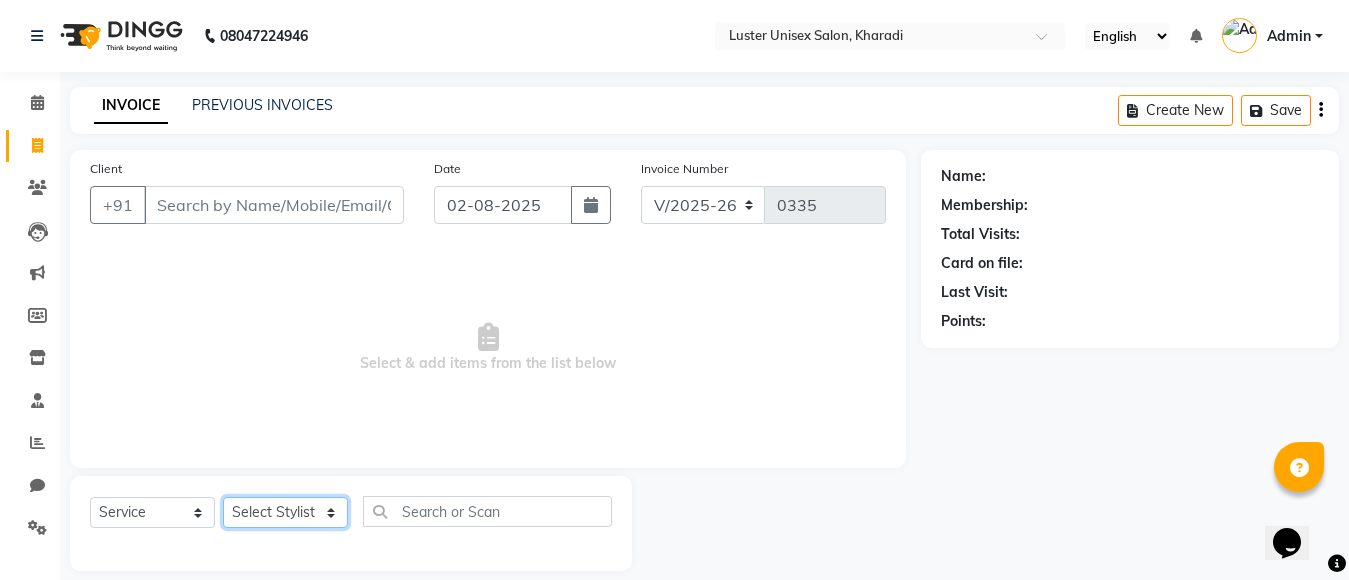 select on "68088" 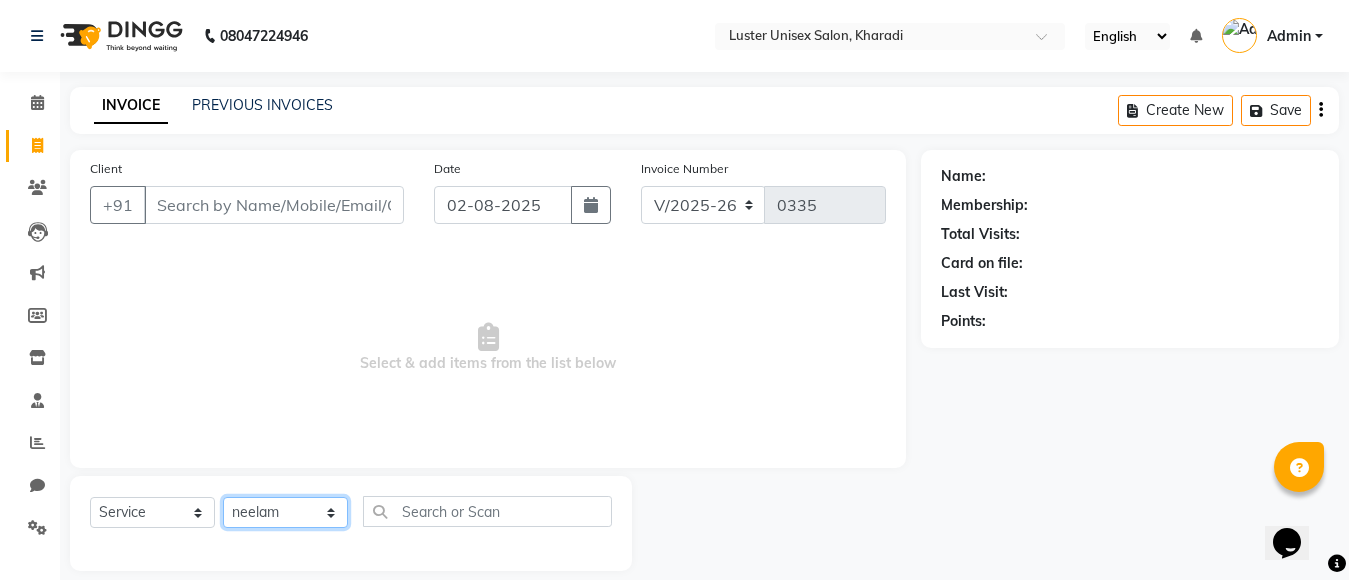 click on "Select Stylist [NAME] [NAME] [NAME] [NAME]" 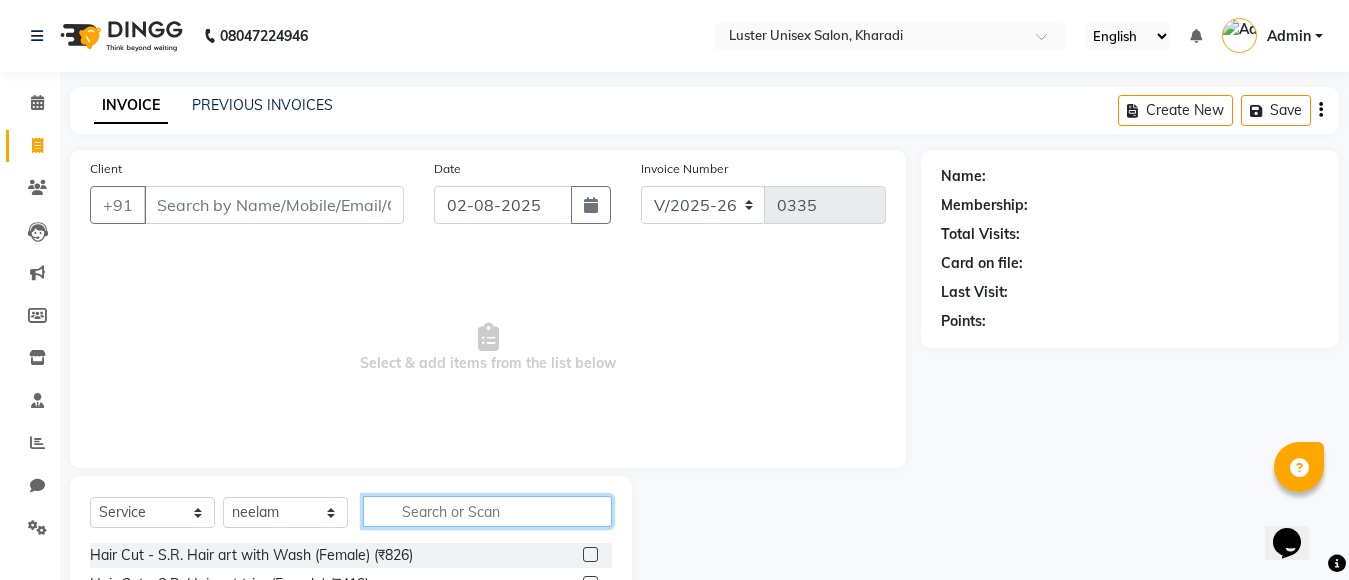 click 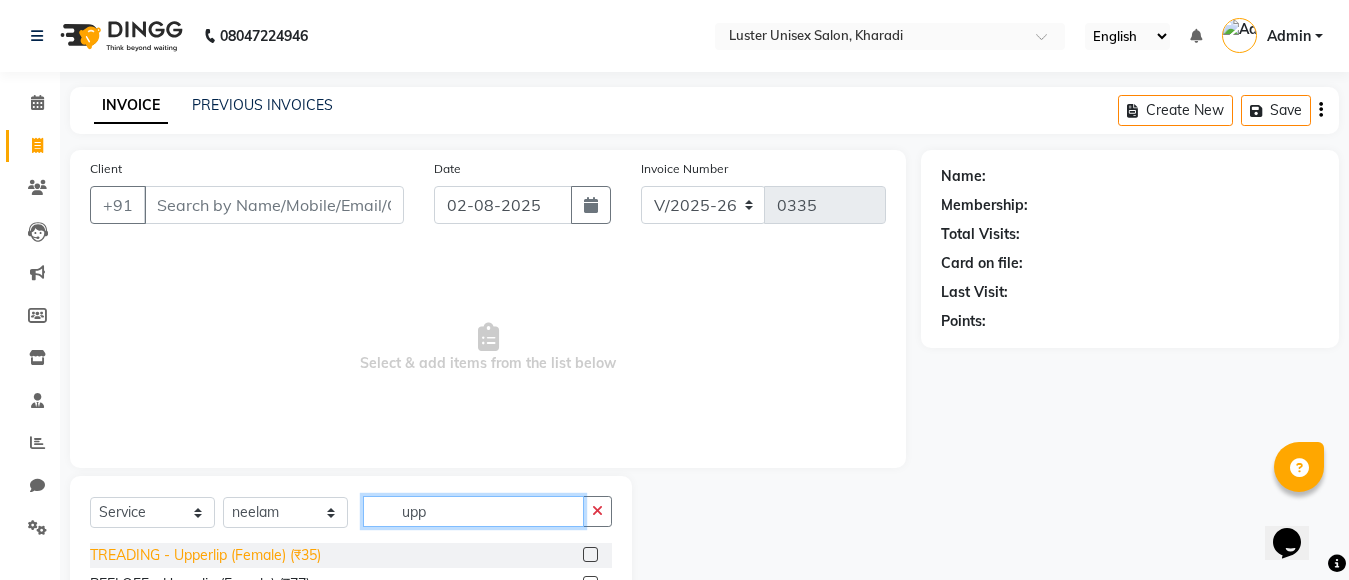 type on "upp" 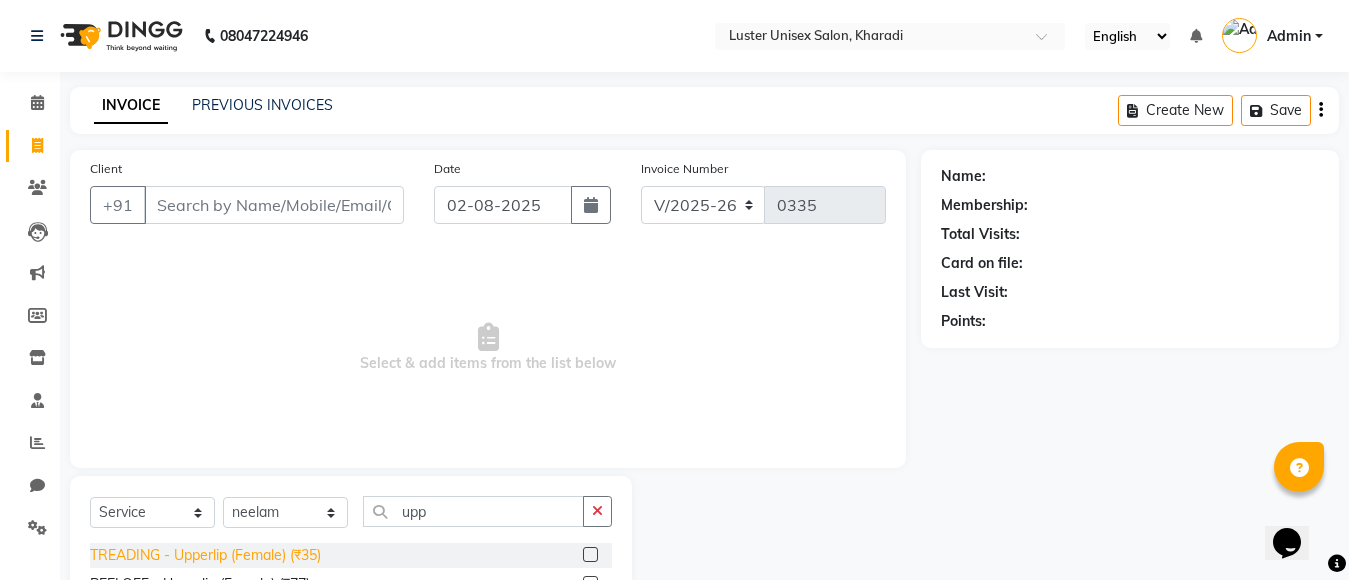 click on "TREADING - Upperlip (Female) (₹35)" 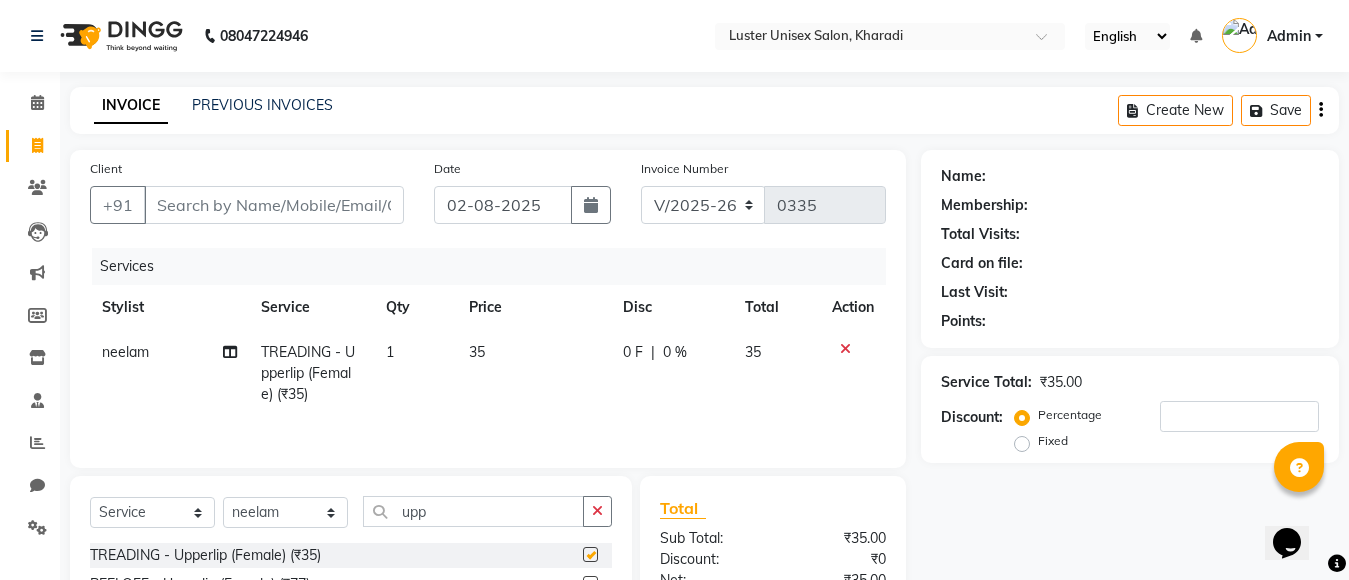 checkbox on "false" 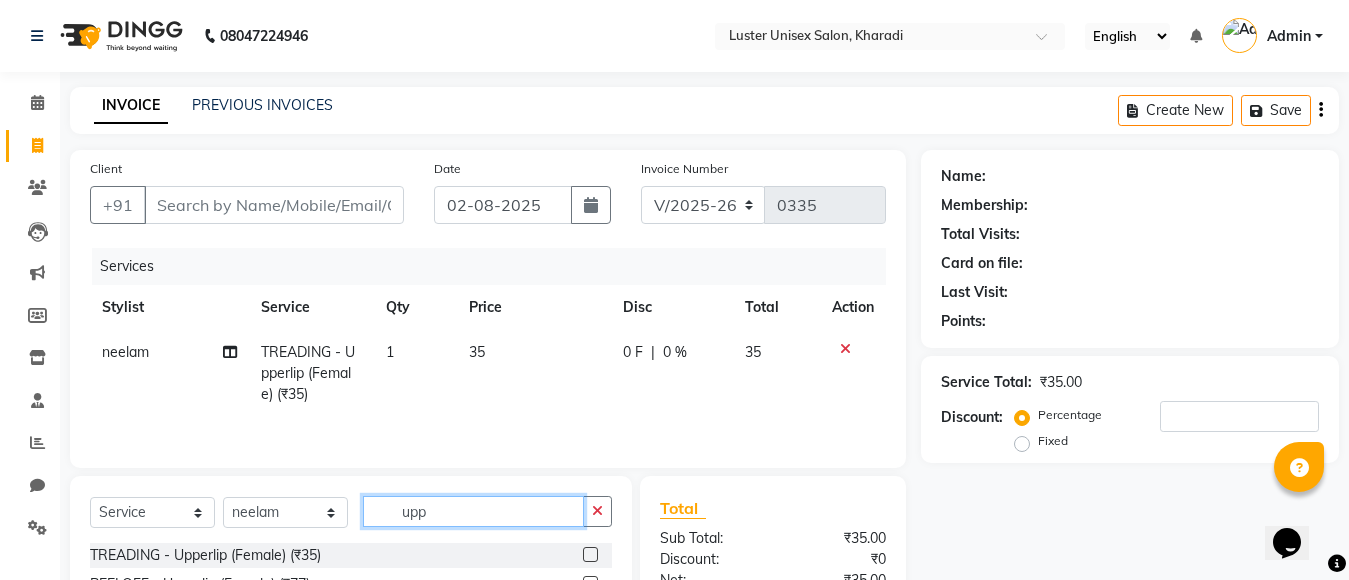 click on "upp" 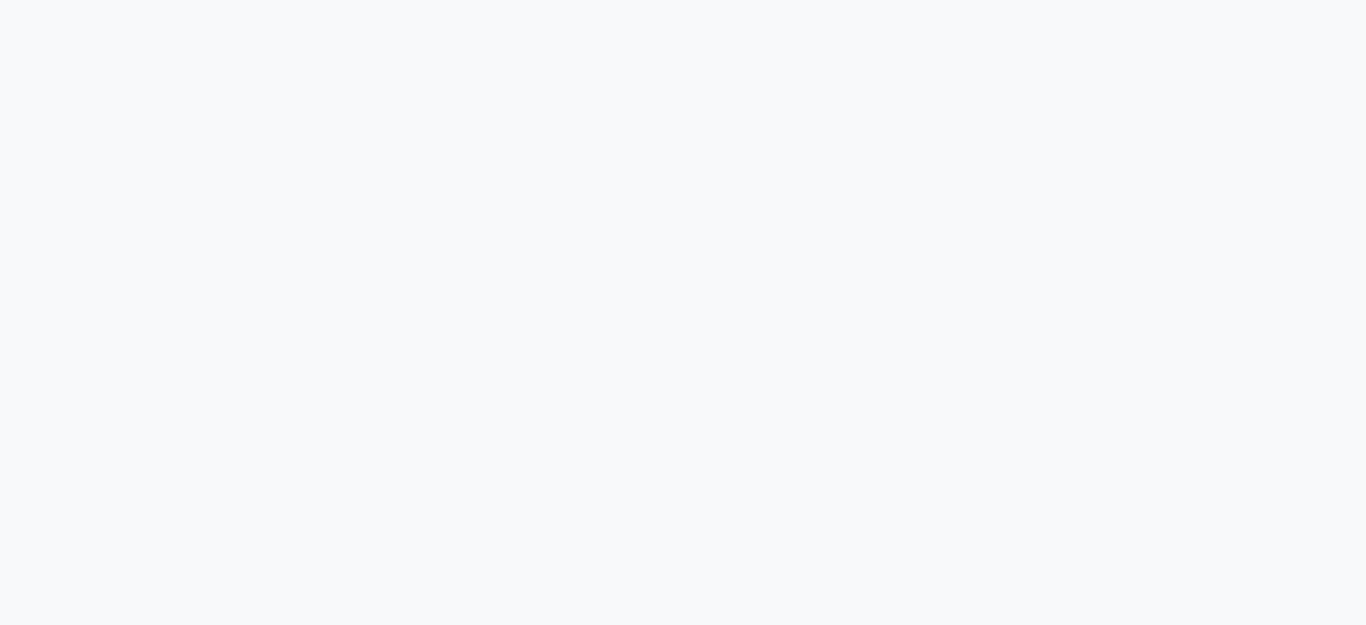 scroll, scrollTop: 0, scrollLeft: 0, axis: both 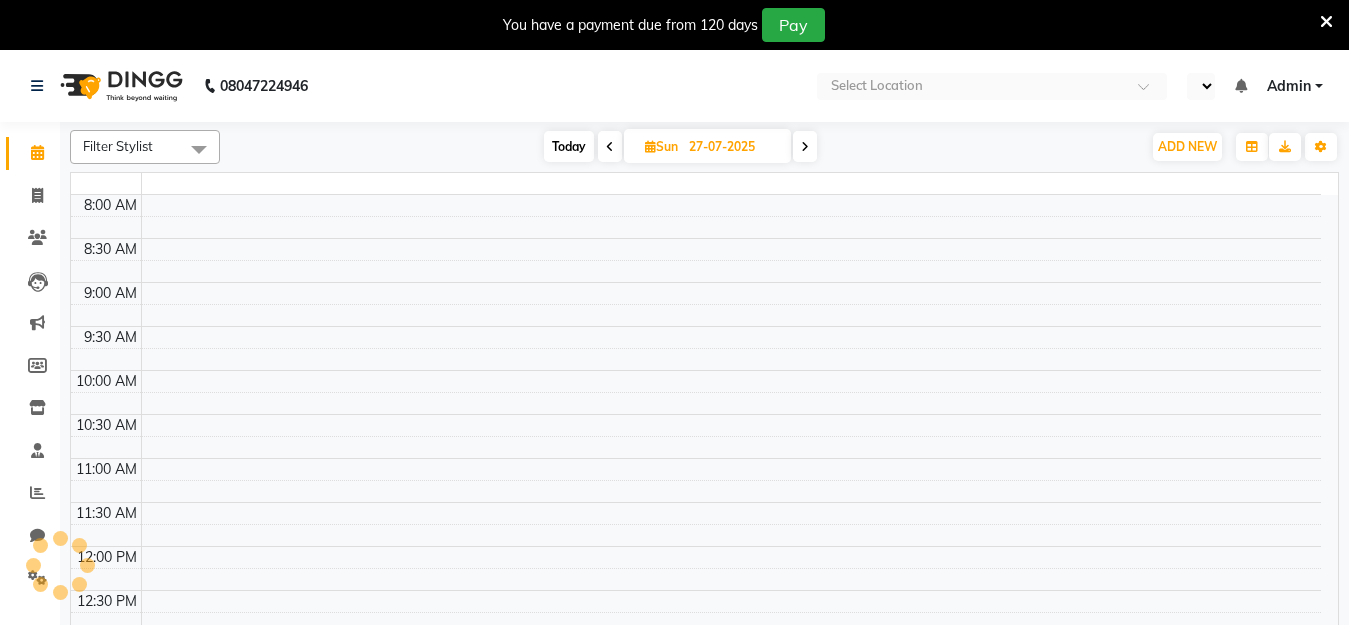 click at bounding box center [1326, 22] 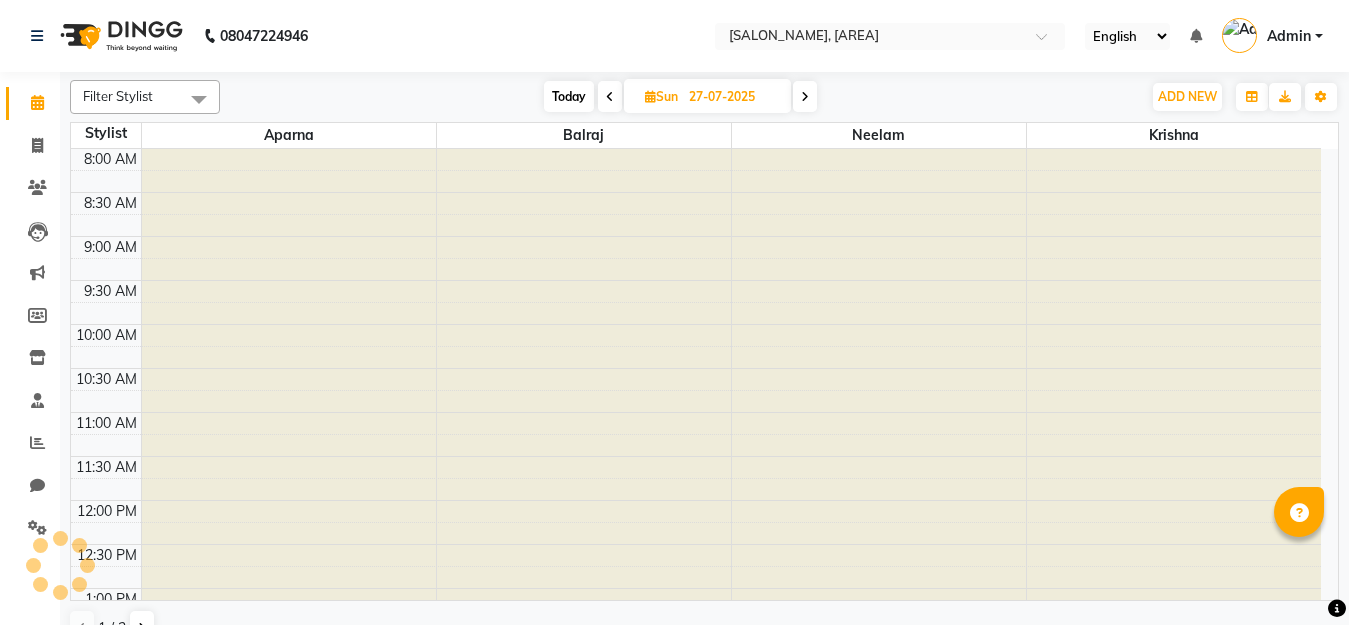 select on "en" 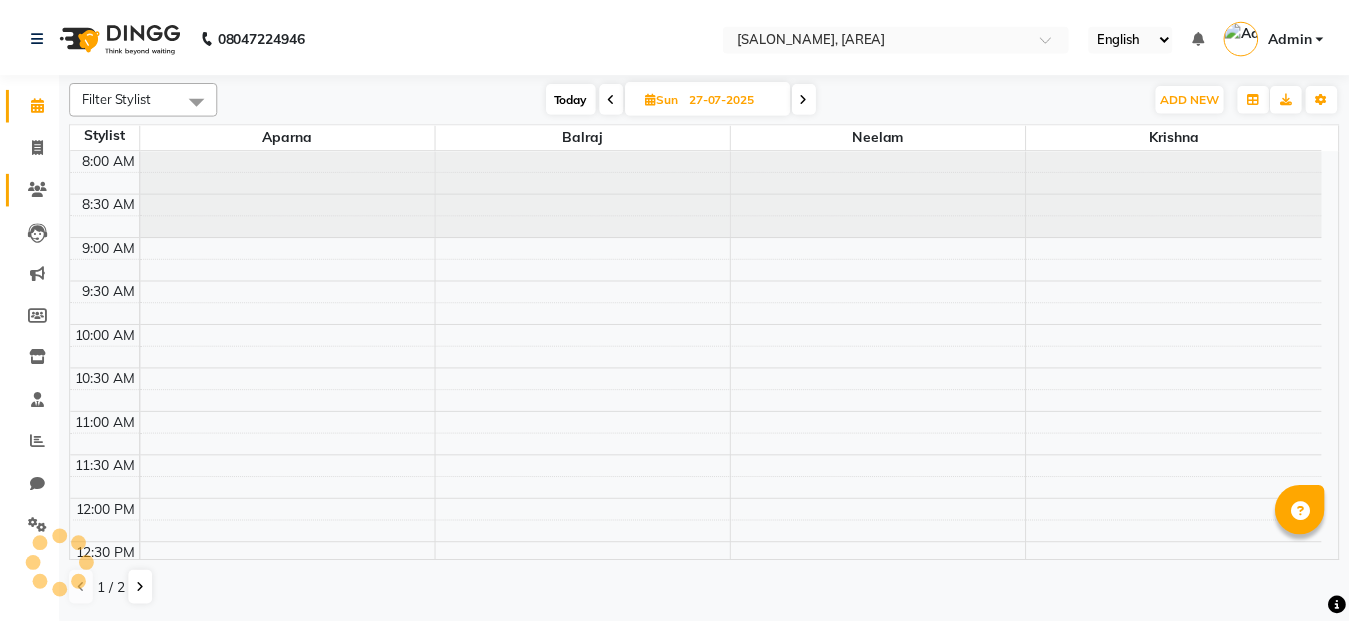 scroll, scrollTop: 0, scrollLeft: 0, axis: both 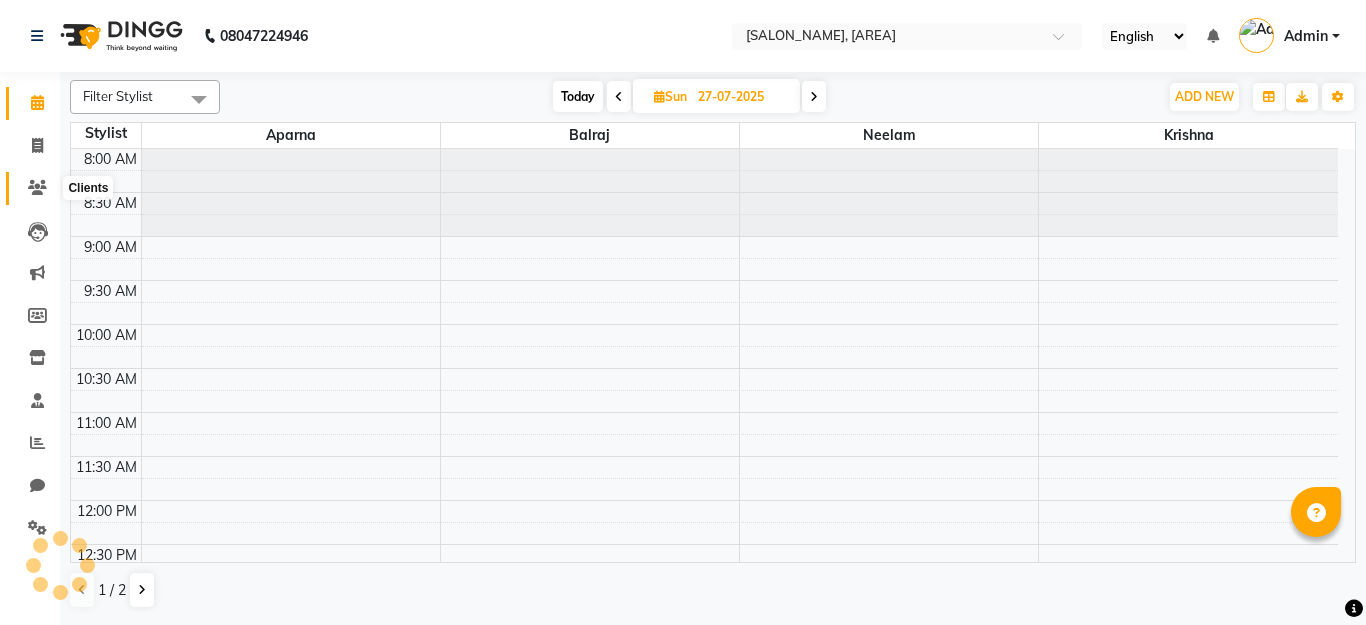 click 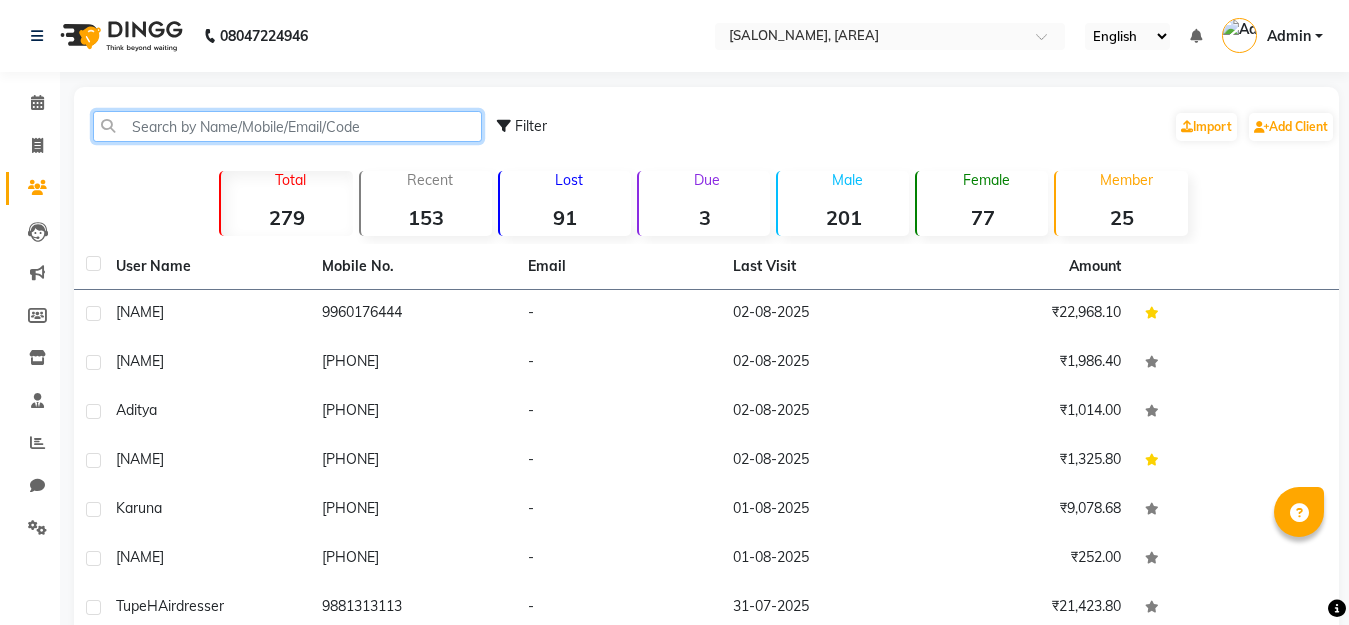 paste on "[PHONE]" 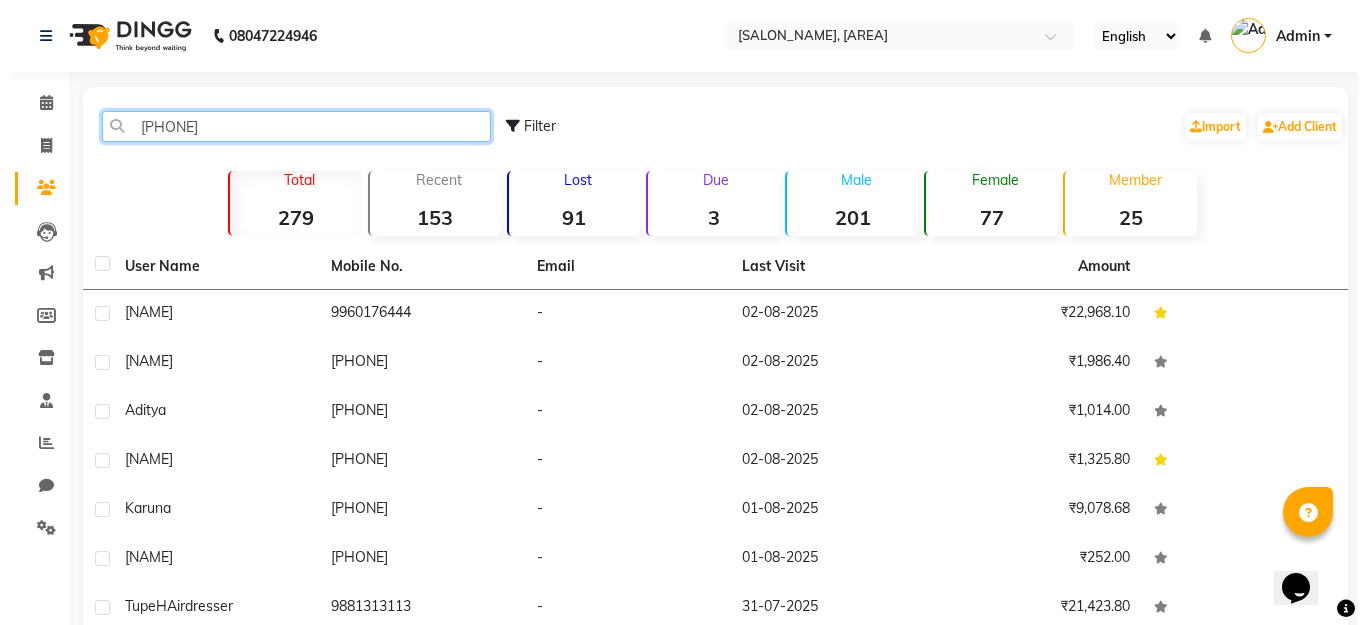 scroll, scrollTop: 0, scrollLeft: 0, axis: both 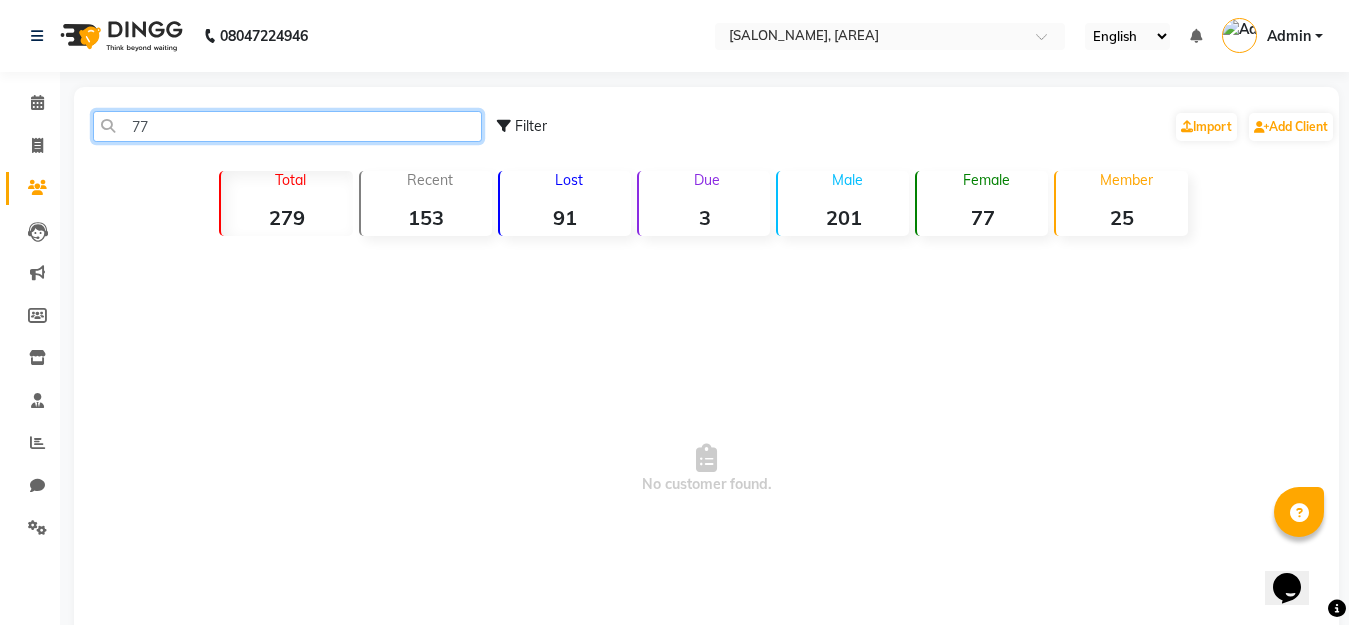 type on "7" 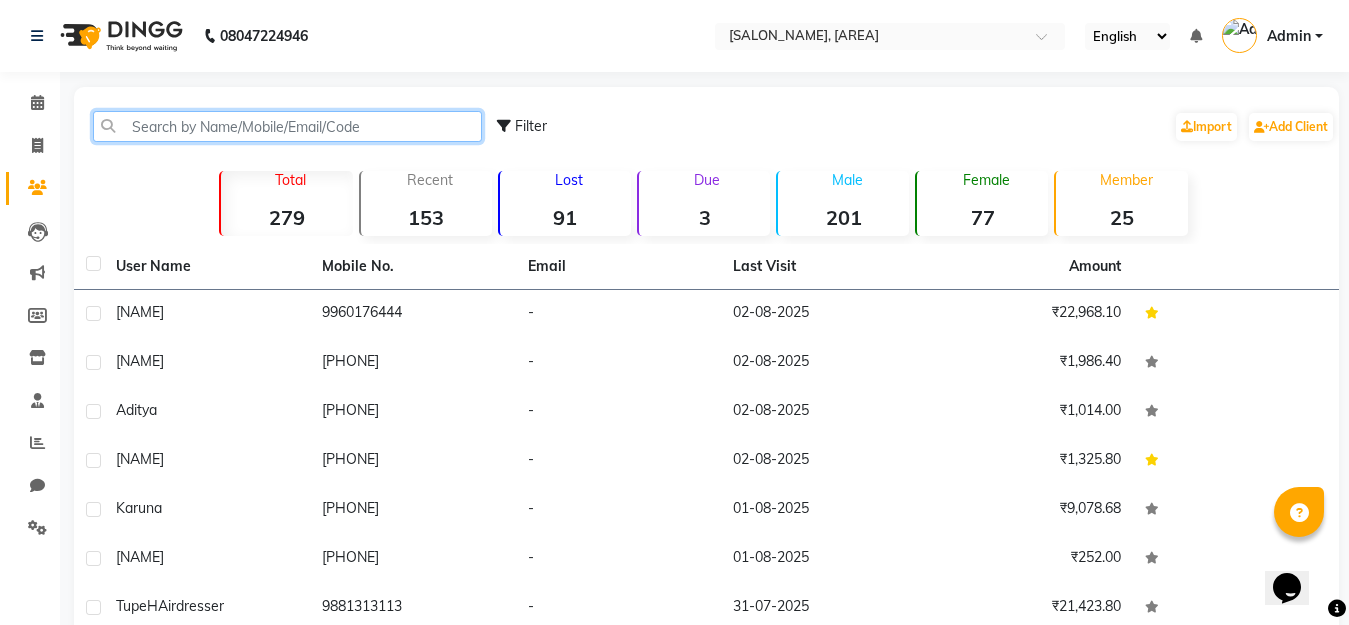 drag, startPoint x: 300, startPoint y: 247, endPoint x: 169, endPoint y: 122, distance: 181.06905 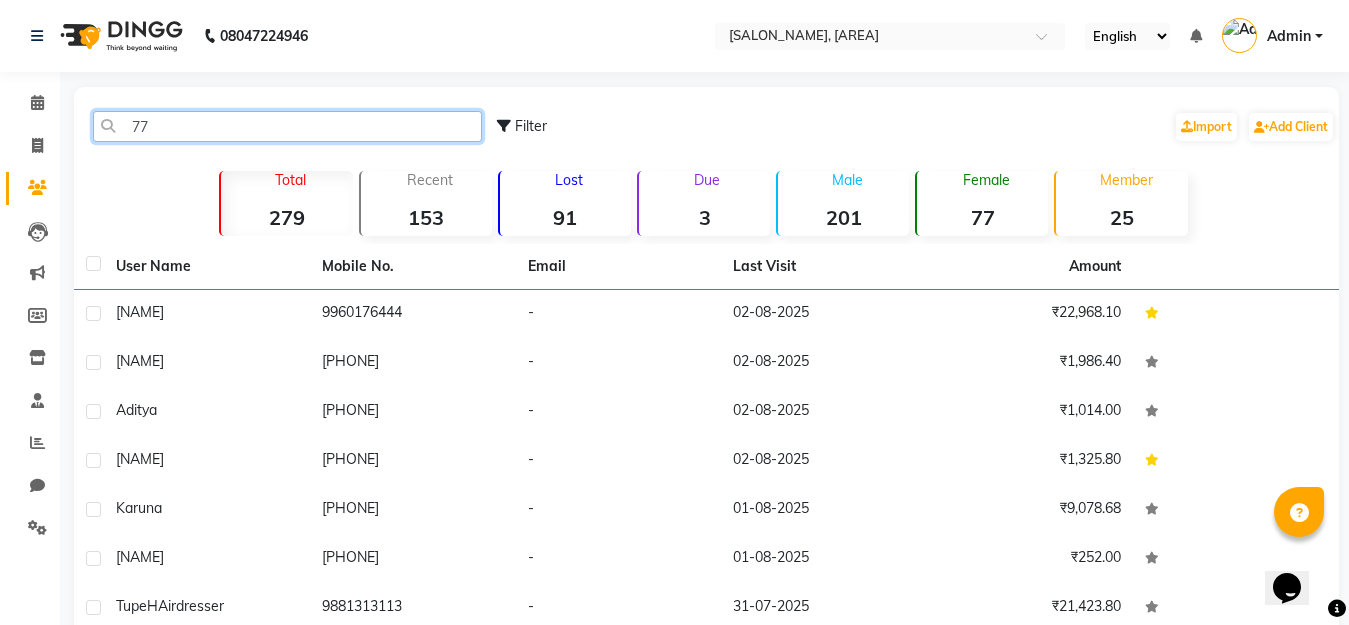 type on "7" 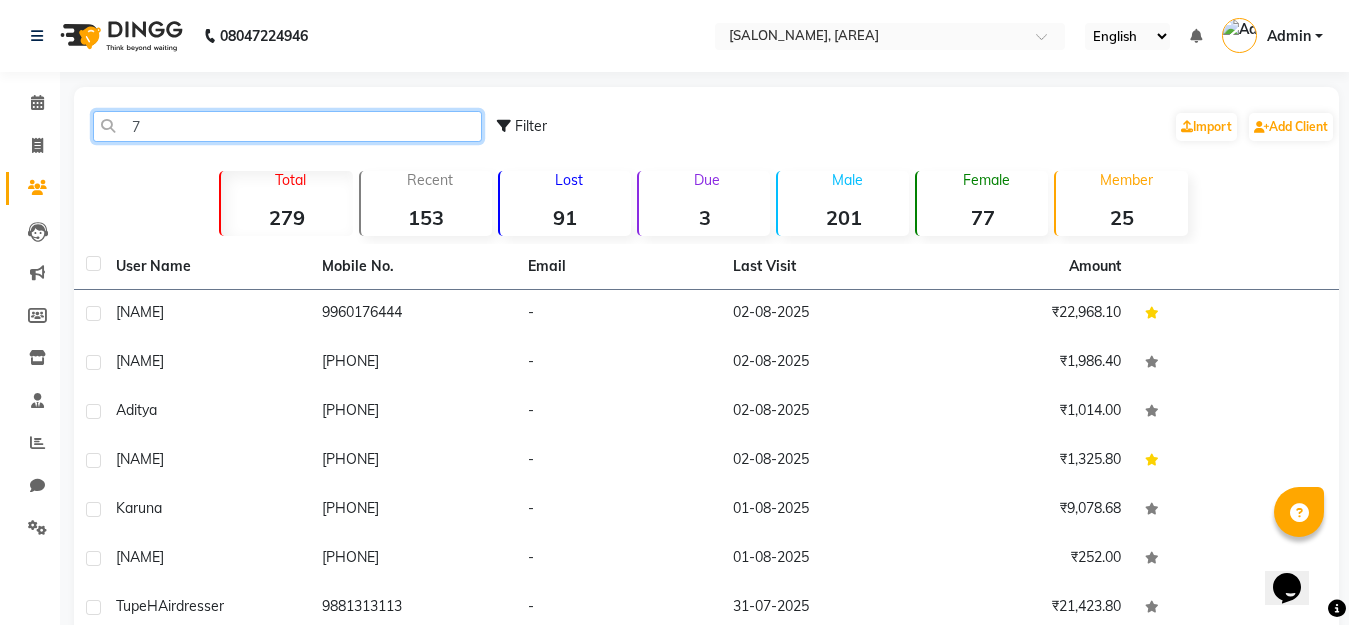 type 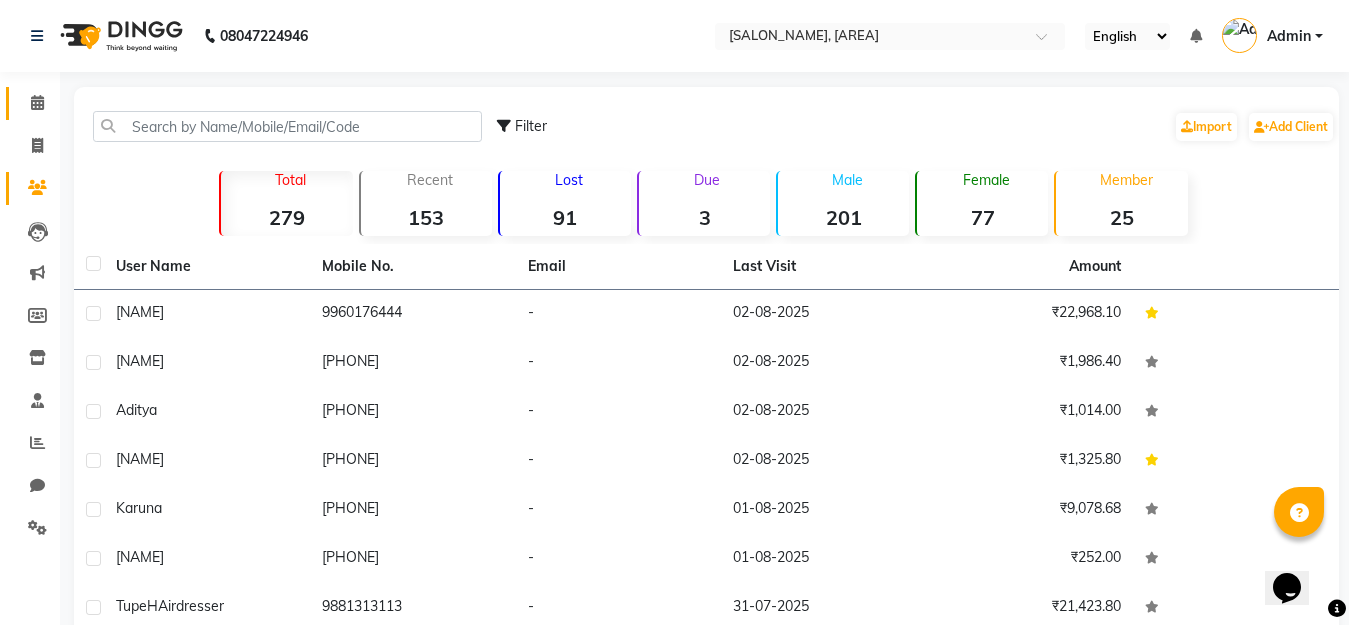 click 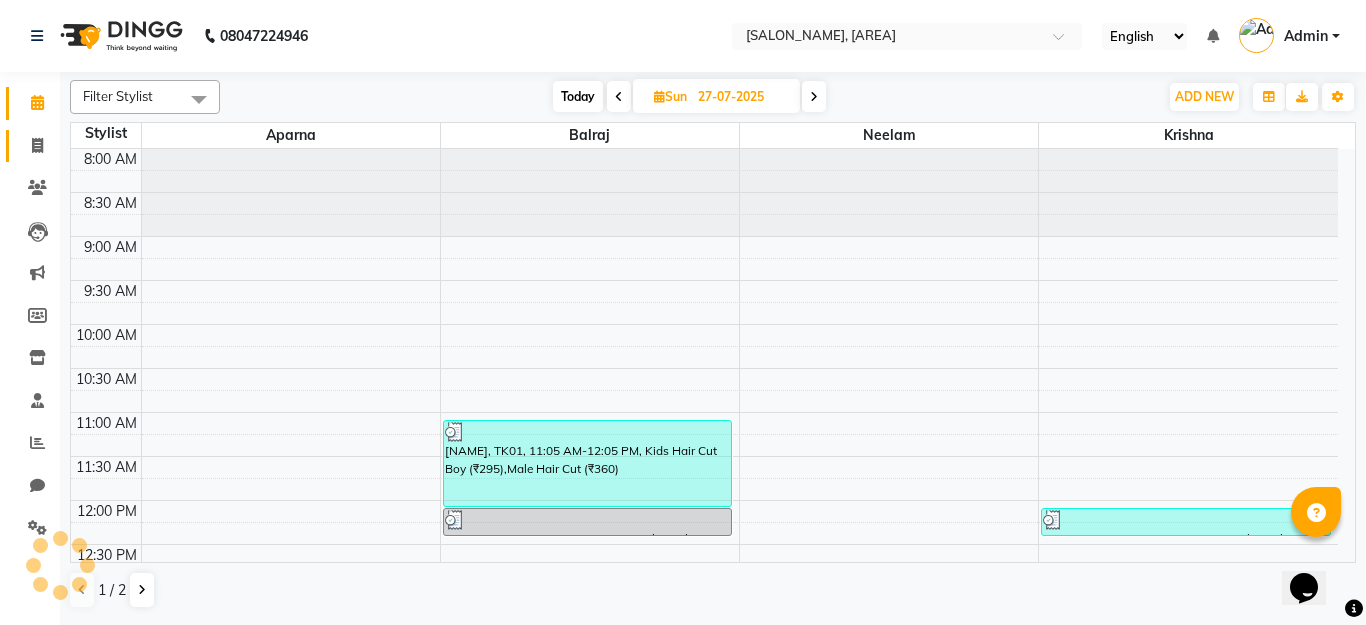 scroll, scrollTop: 200, scrollLeft: 0, axis: vertical 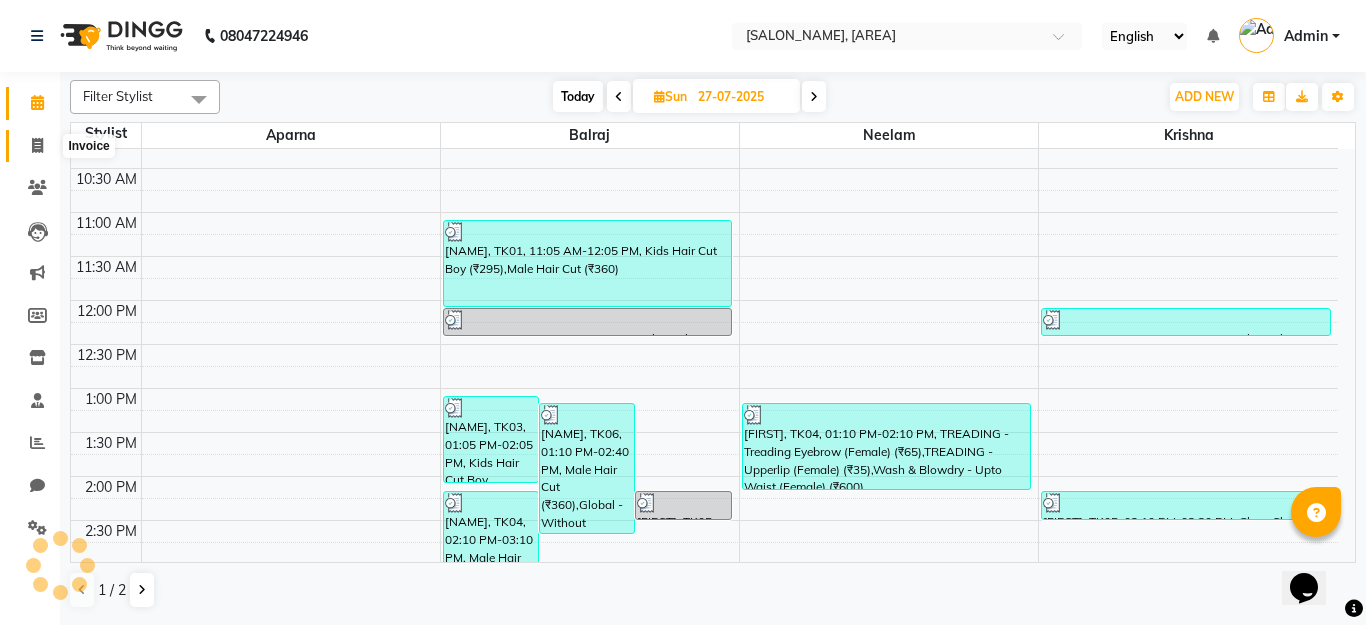click 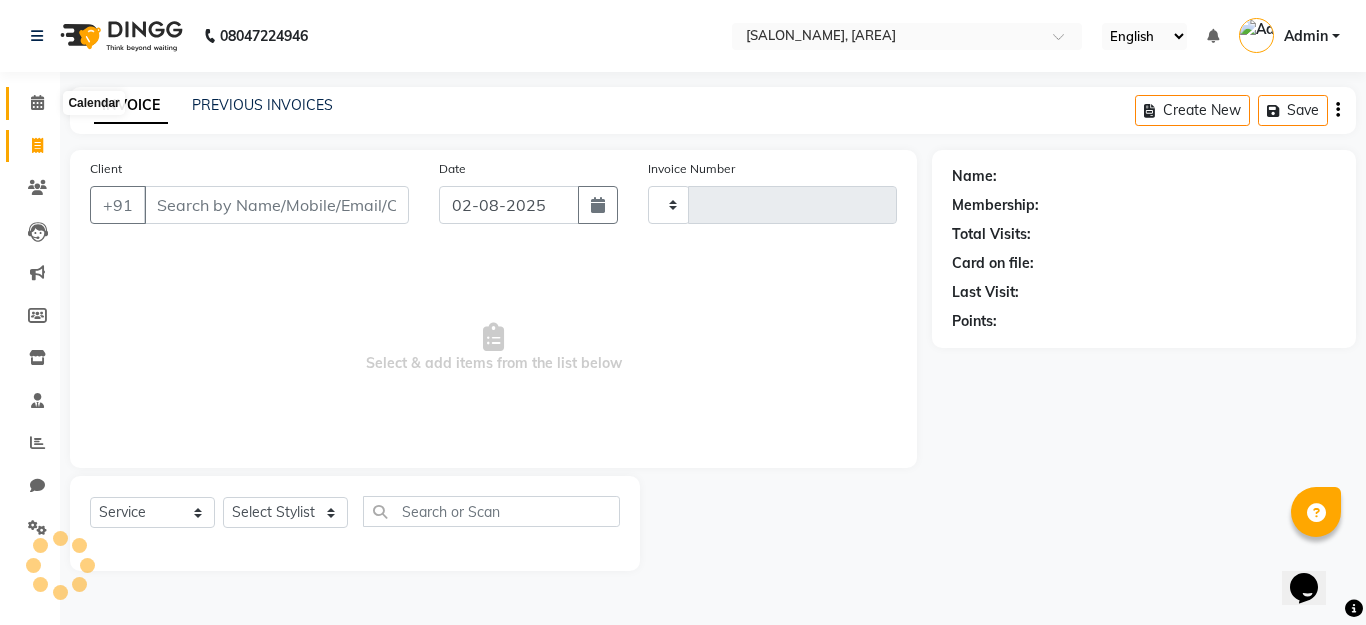 click 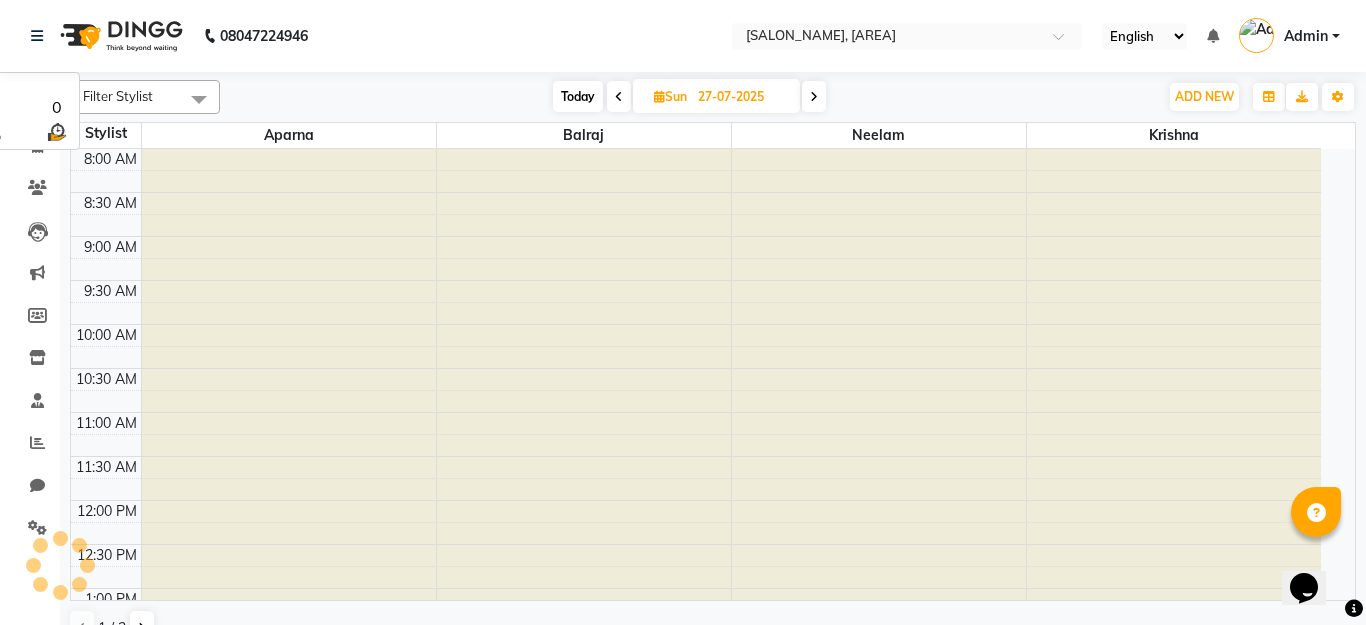 scroll, scrollTop: 0, scrollLeft: 0, axis: both 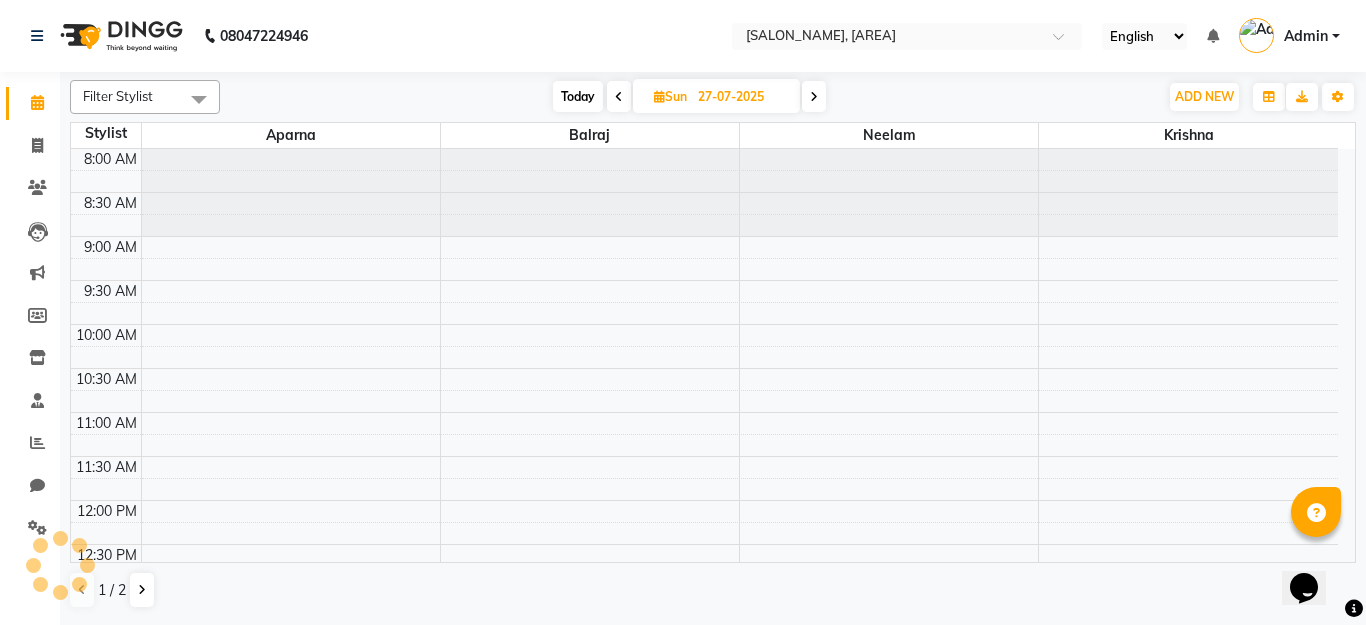 click on "Today" at bounding box center (578, 96) 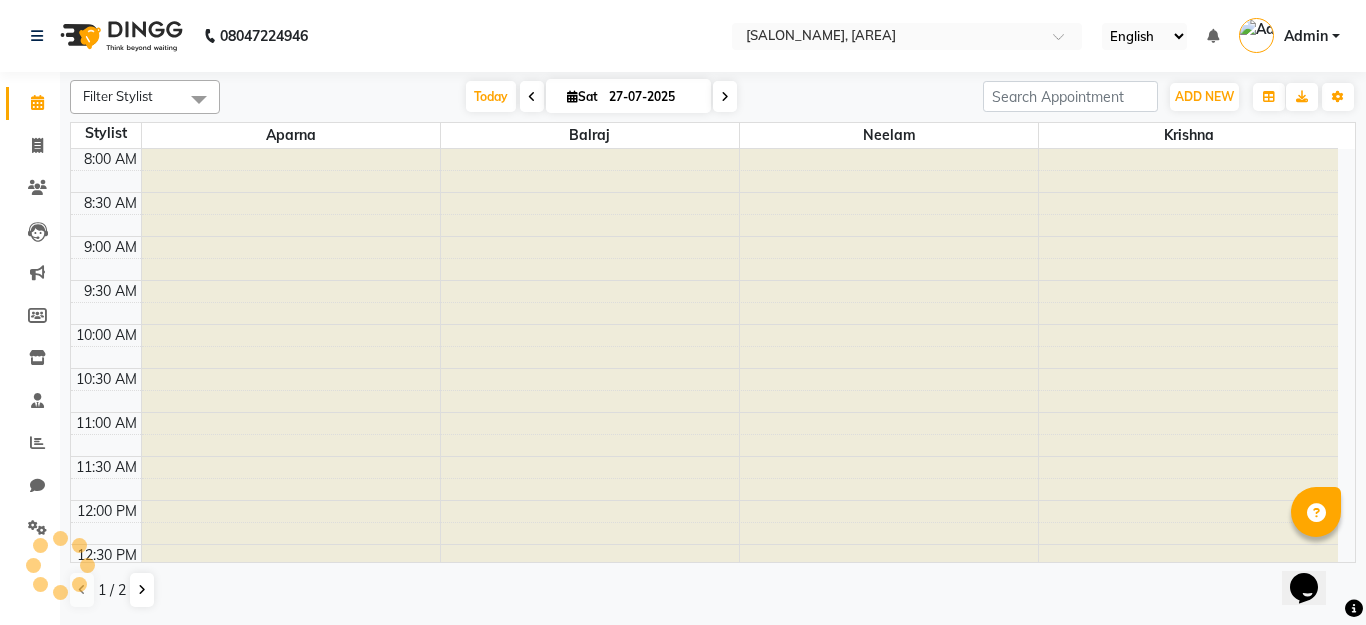 type on "02-08-2025" 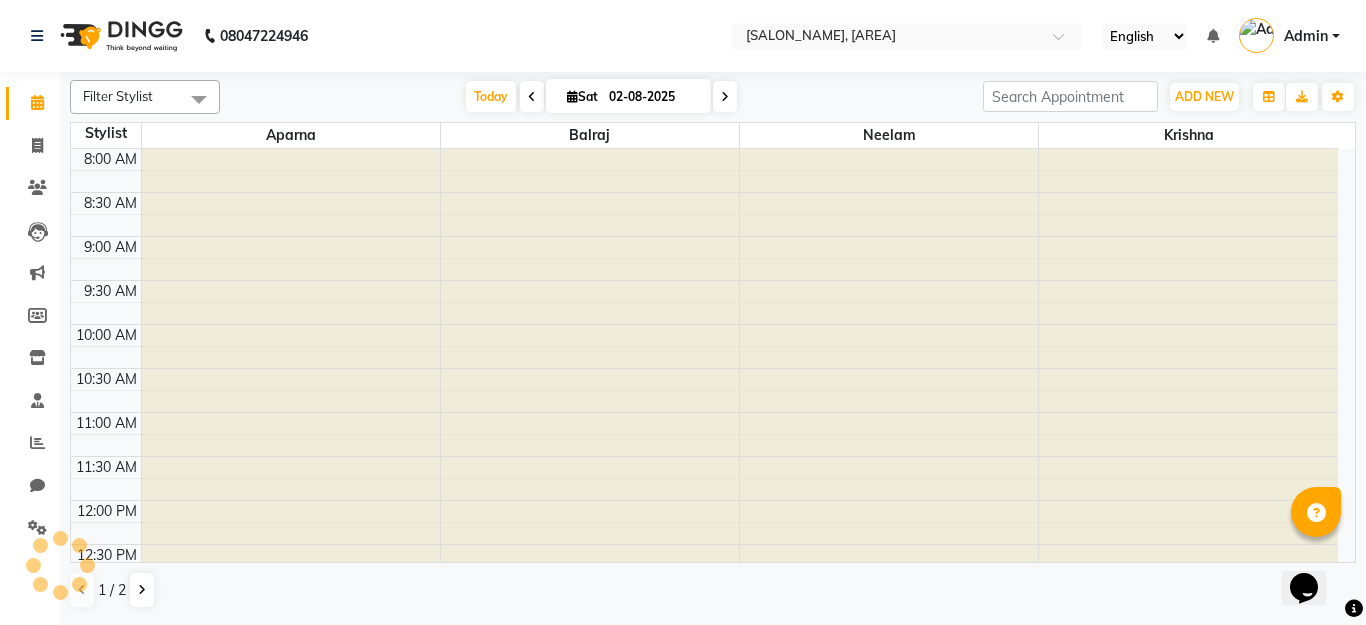 click on "Sat" at bounding box center [582, 96] 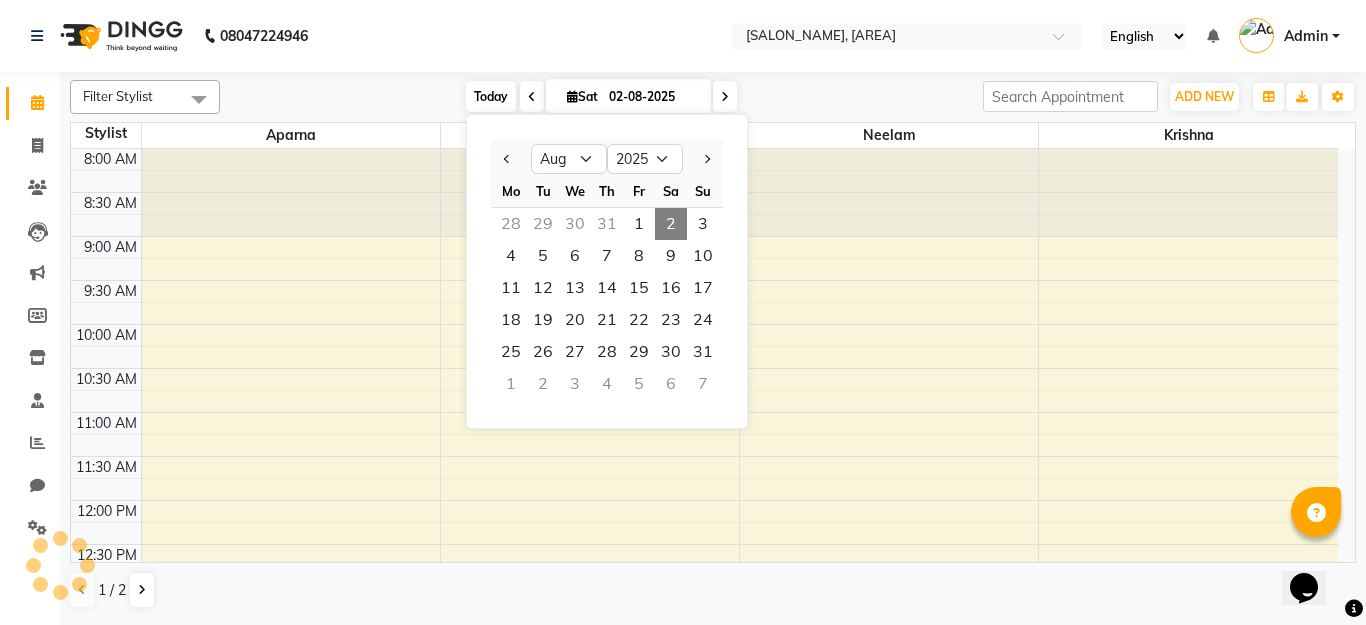 scroll, scrollTop: 818, scrollLeft: 0, axis: vertical 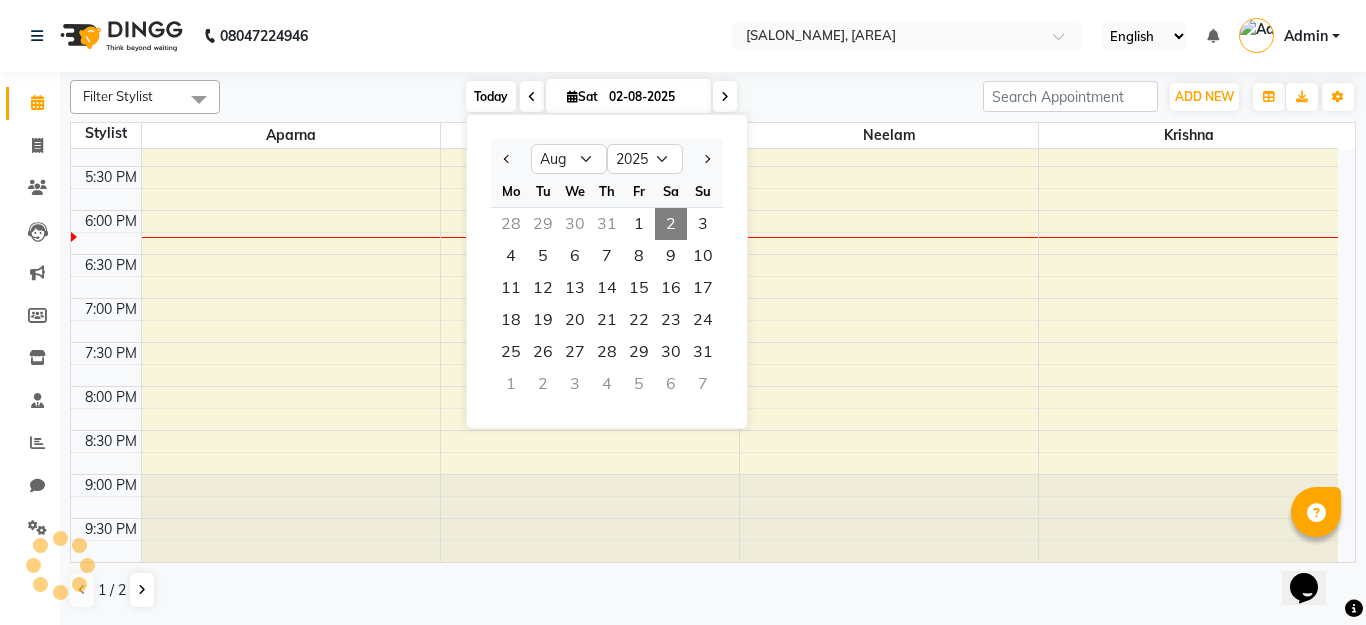 click on "Today" at bounding box center (491, 96) 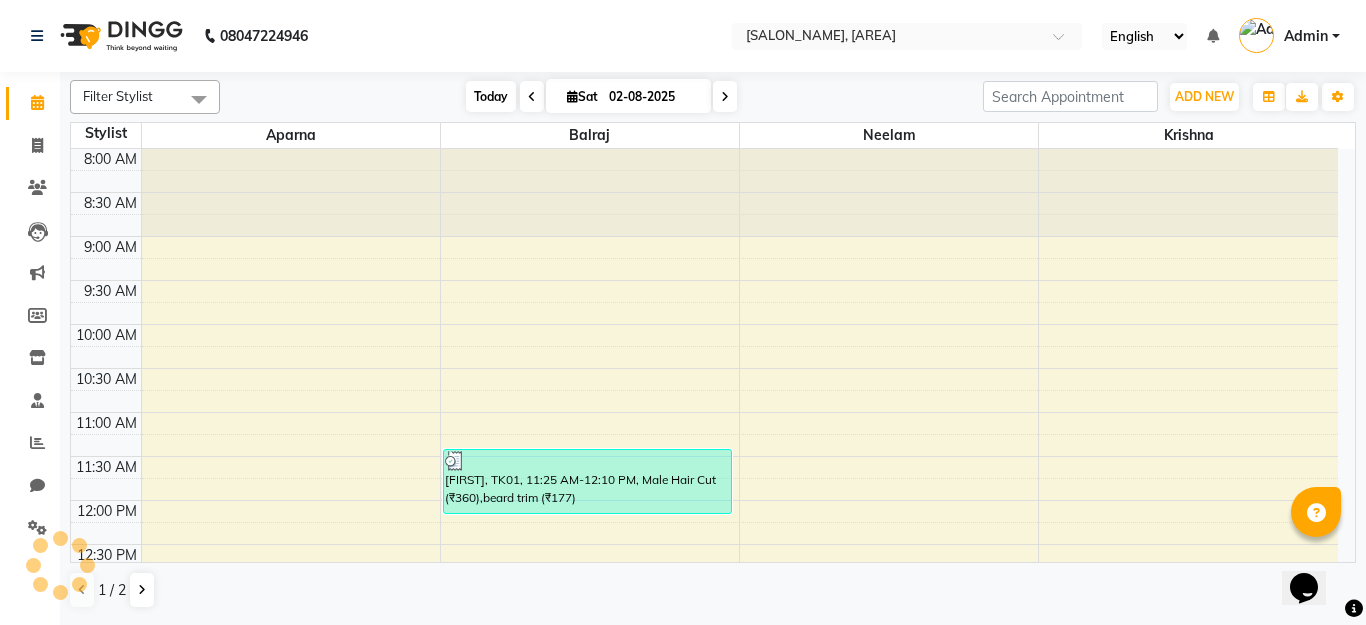 scroll, scrollTop: 818, scrollLeft: 0, axis: vertical 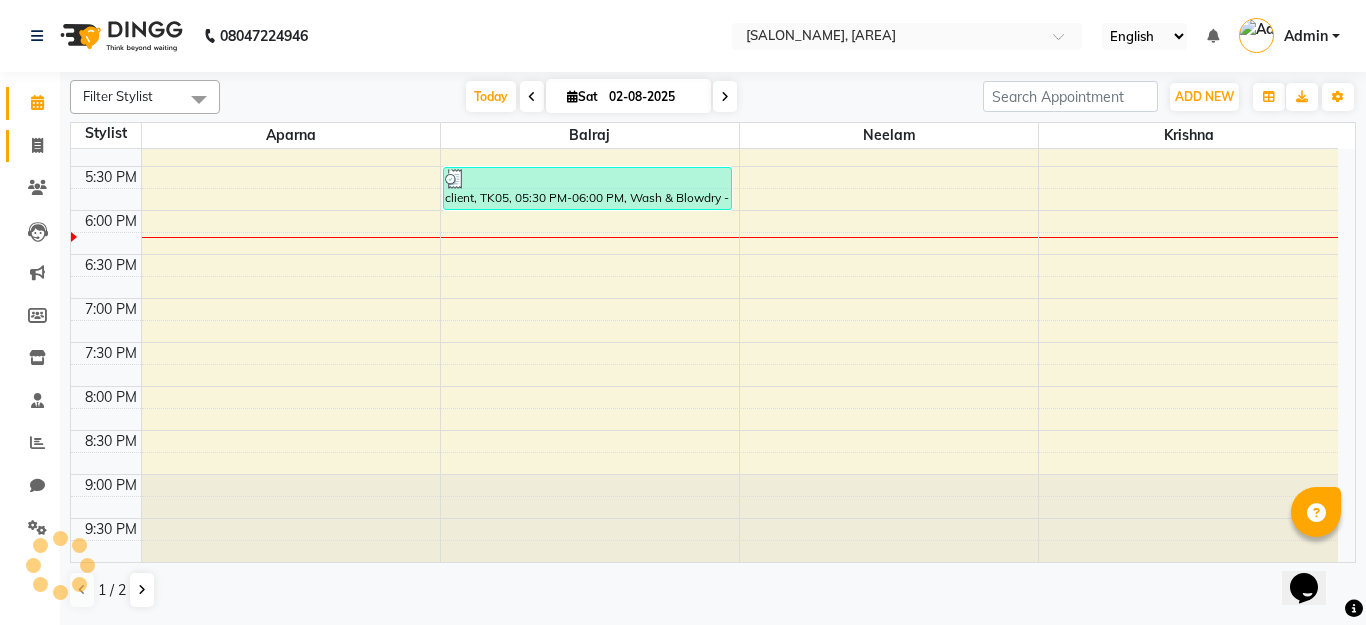 click 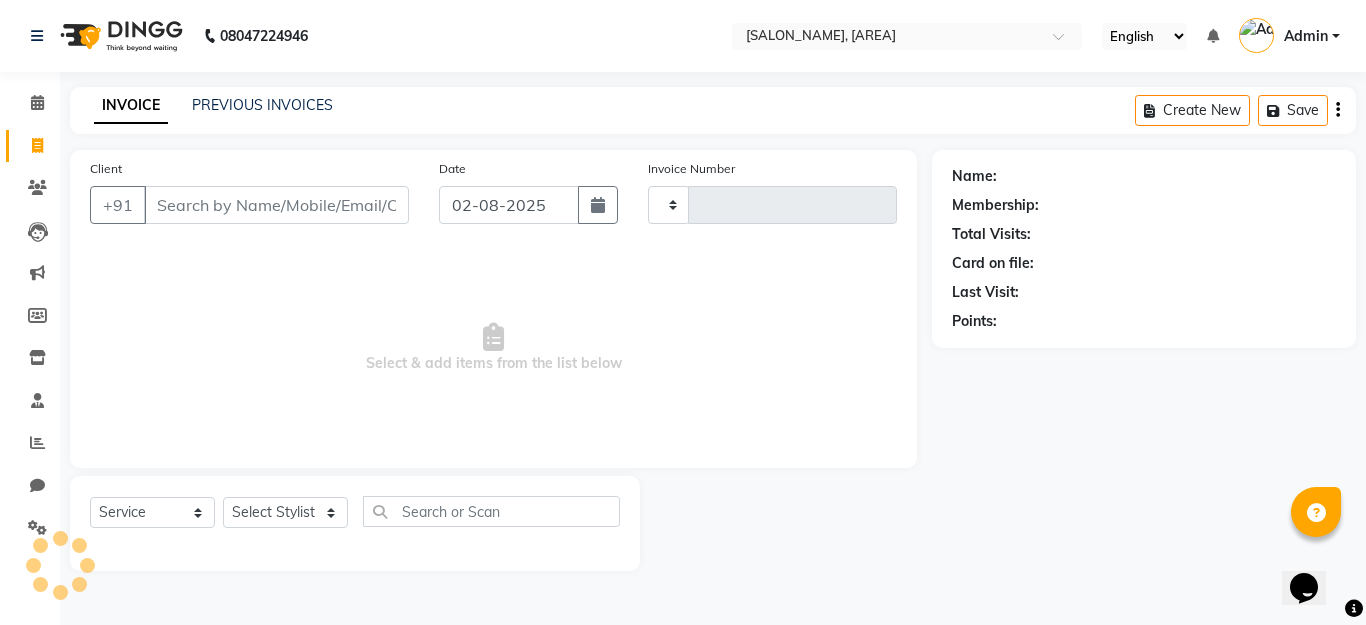 click 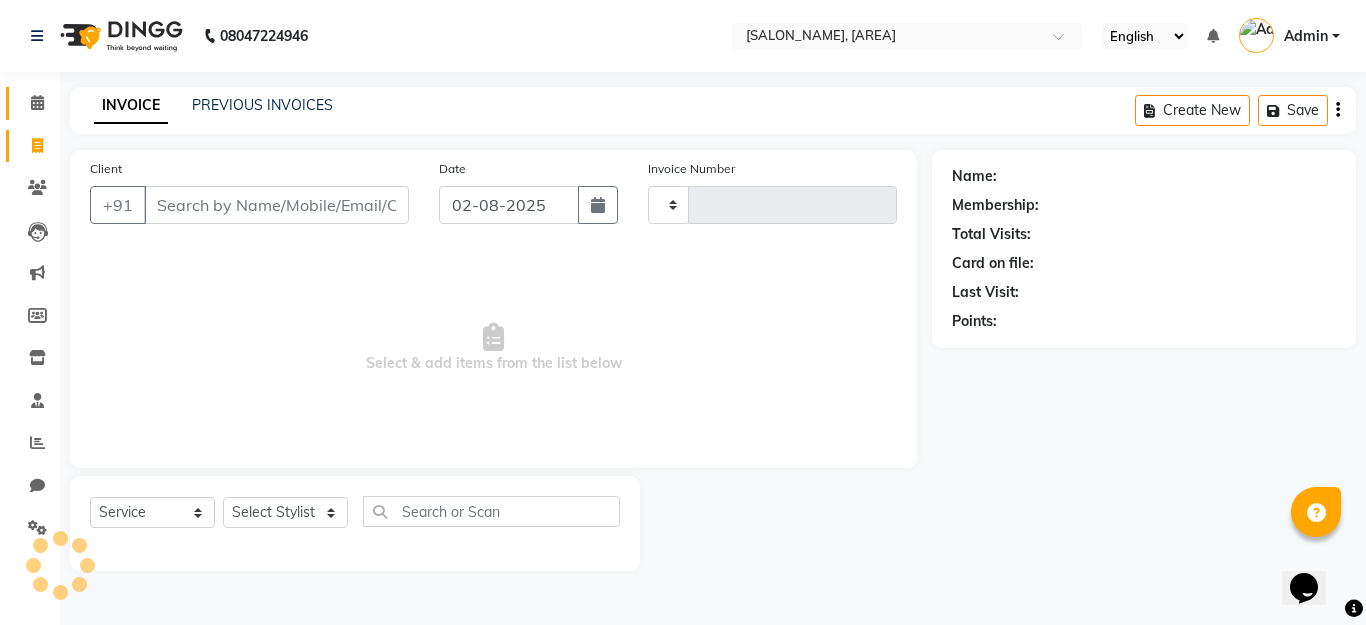 select on "service" 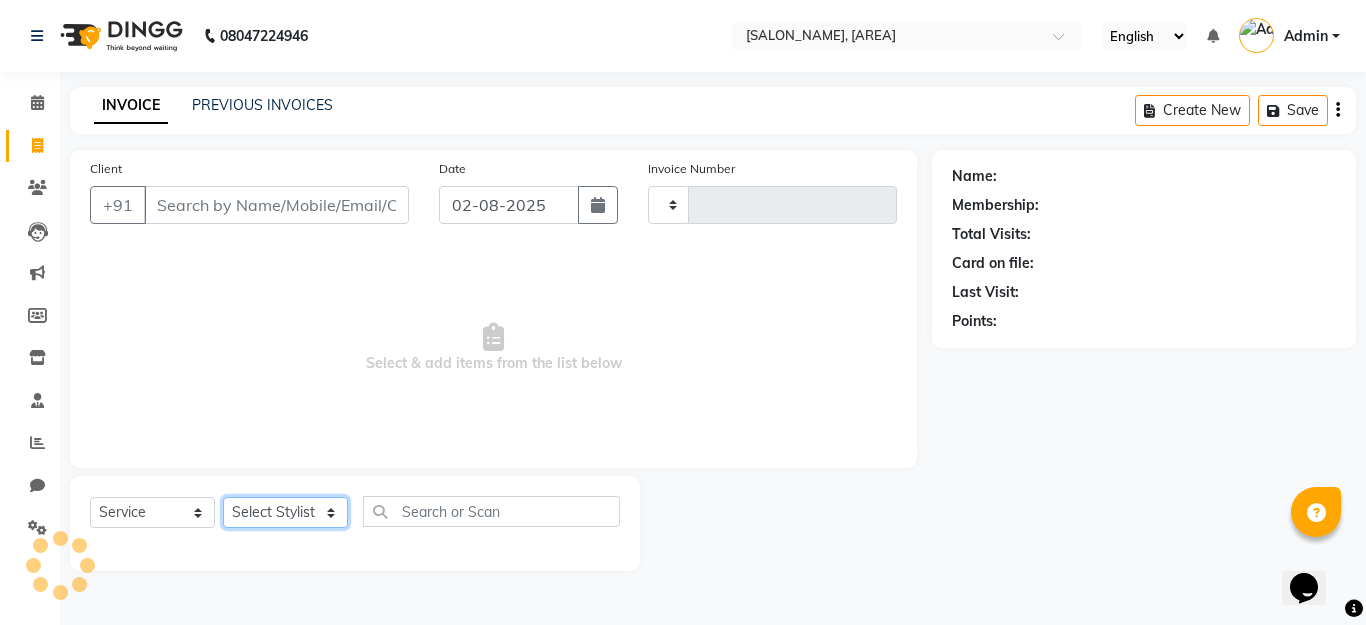 click on "Select Stylist" 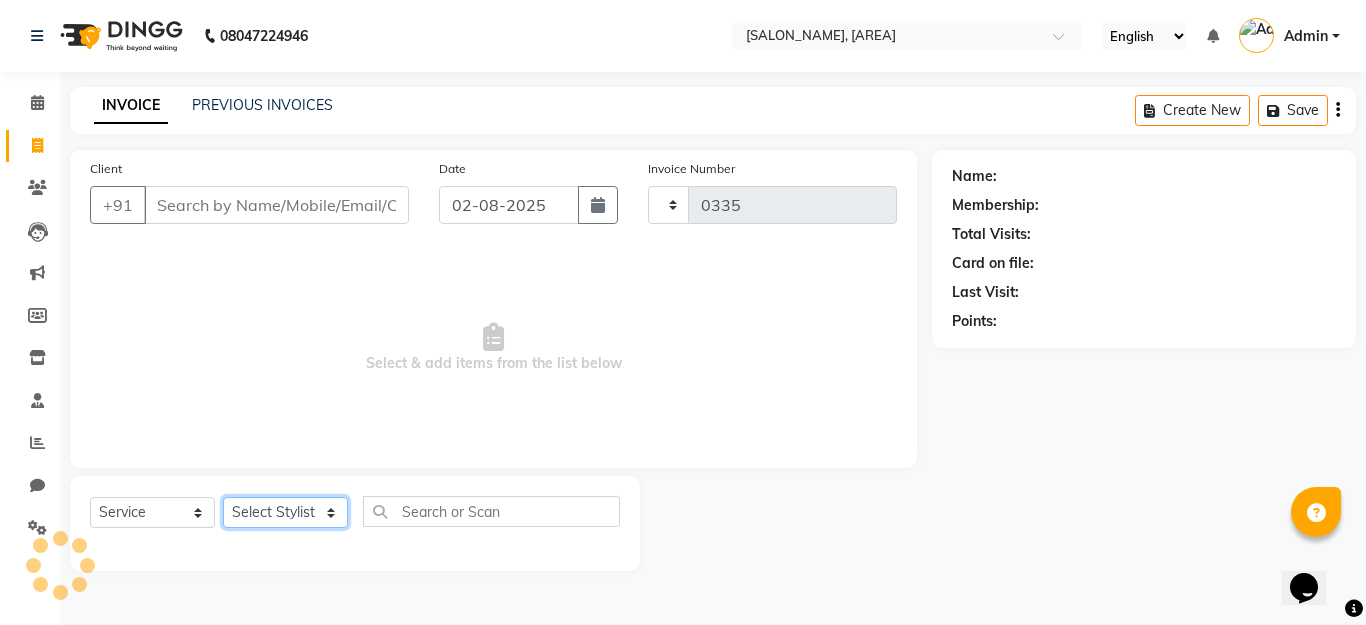 select on "7467" 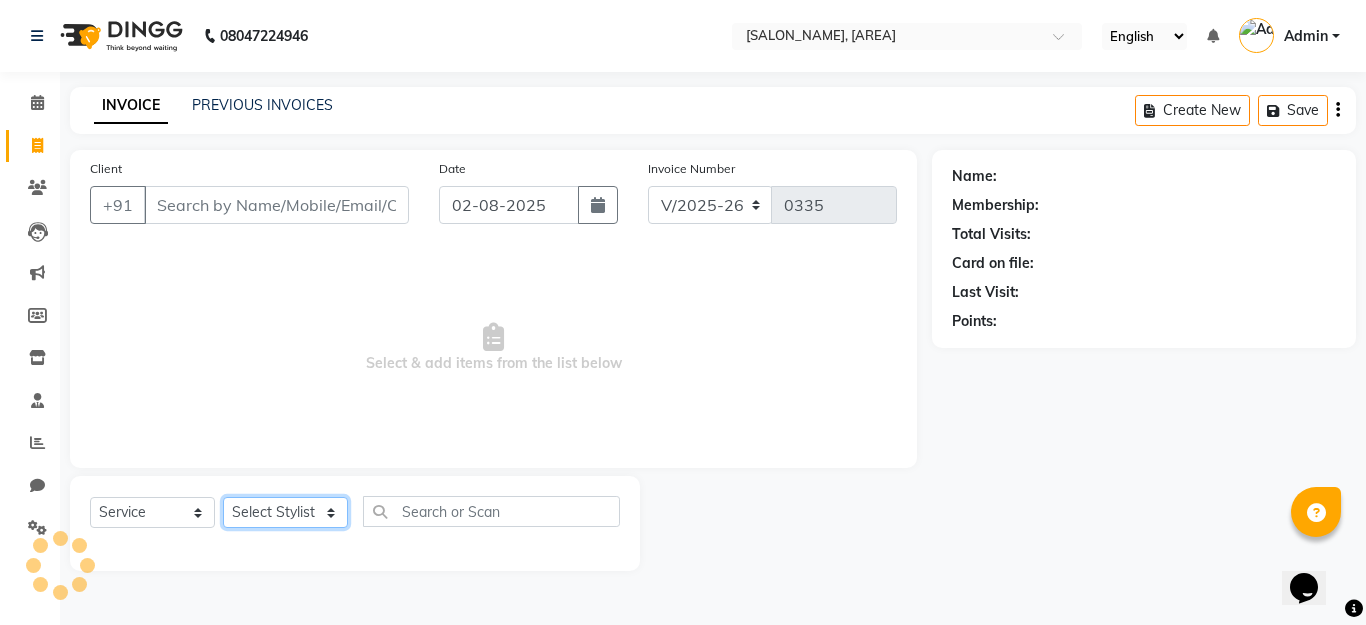 click on "Select Stylist" 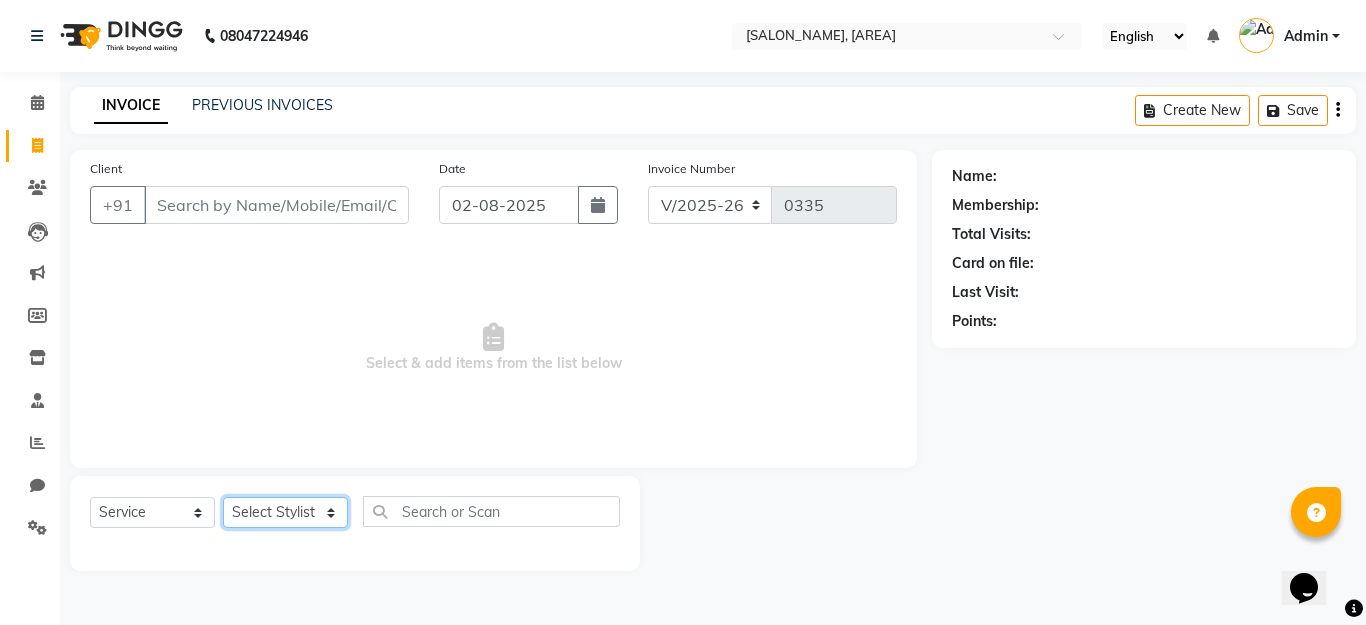click on "Select Stylist" 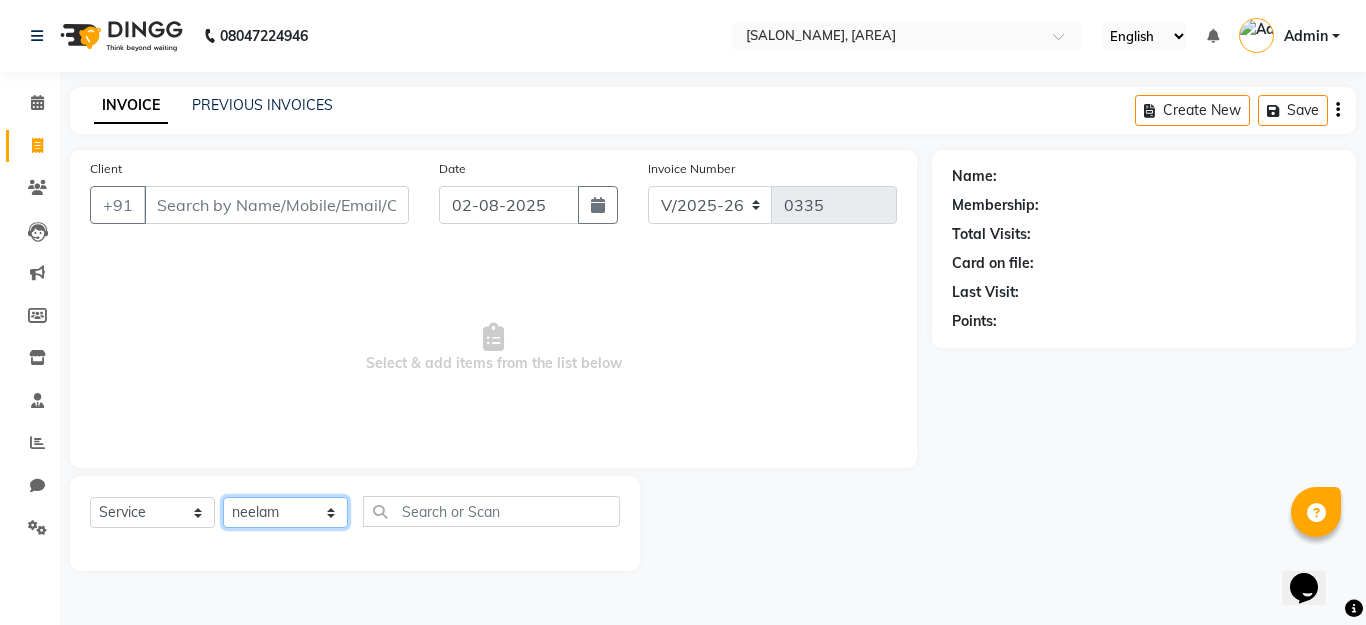 click on "Select Stylist [NAME] [NAME] [NAME] [NAME]" 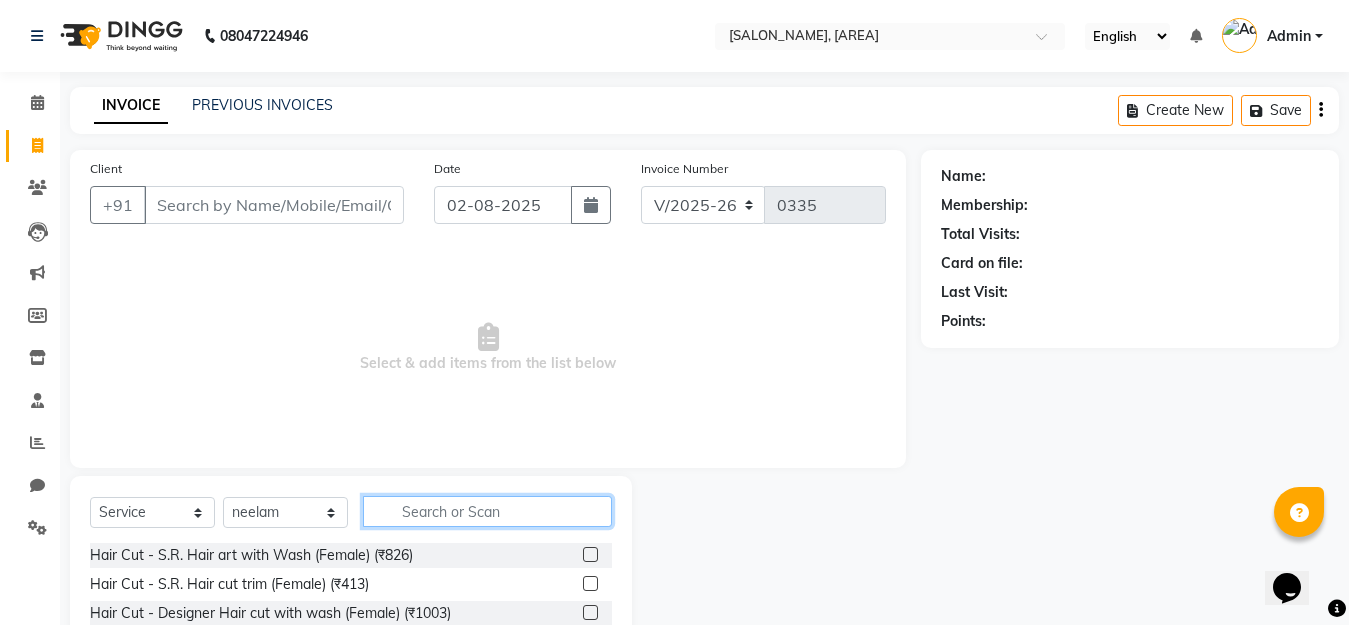 click 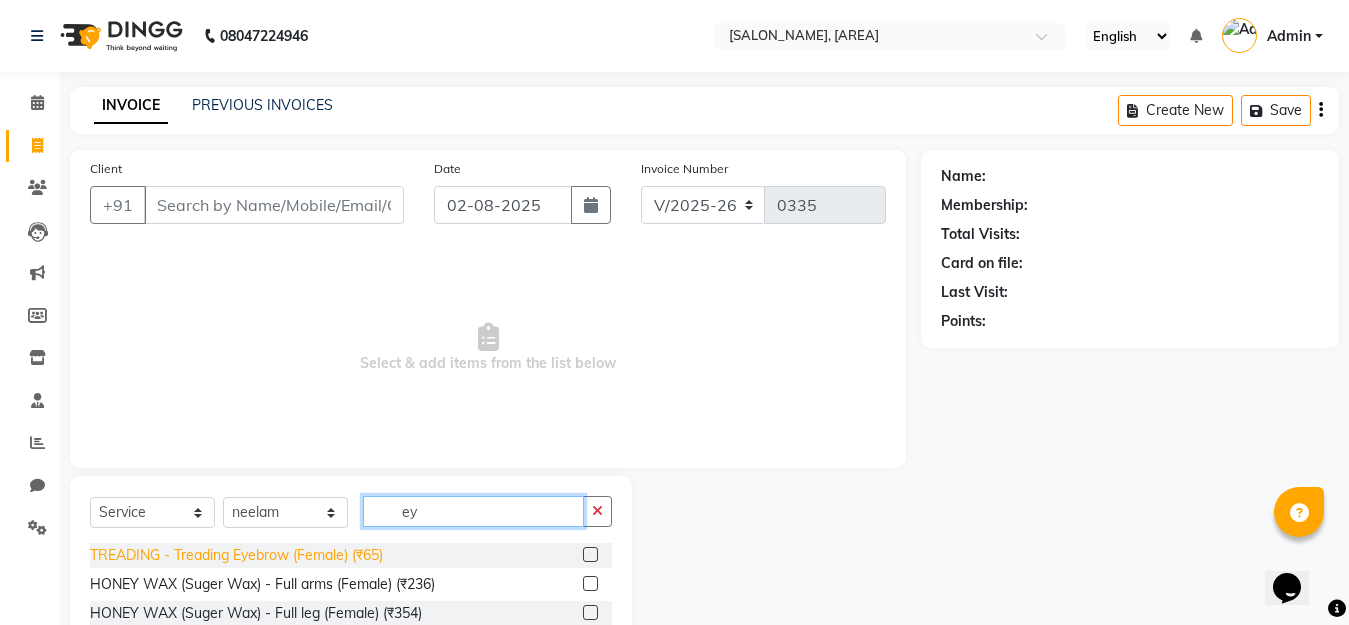 type on "ey" 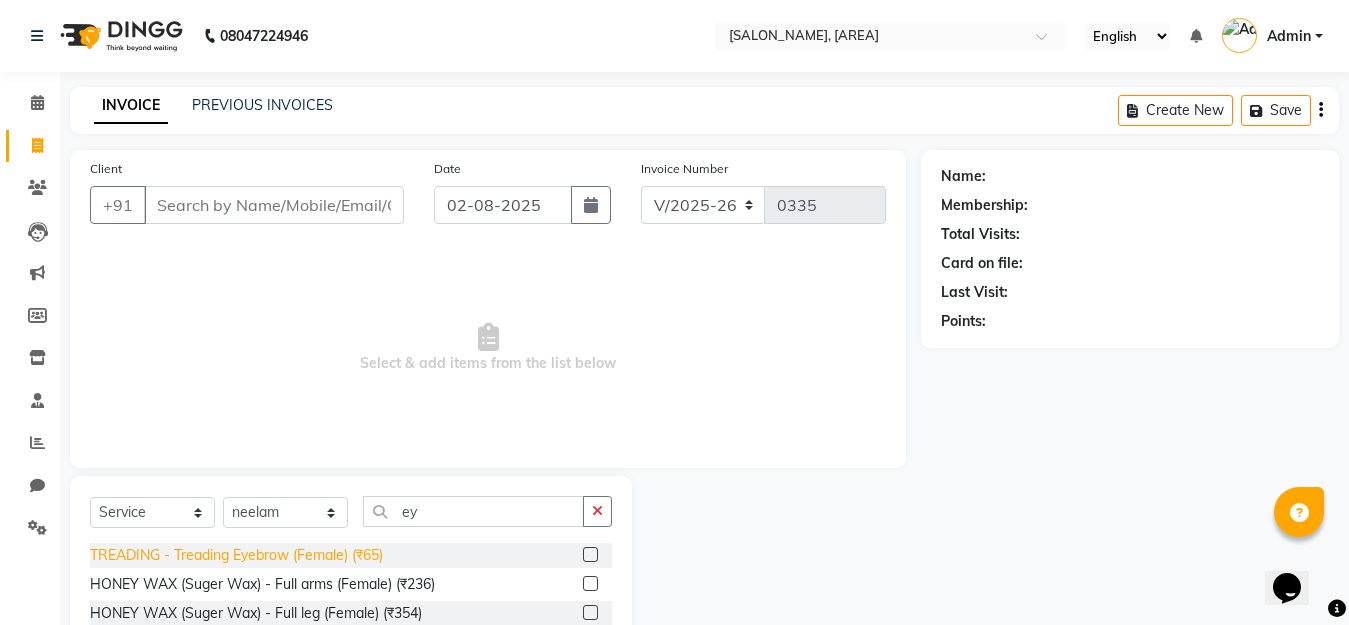 click on "TREADING - Treading Eyebrow (Female) (₹65)" 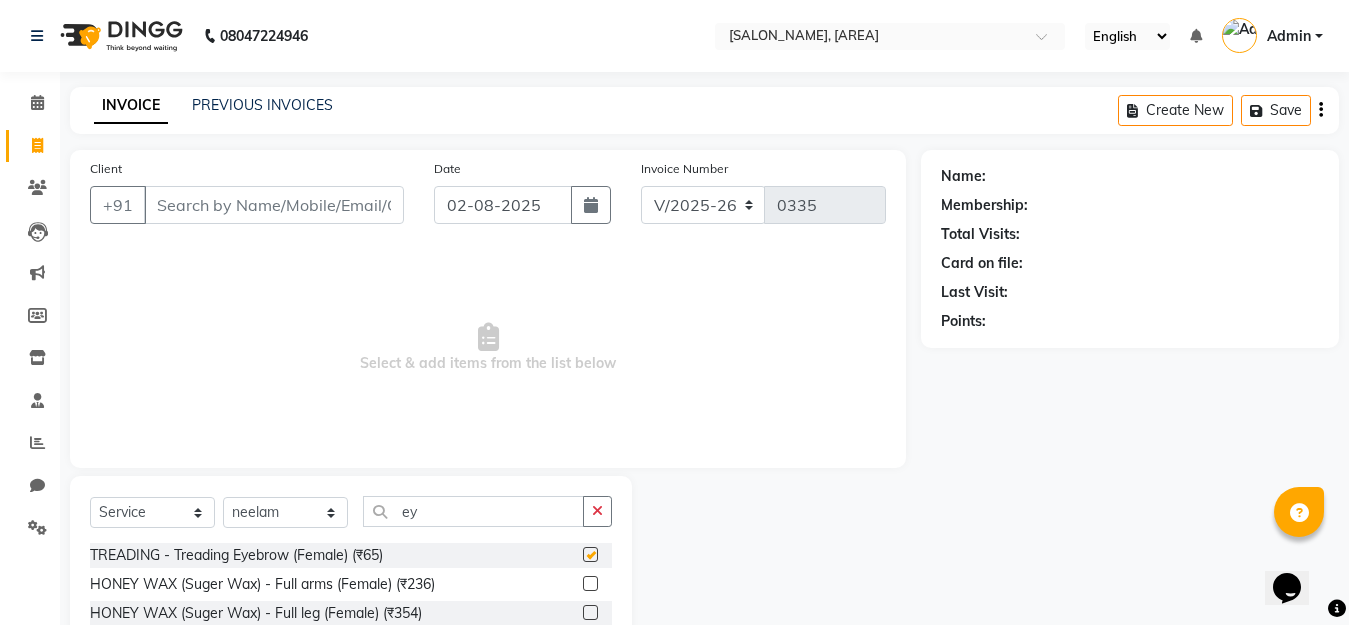 checkbox on "false" 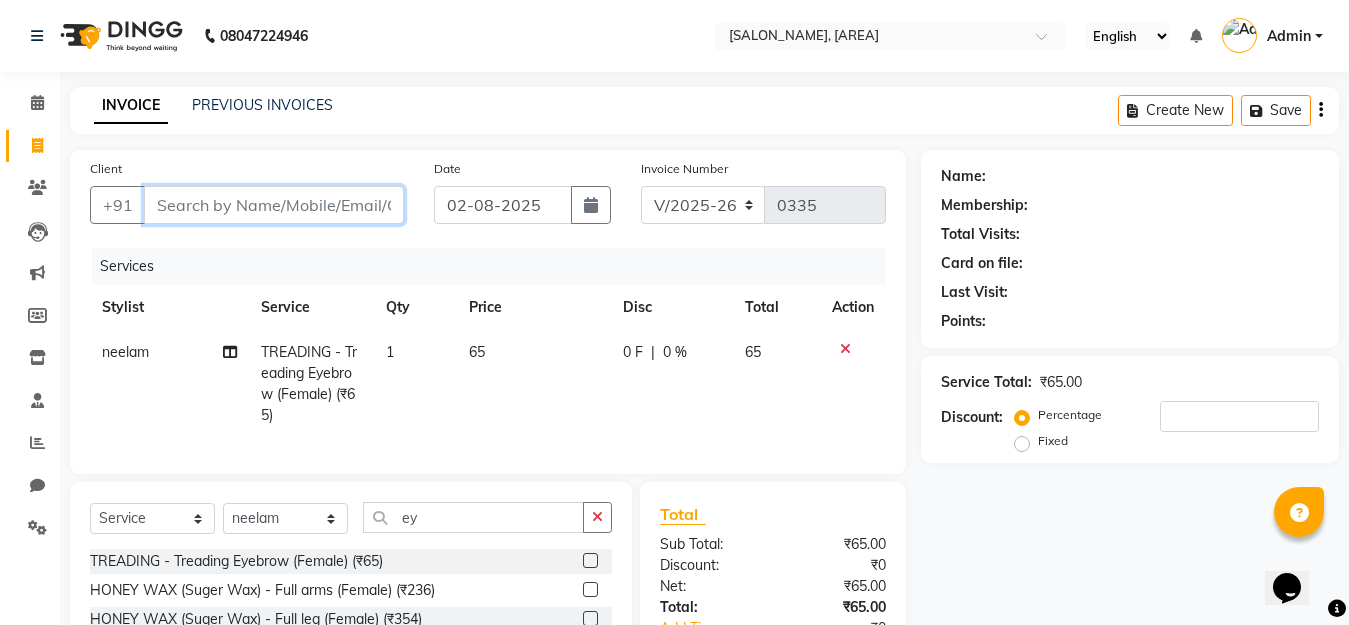 click on "Client" at bounding box center (274, 205) 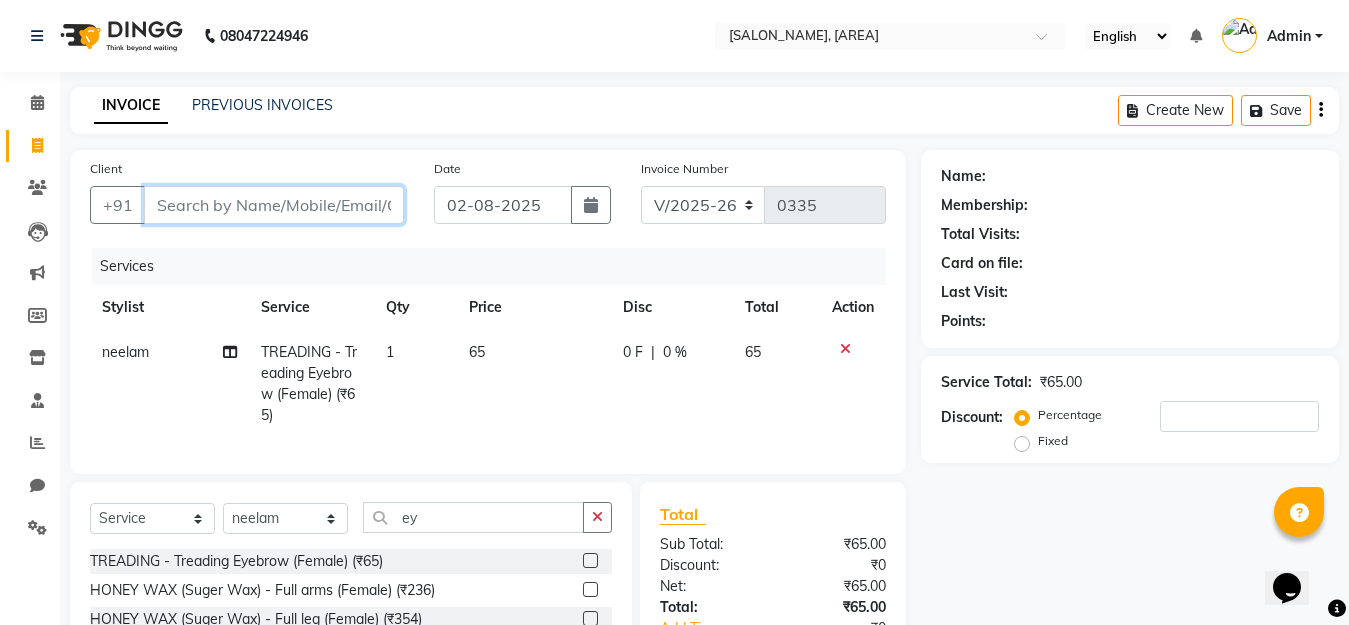 type on "9" 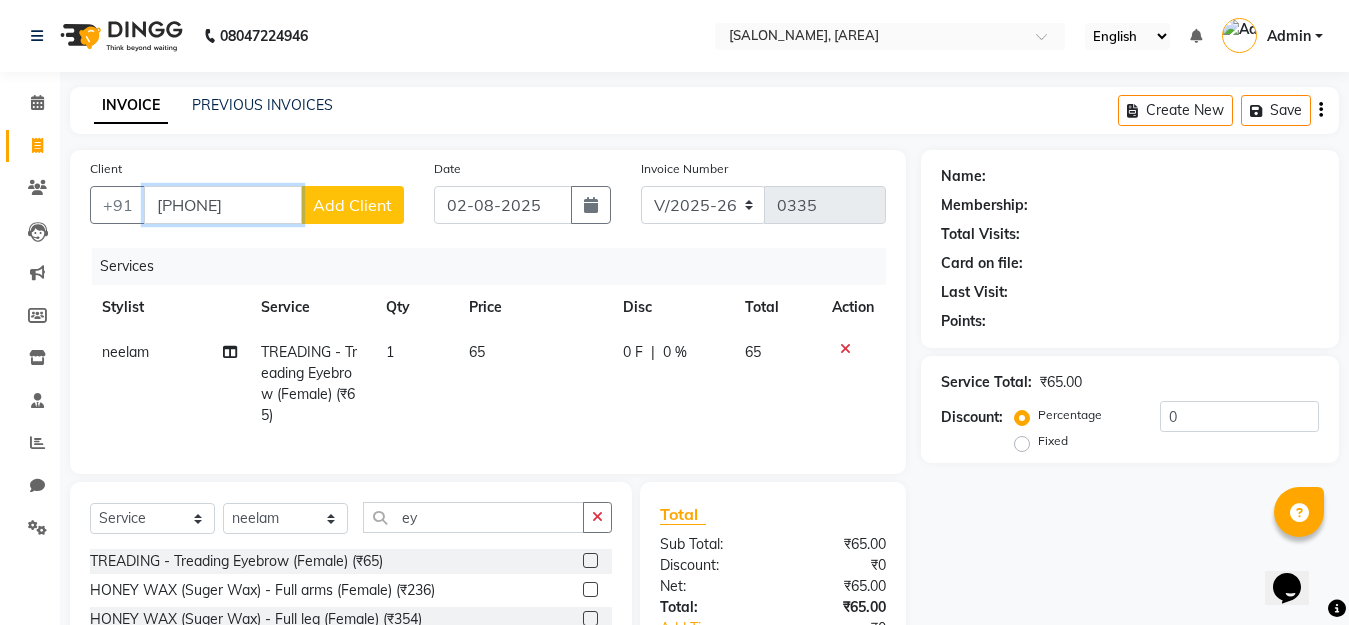 type on "9503517888" 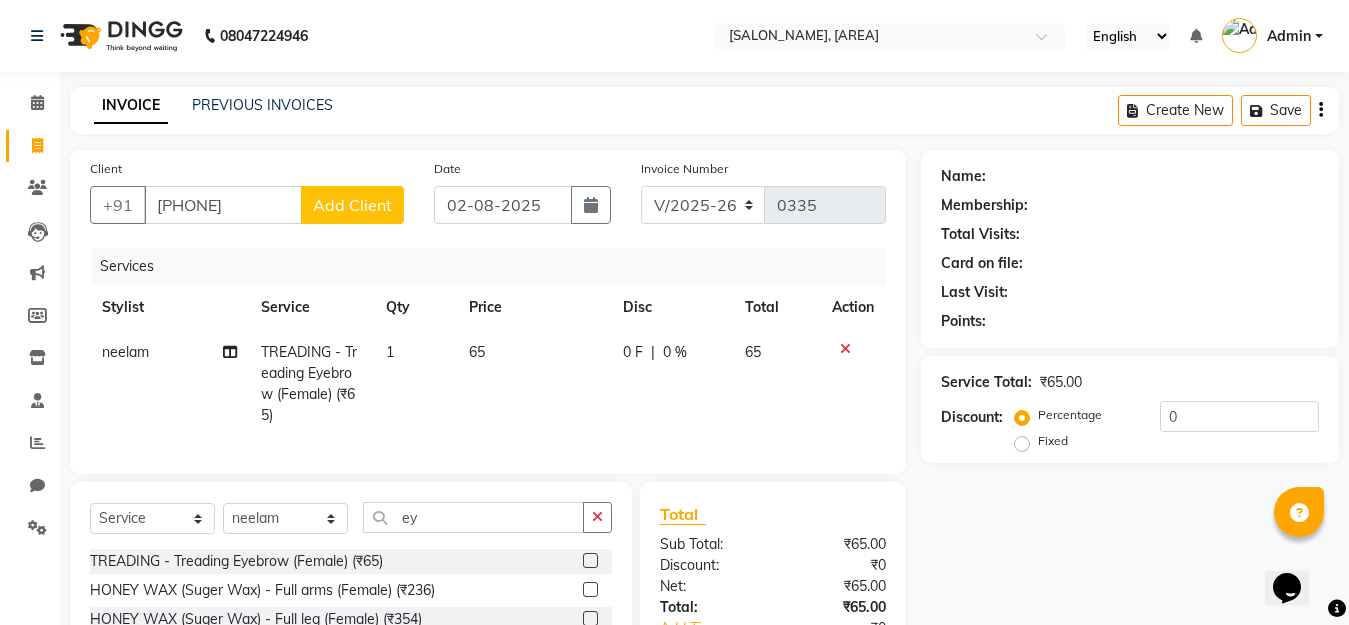 click on "Add Client" 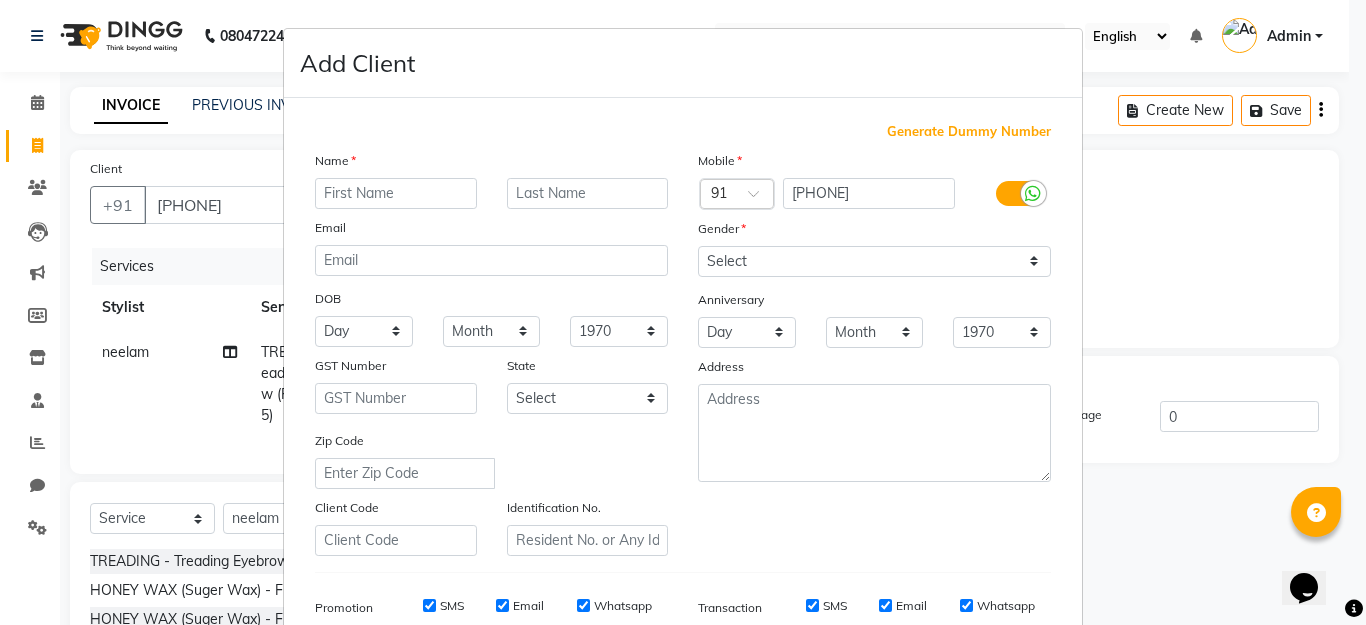 click on "Add Client Generate Dummy Number Name Email DOB Day 01 02 03 04 05 06 07 08 09 10 11 12 13 14 15 16 17 18 19 20 21 22 23 24 25 26 27 28 29 30 31 Month January February March April May June July August September October November December 1940 1941 1942 1943 1944 1945 1946 1947 1948 1949 1950 1951 1952 1953 1954 1955 1956 1957 1958 1959 1960 1961 1962 1963 1964 1965 1966 1967 1968 1969 1970 1971 1972 1973 1974 1975 1976 1977 1978 1979 1980 1981 1982 1983 1984 1985 1986 1987 1988 1989 1990 1991 1992 1993 1994 1995 1996 1997 1998 1999 2000 2001 2002 2003 2004 2005 2006 2007 2008 2009 2010 2011 2012 2013 2014 2015 2016 2017 2018 2019 2020 2021 2022 2023 2024 GST Number State Select Andaman and Nicobar Islands Andhra Pradesh Arunachal Pradesh Assam Bihar Chandigarh Chhattisgarh Dadra and Nagar Haveli Daman and Diu Delhi Goa Gujarat Haryana Himachal Pradesh Jammu and Kashmir Jharkhand Karnataka Kerala Lakshadweep Madhya Pradesh Maharashtra Manipur Meghalaya Mizoram Nagaland Odisha Pondicherry Punjab Rajasthan Sikkim" at bounding box center (683, 312) 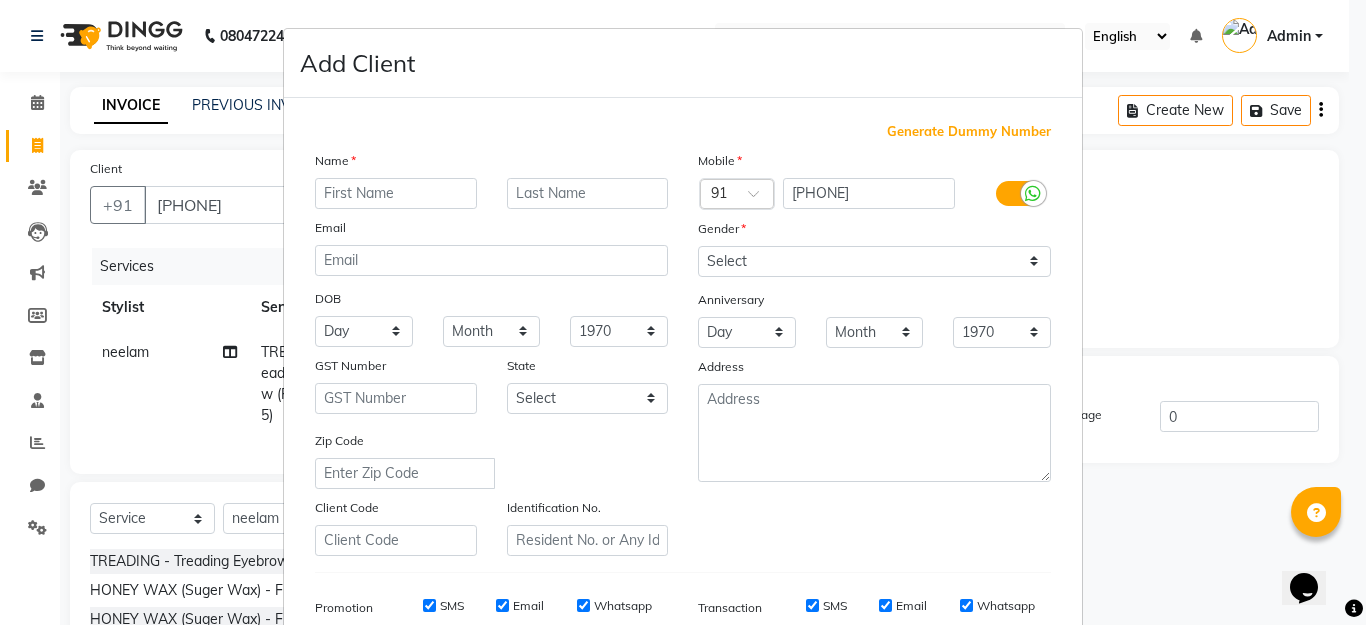 click on "Add Client Generate Dummy Number Name Email DOB Day 01 02 03 04 05 06 07 08 09 10 11 12 13 14 15 16 17 18 19 20 21 22 23 24 25 26 27 28 29 30 31 Month January February March April May June July August September October November December 1940 1941 1942 1943 1944 1945 1946 1947 1948 1949 1950 1951 1952 1953 1954 1955 1956 1957 1958 1959 1960 1961 1962 1963 1964 1965 1966 1967 1968 1969 1970 1971 1972 1973 1974 1975 1976 1977 1978 1979 1980 1981 1982 1983 1984 1985 1986 1987 1988 1989 1990 1991 1992 1993 1994 1995 1996 1997 1998 1999 2000 2001 2002 2003 2004 2005 2006 2007 2008 2009 2010 2011 2012 2013 2014 2015 2016 2017 2018 2019 2020 2021 2022 2023 2024 GST Number State Select Andaman and Nicobar Islands Andhra Pradesh Arunachal Pradesh Assam Bihar Chandigarh Chhattisgarh Dadra and Nagar Haveli Daman and Diu Delhi Goa Gujarat Haryana Himachal Pradesh Jammu and Kashmir Jharkhand Karnataka Kerala Lakshadweep Madhya Pradesh Maharashtra Manipur Meghalaya Mizoram Nagaland Odisha Pondicherry Punjab Rajasthan Sikkim" at bounding box center (683, 312) 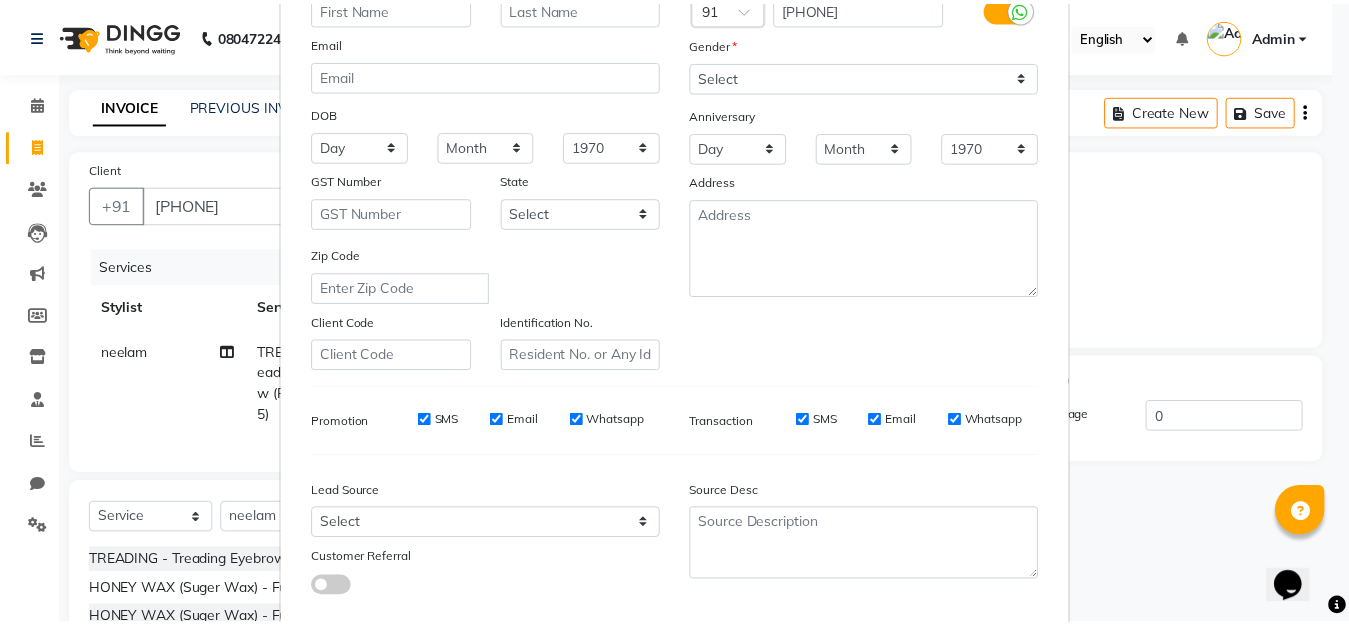 scroll, scrollTop: 298, scrollLeft: 0, axis: vertical 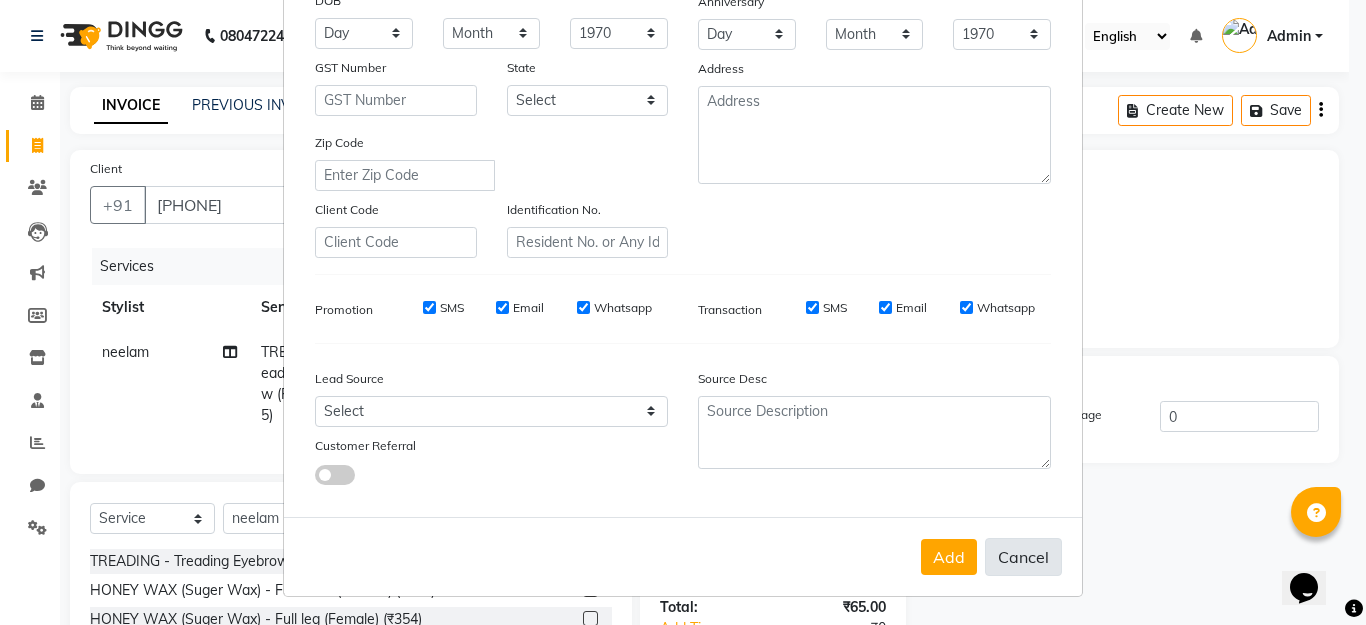 click on "Cancel" at bounding box center [1023, 557] 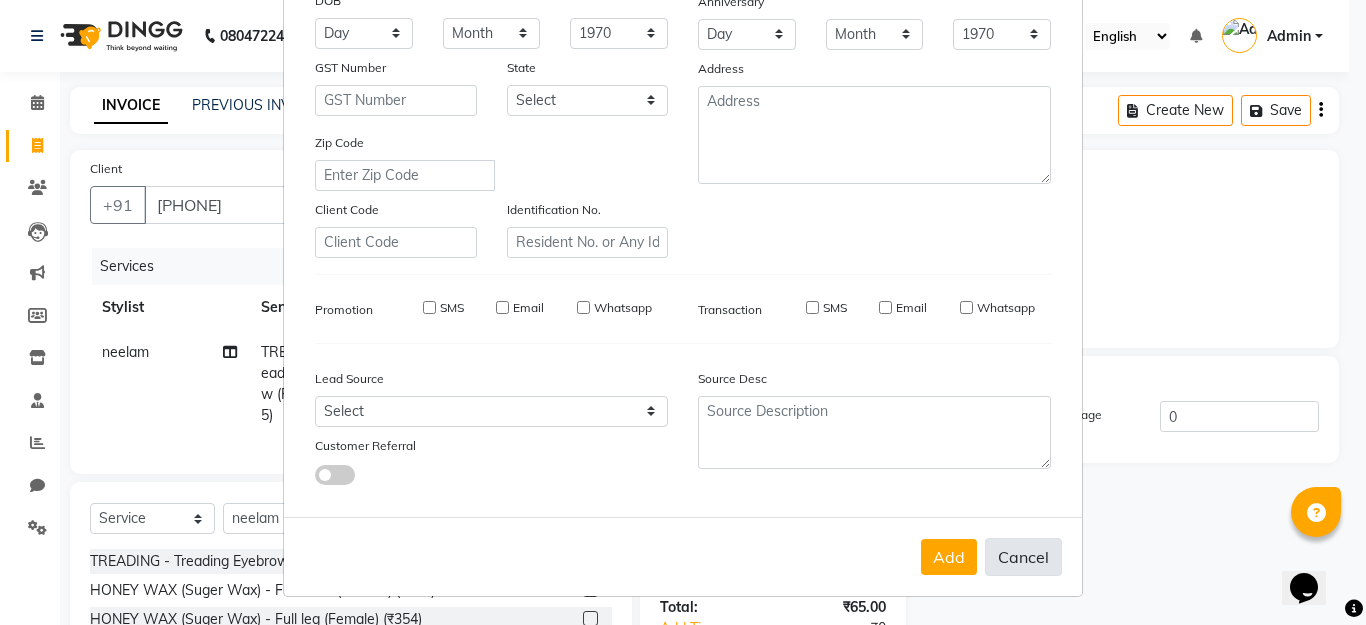 select 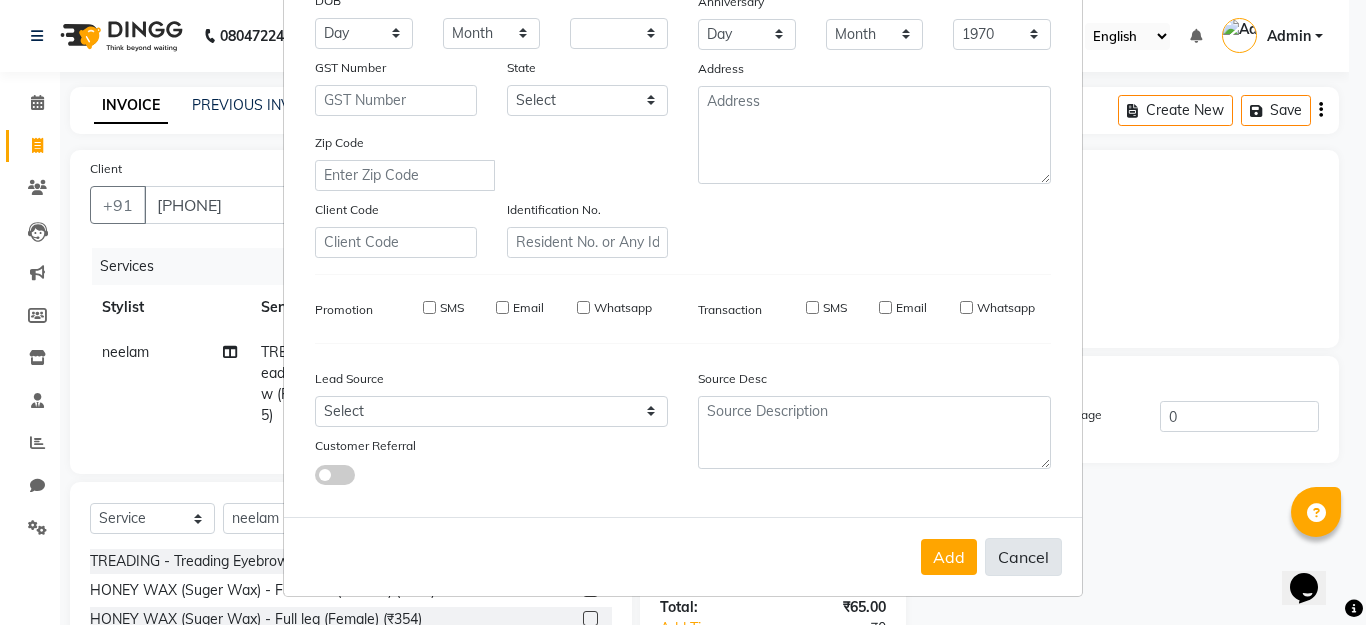 select 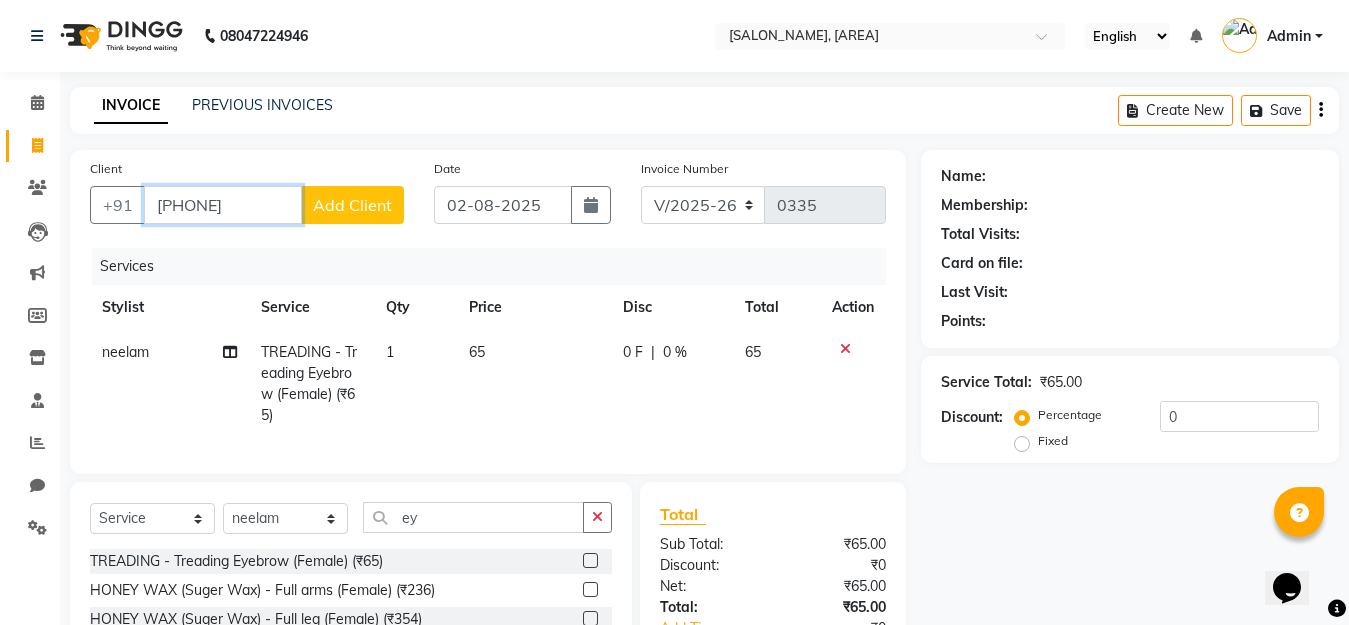 click on "9503517888" at bounding box center (223, 205) 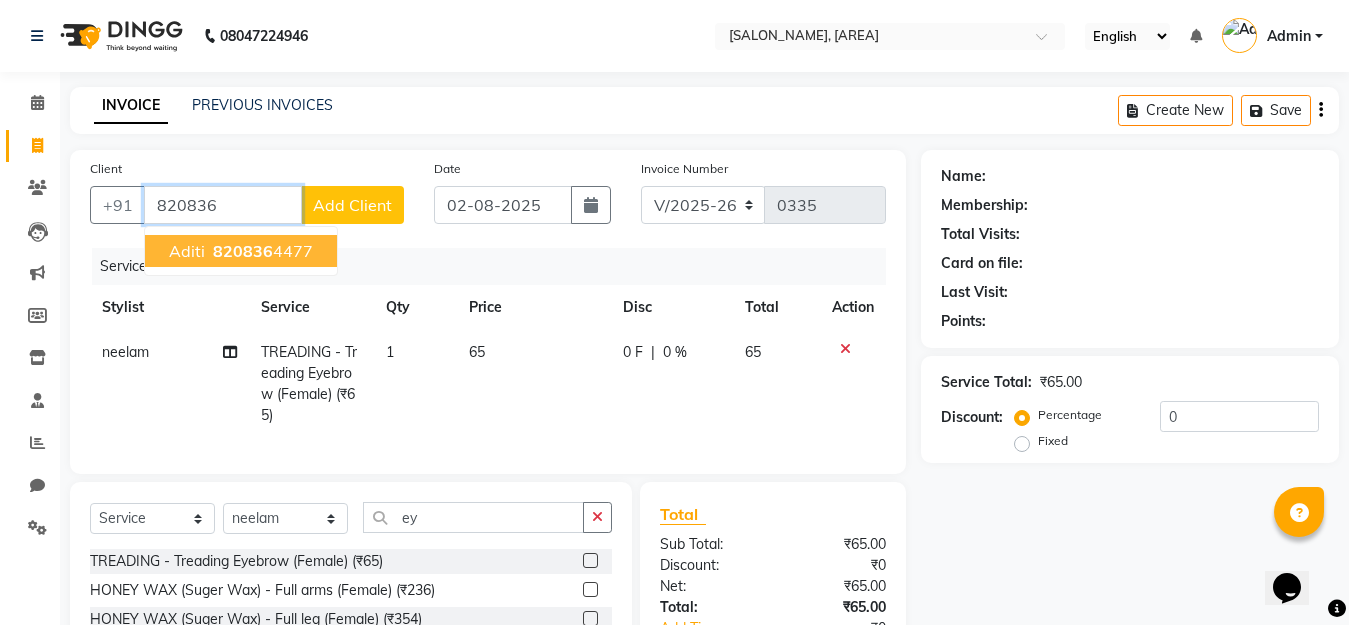 click on "820836 4477" at bounding box center (261, 251) 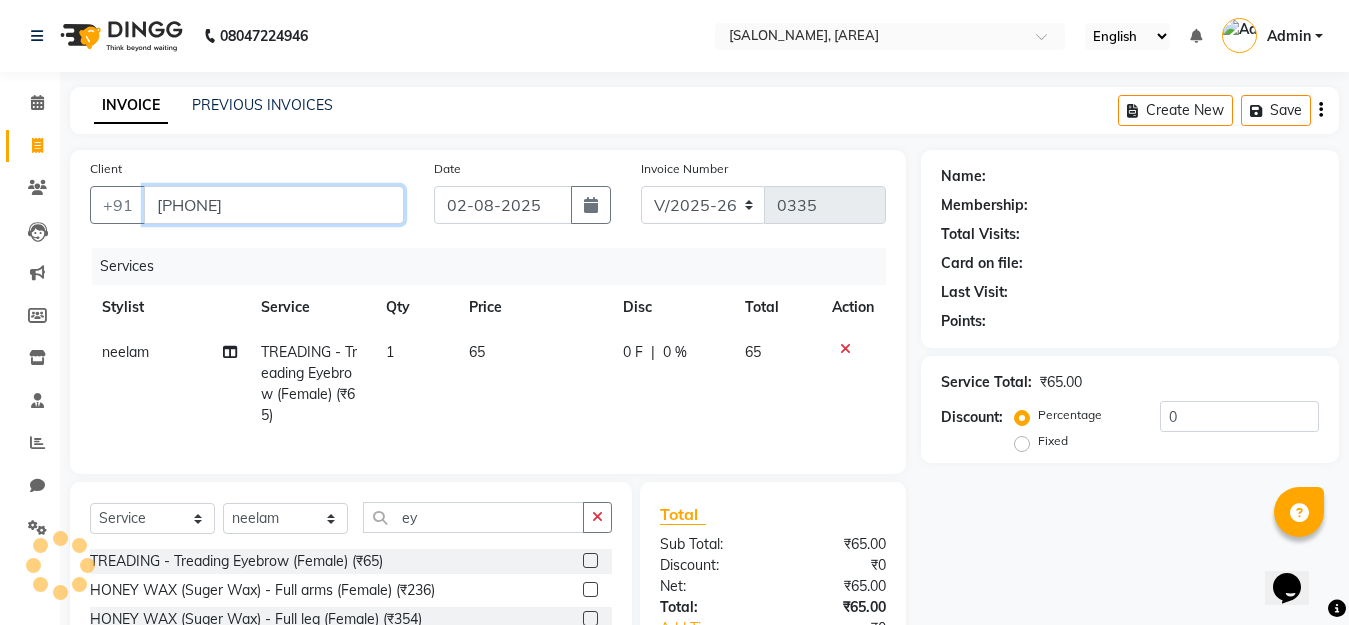 type on "8208364477" 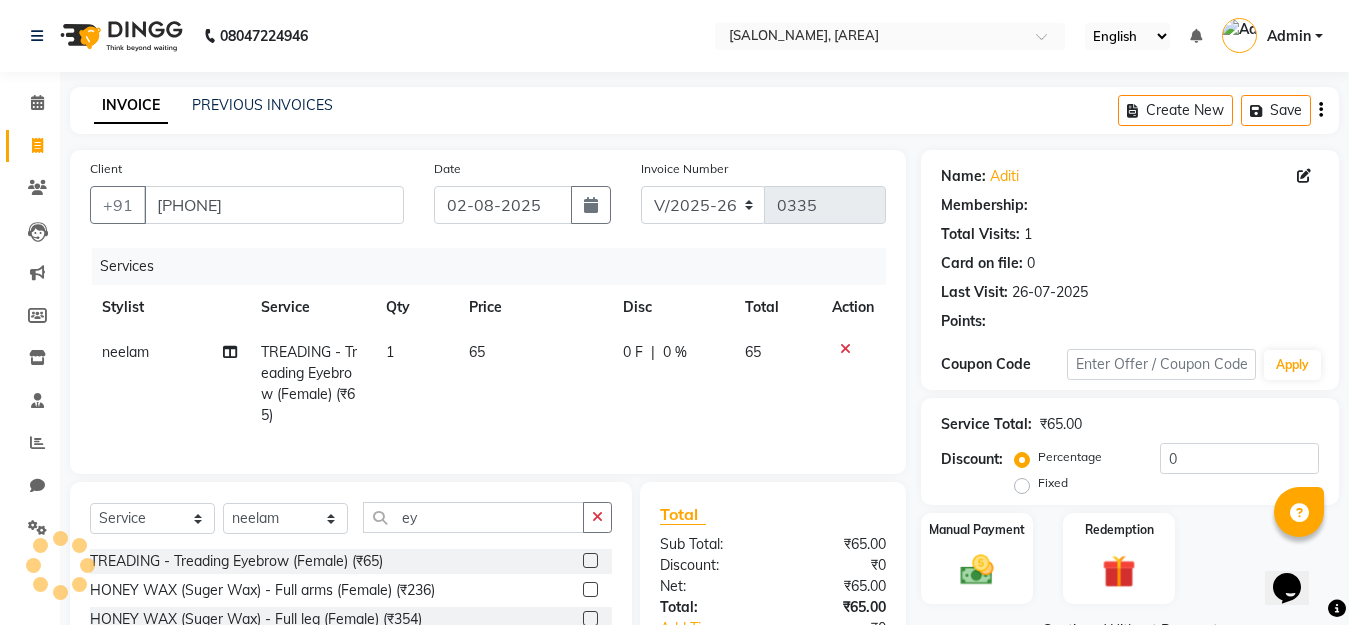 scroll, scrollTop: 199, scrollLeft: 0, axis: vertical 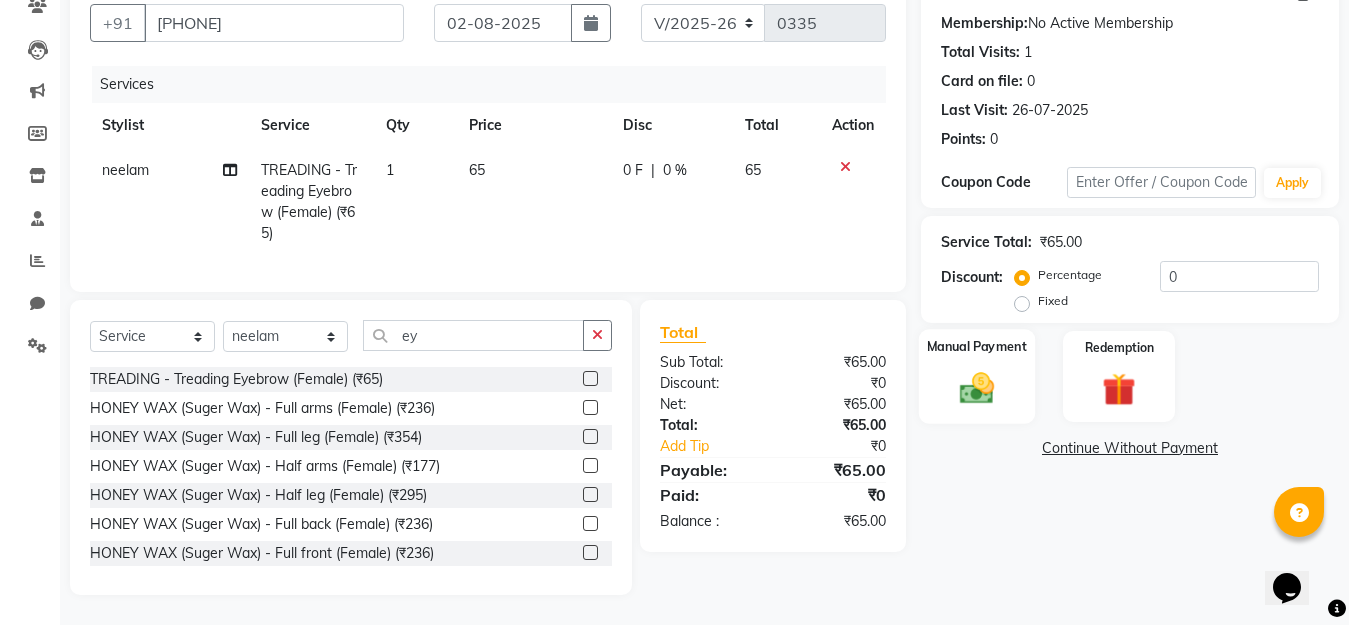 click 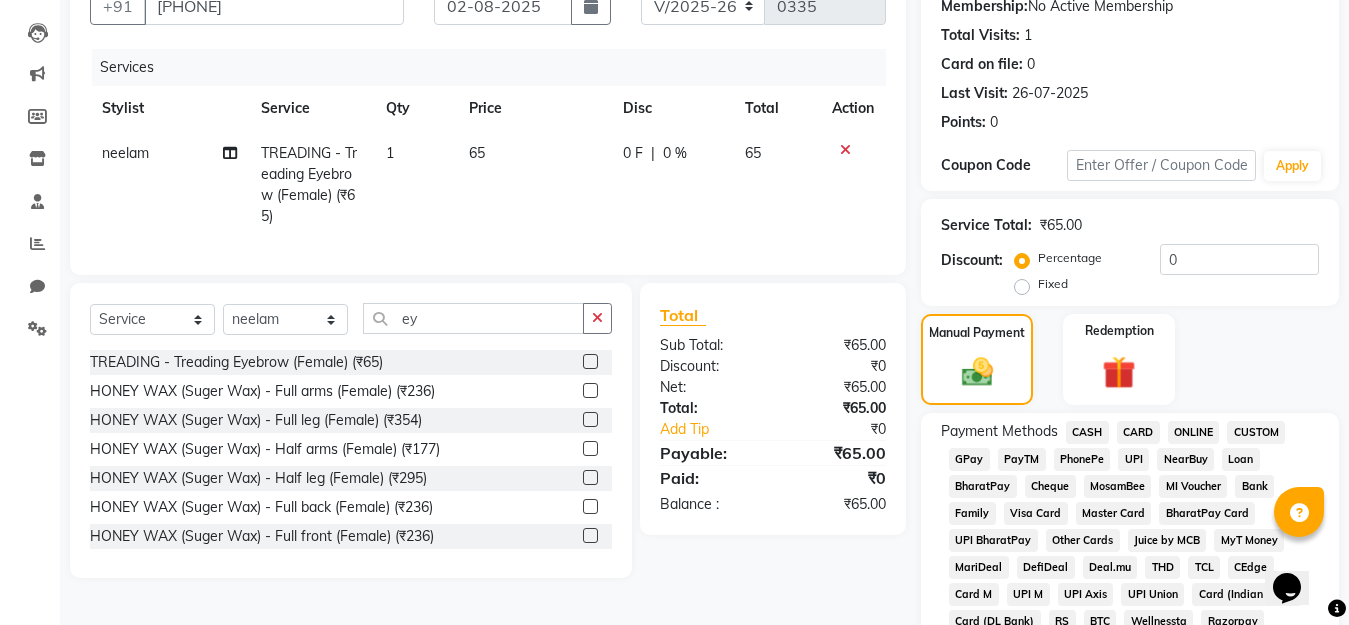 click on "GPay" 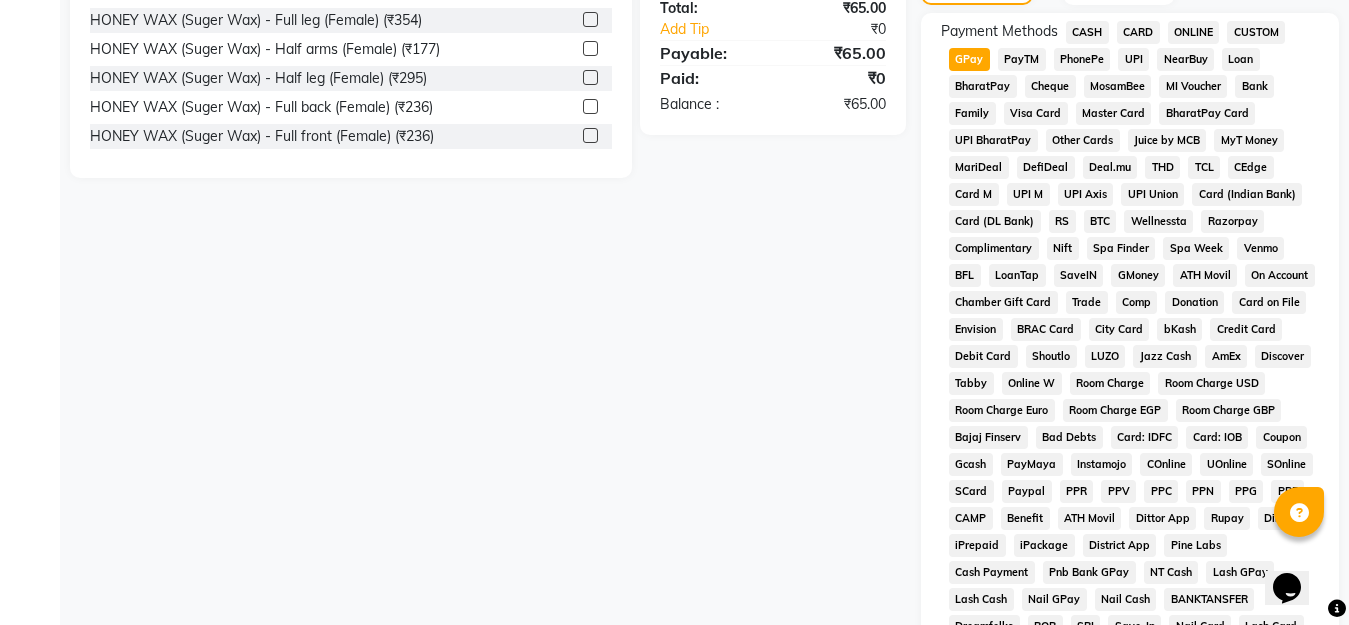 scroll, scrollTop: 904, scrollLeft: 0, axis: vertical 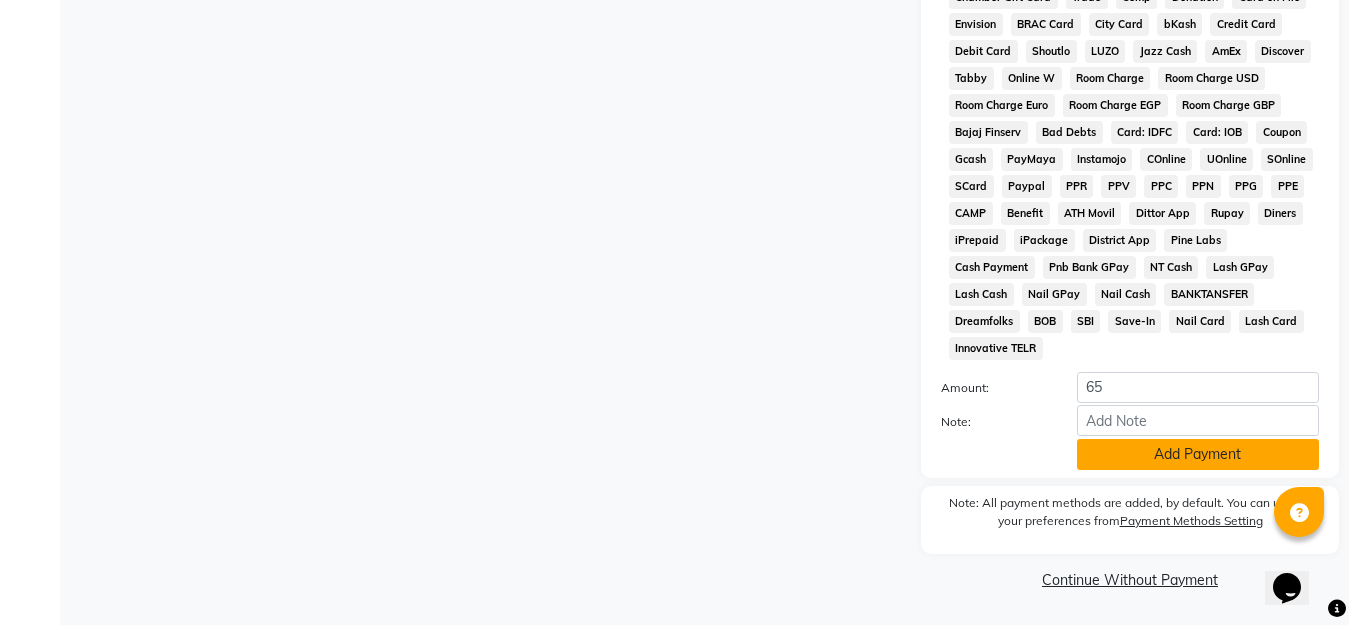 click on "Add Payment" 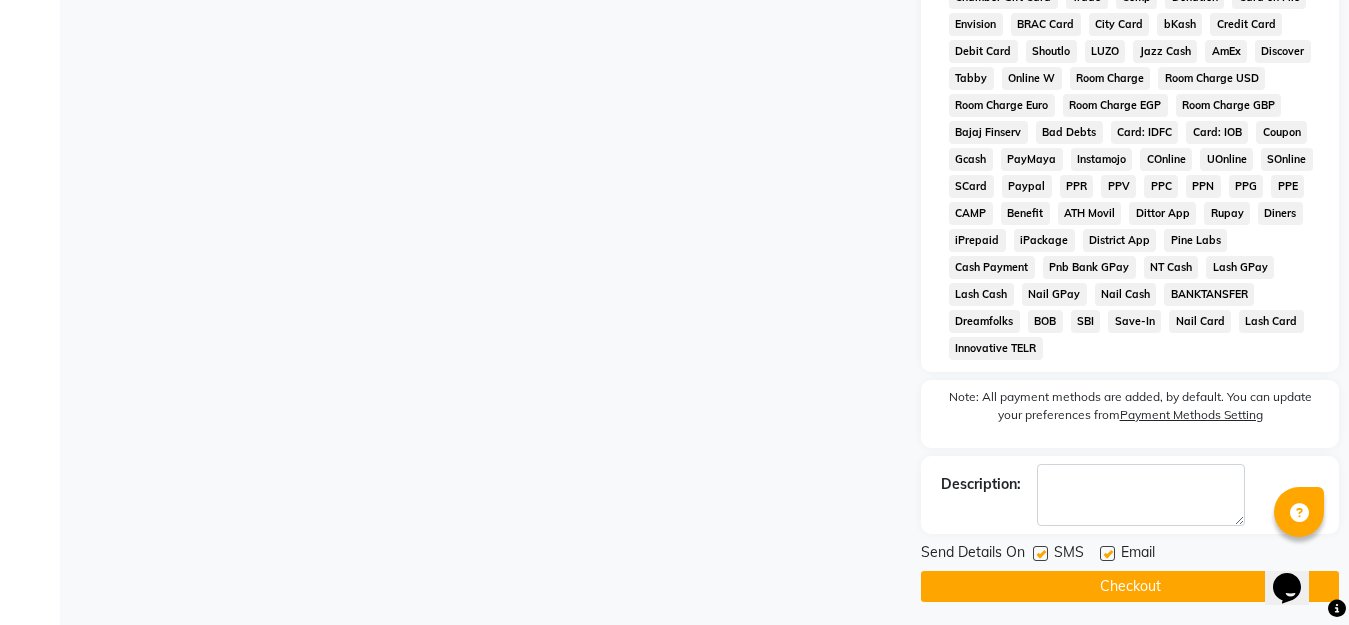 click on "Checkout" 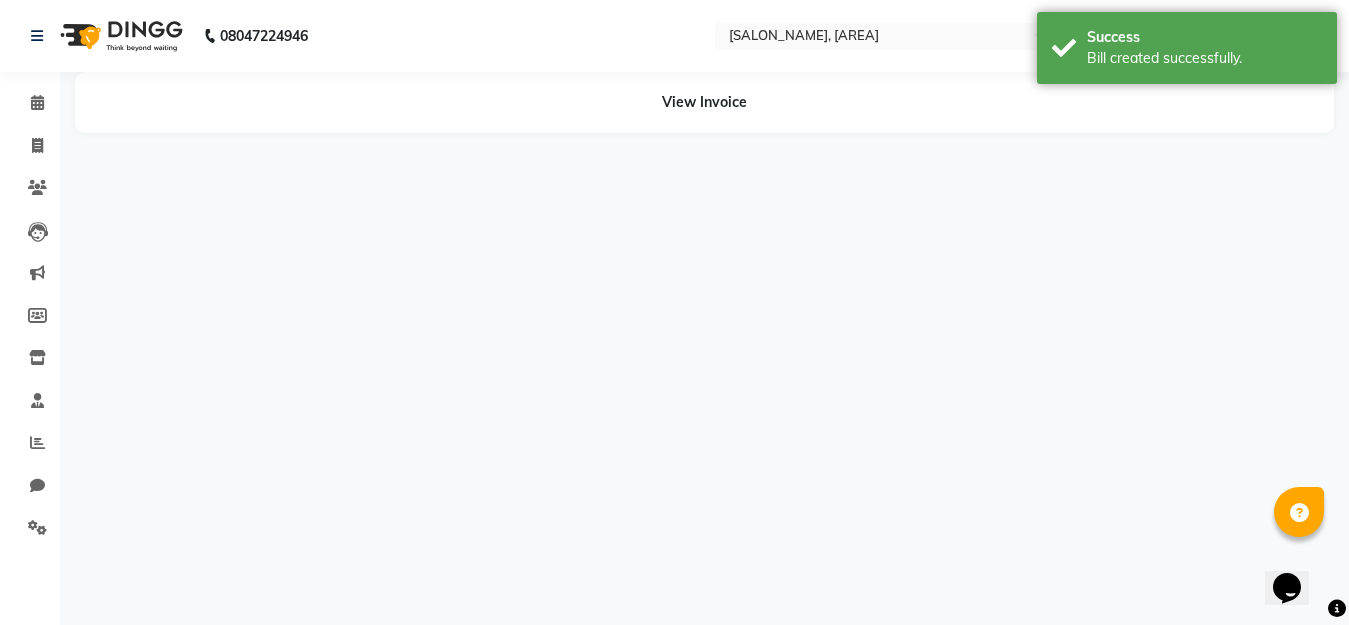 scroll, scrollTop: 0, scrollLeft: 0, axis: both 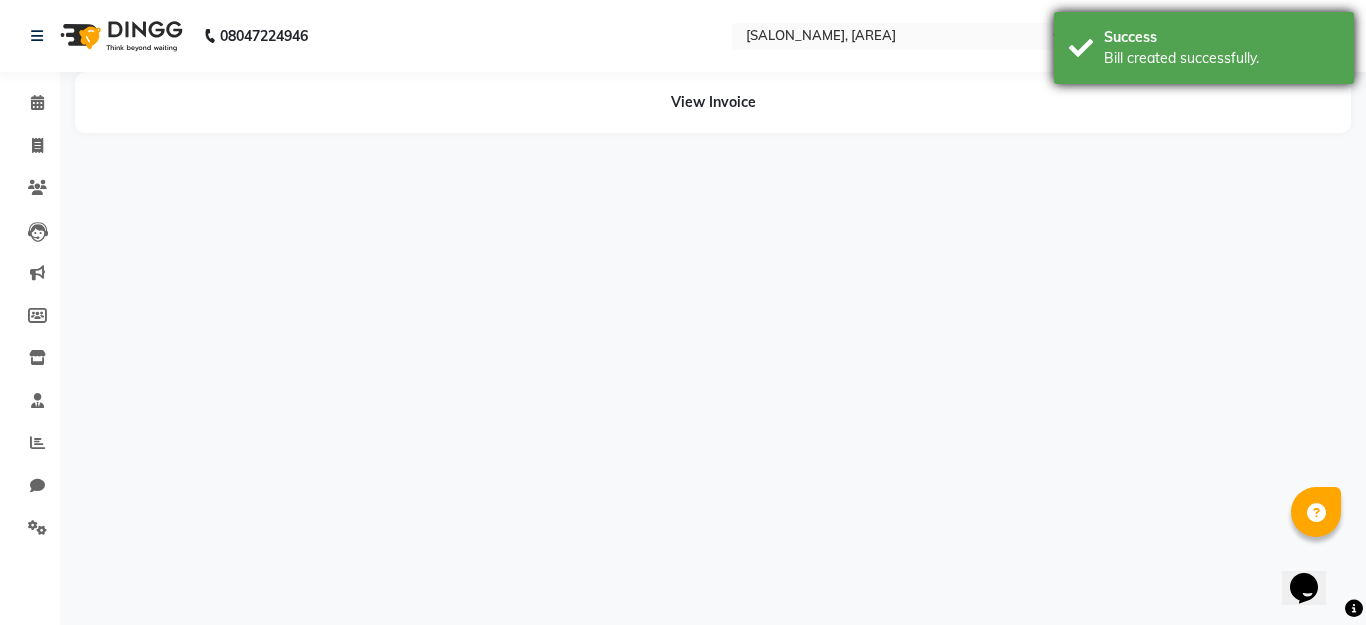 click on "Success" at bounding box center (1221, 37) 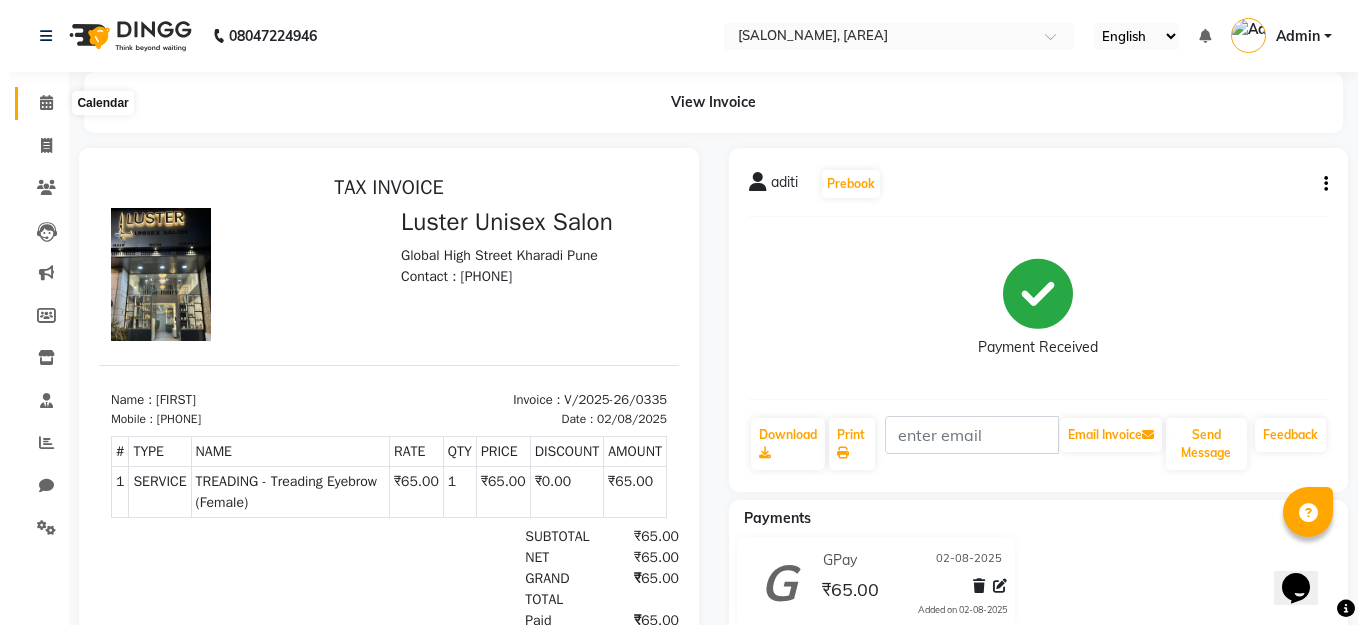scroll, scrollTop: 0, scrollLeft: 0, axis: both 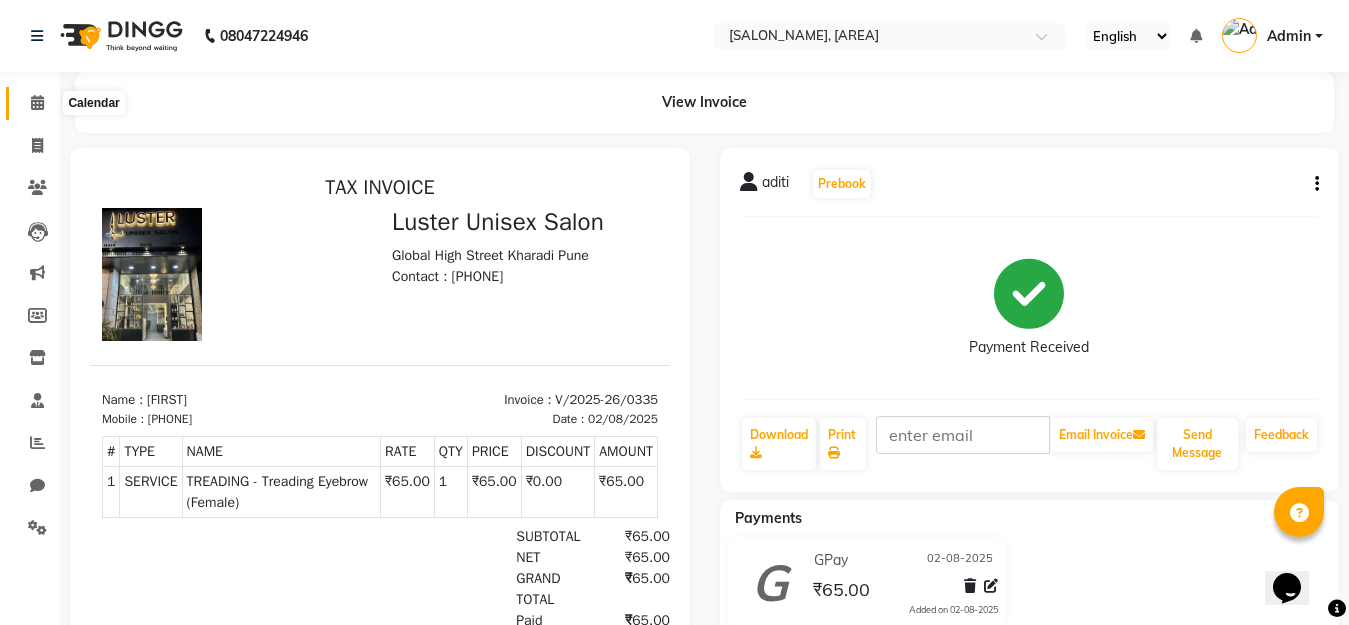 click 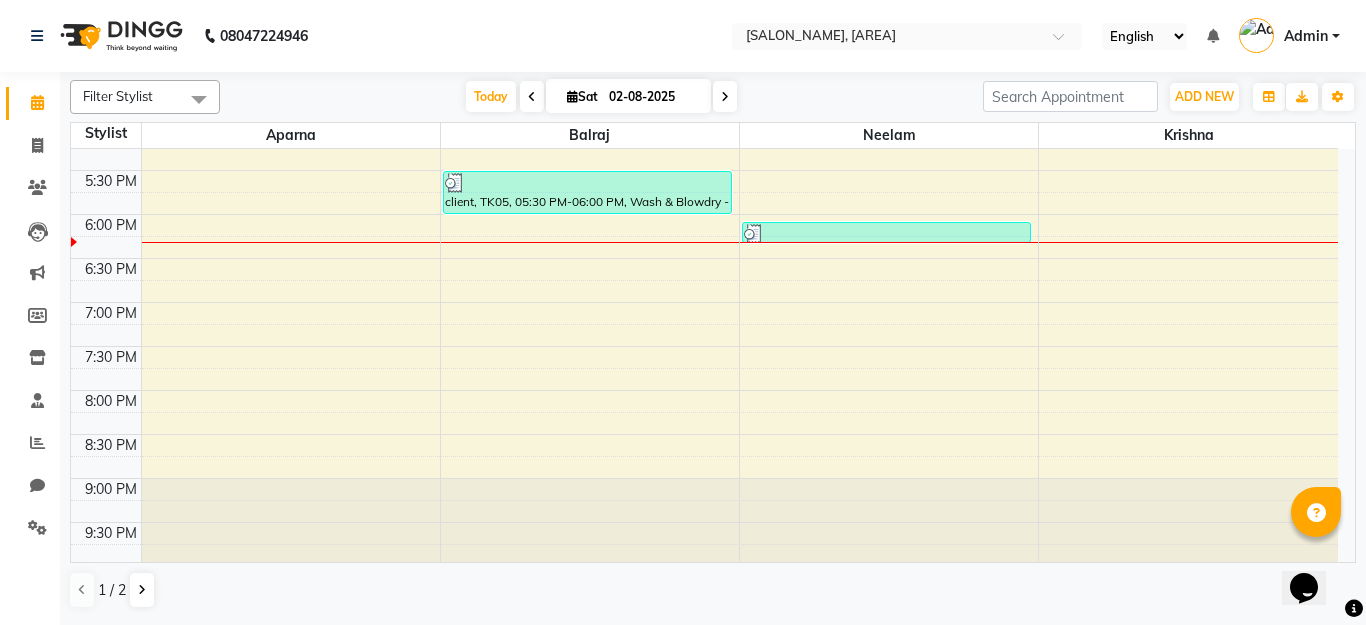 scroll, scrollTop: 818, scrollLeft: 0, axis: vertical 